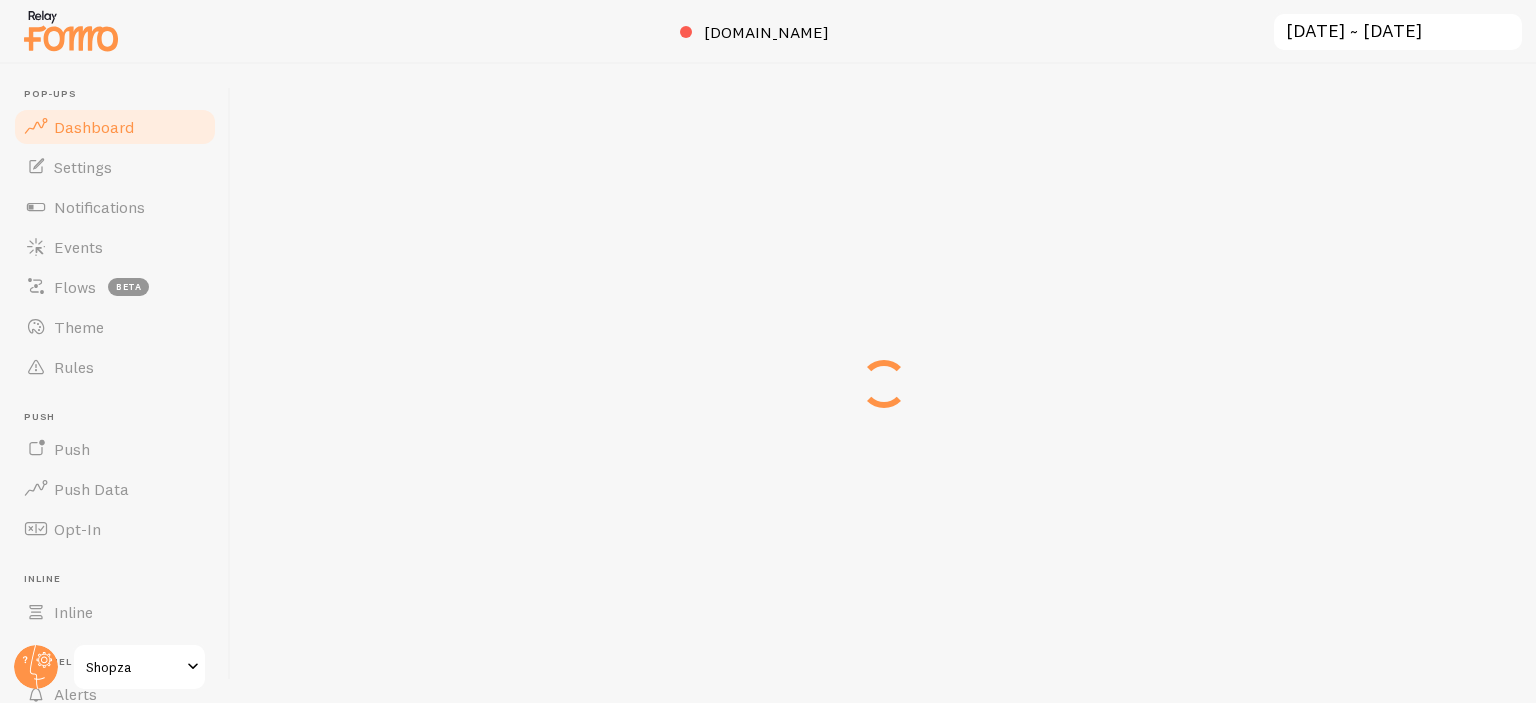 scroll, scrollTop: 0, scrollLeft: 0, axis: both 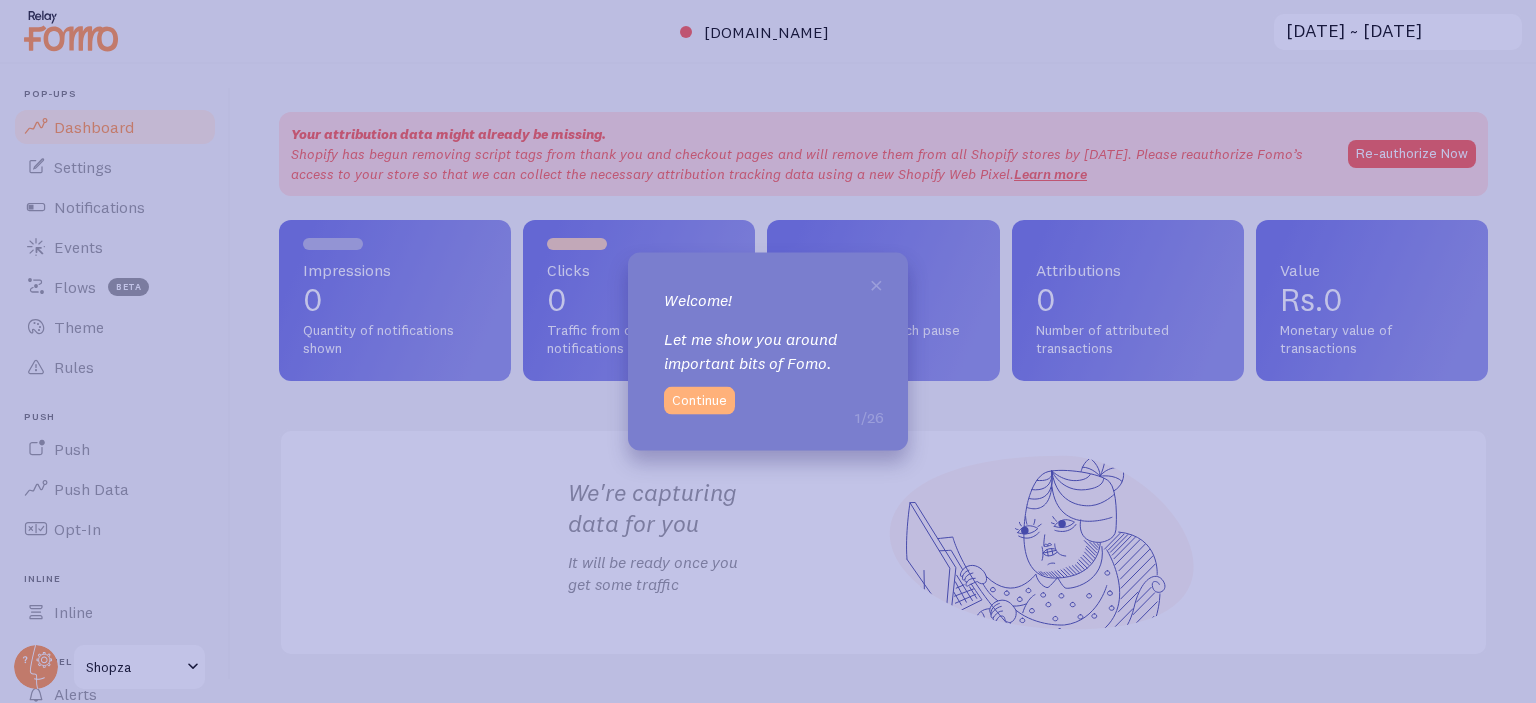 click on "Continue" at bounding box center [699, 401] 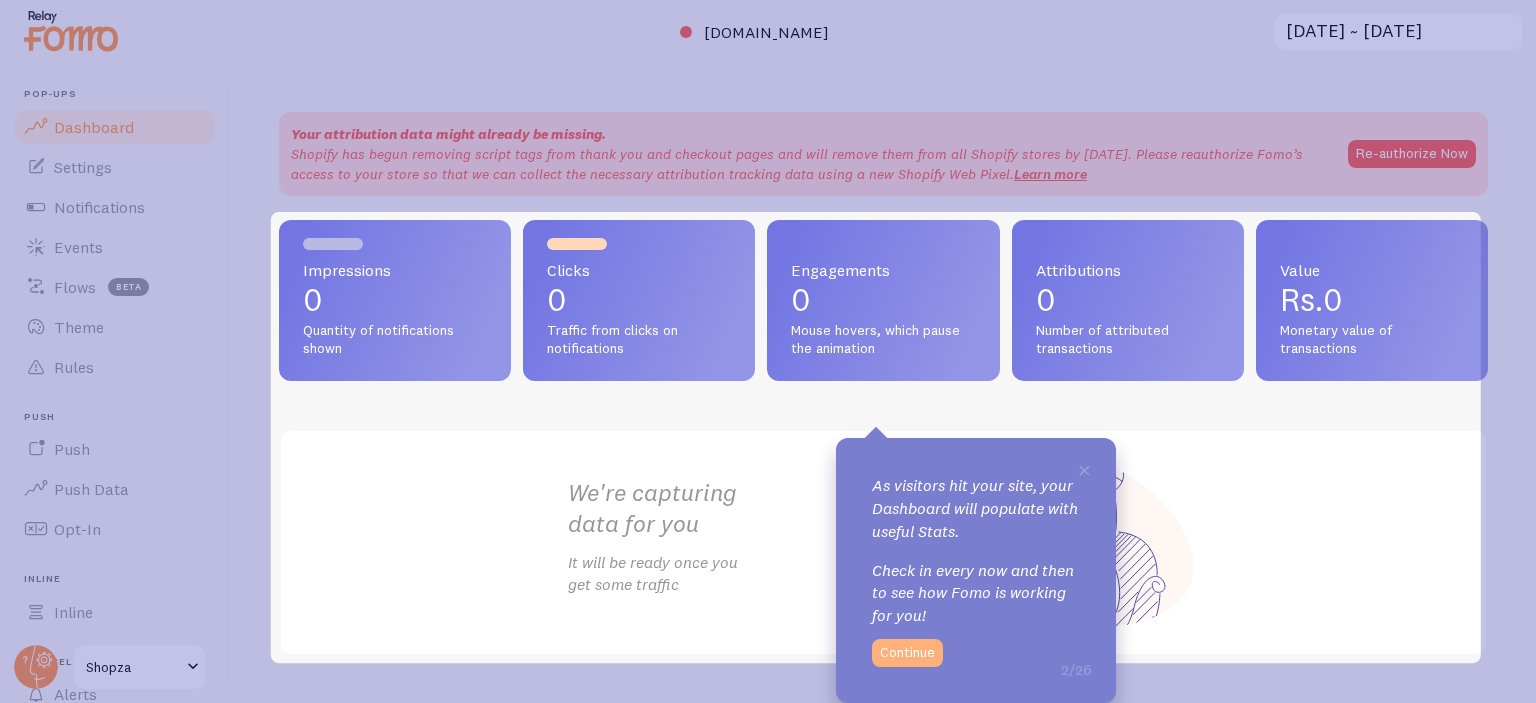 click on "Continue" at bounding box center [907, 653] 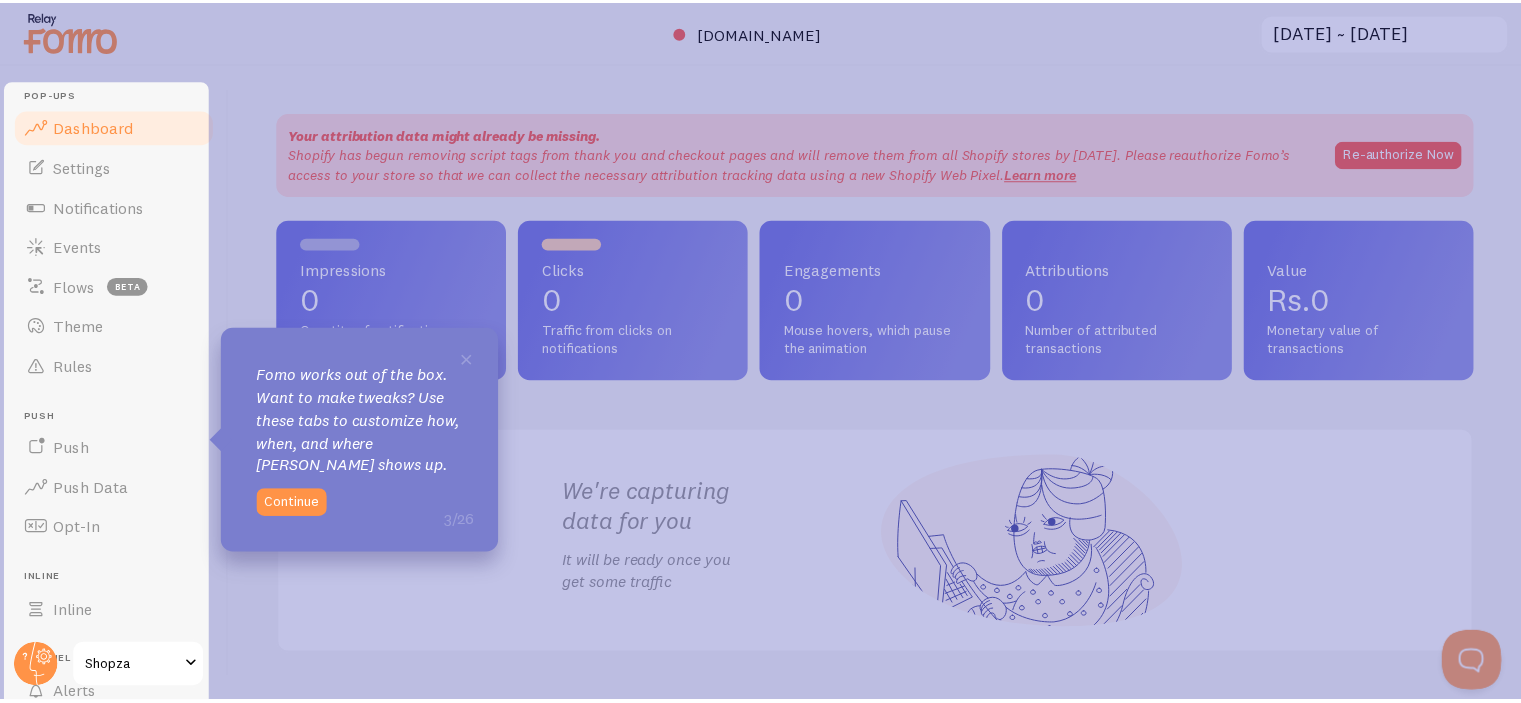 scroll, scrollTop: 0, scrollLeft: 0, axis: both 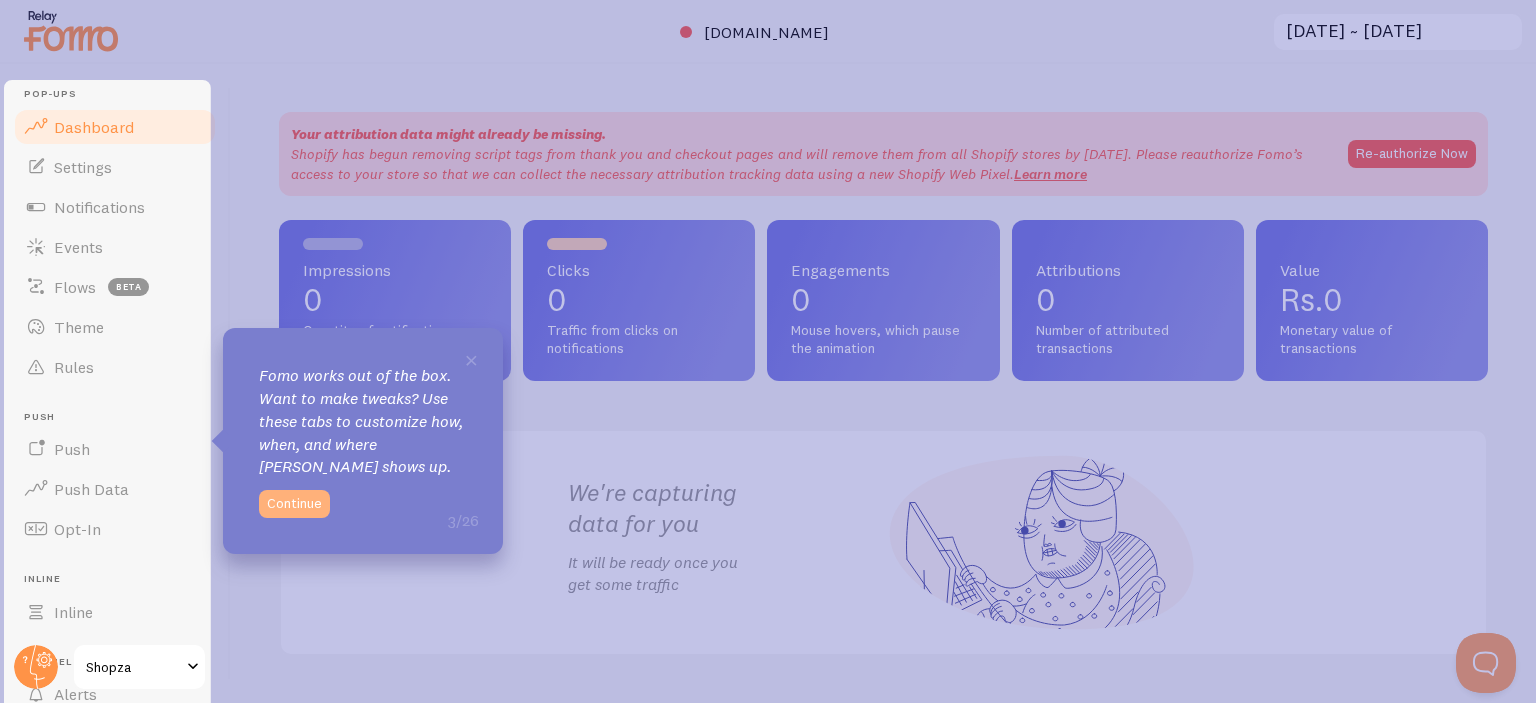 click on "Continue" at bounding box center (294, 504) 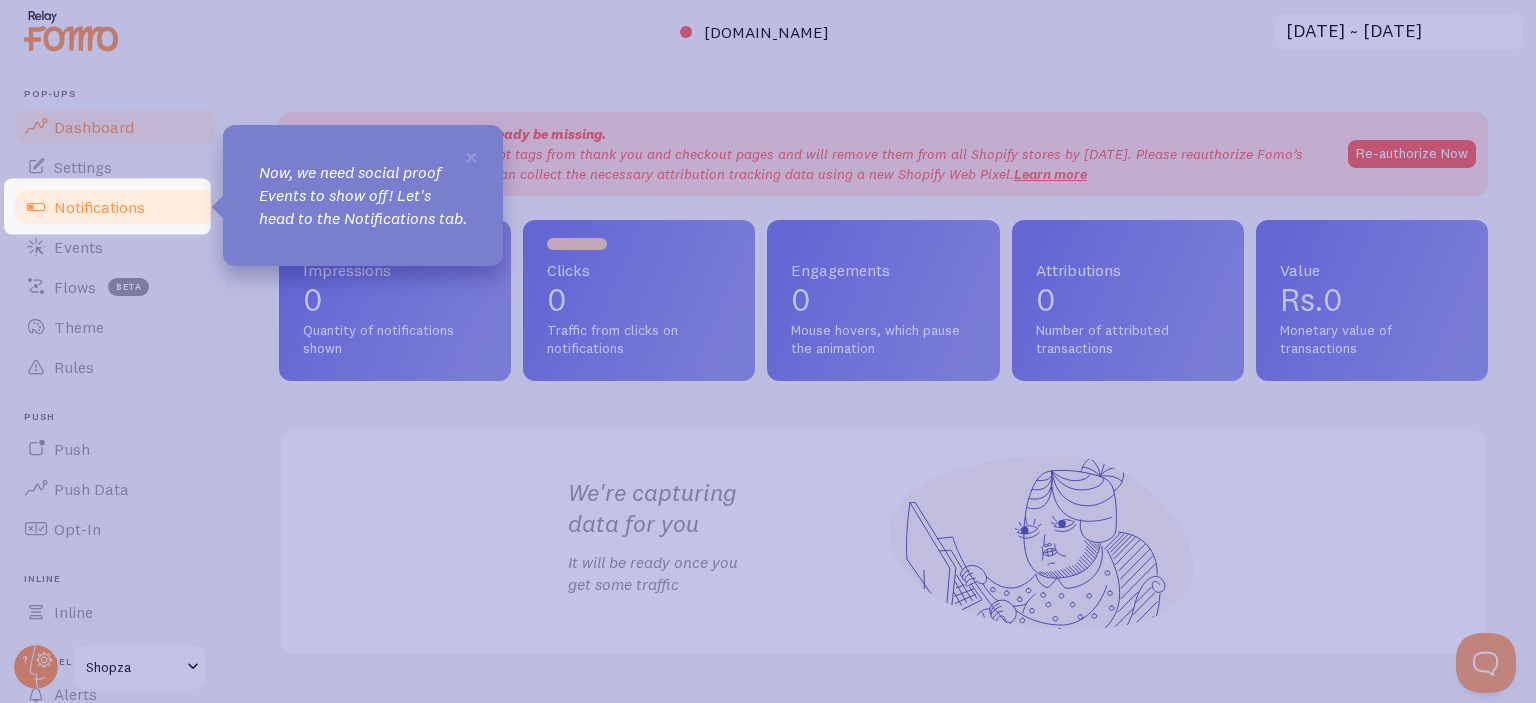 click on "Notifications" at bounding box center [115, 207] 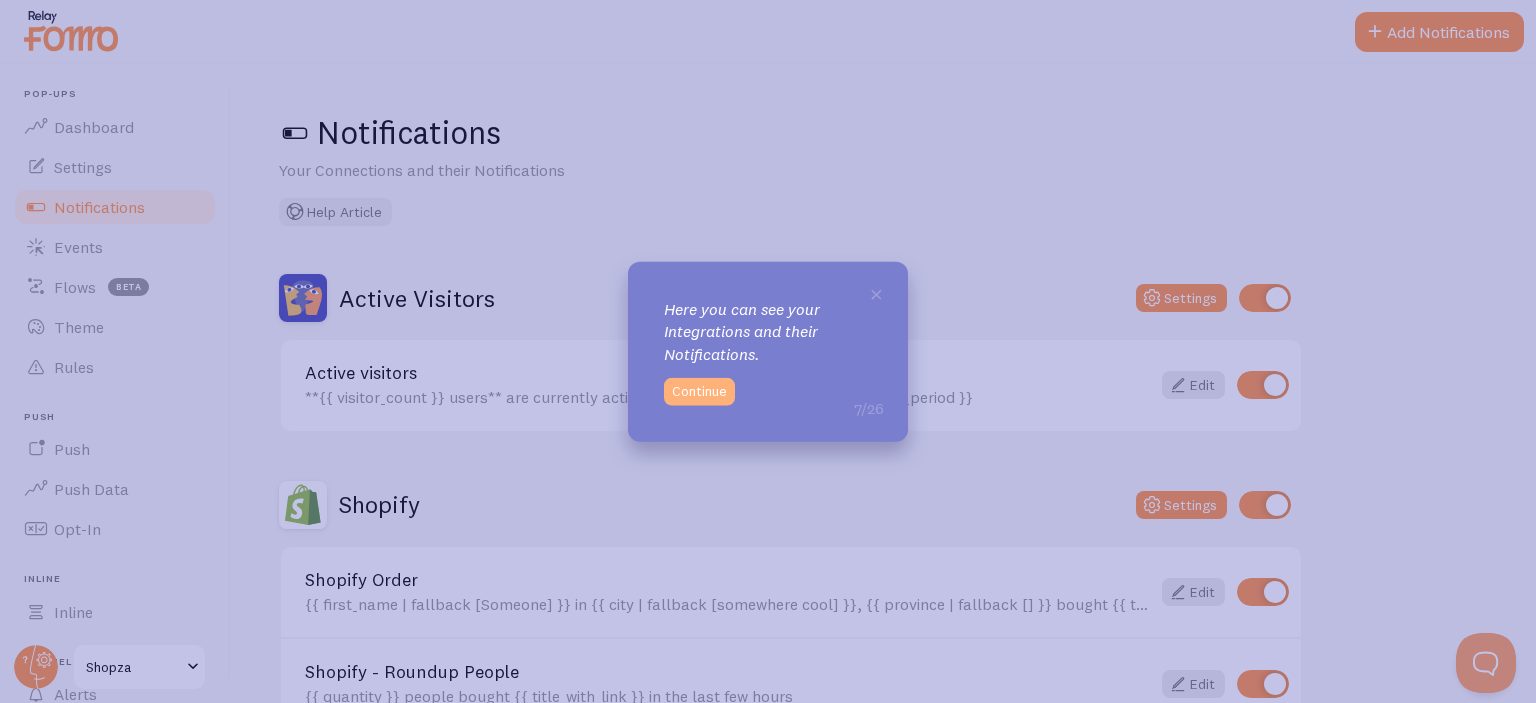 click on "Continue" at bounding box center [699, 392] 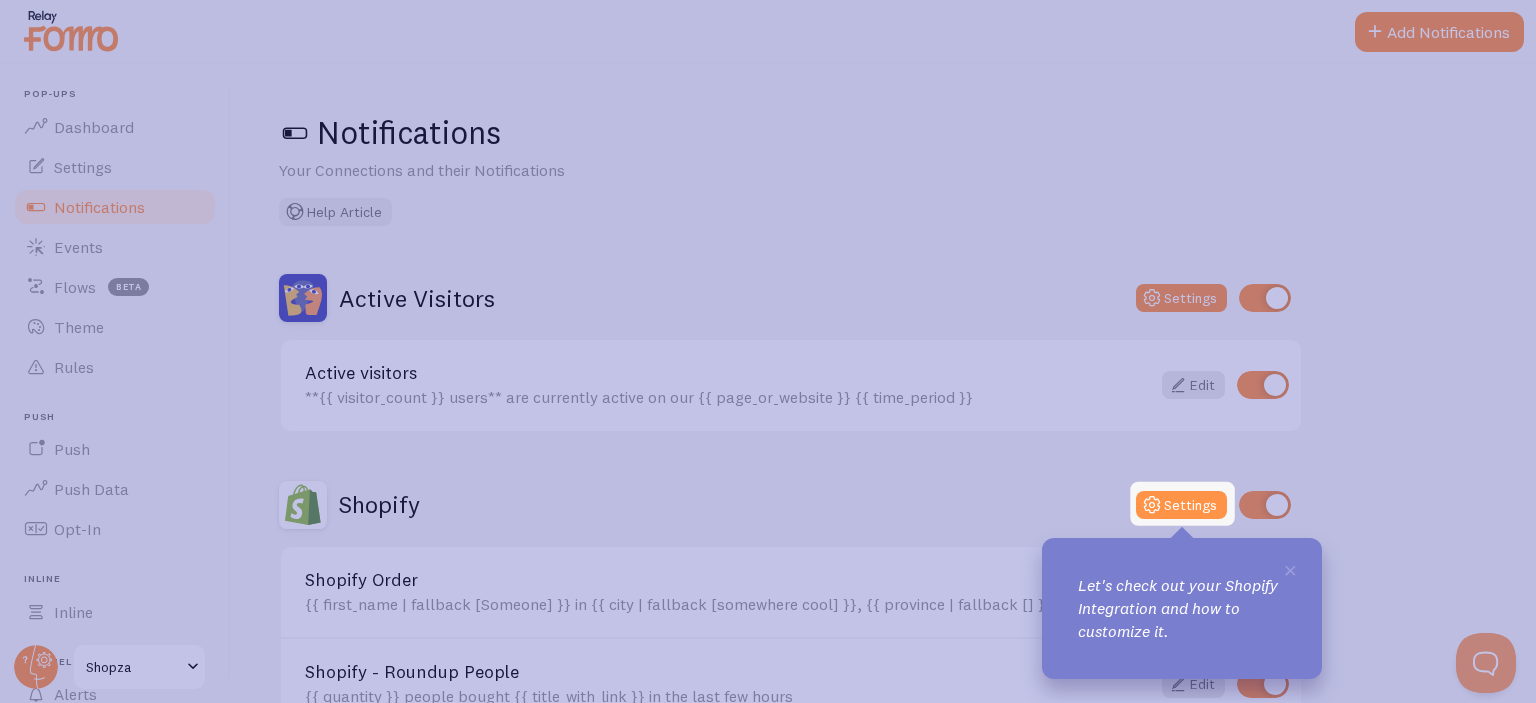 click on "Shopify
Settings" at bounding box center (791, 505) 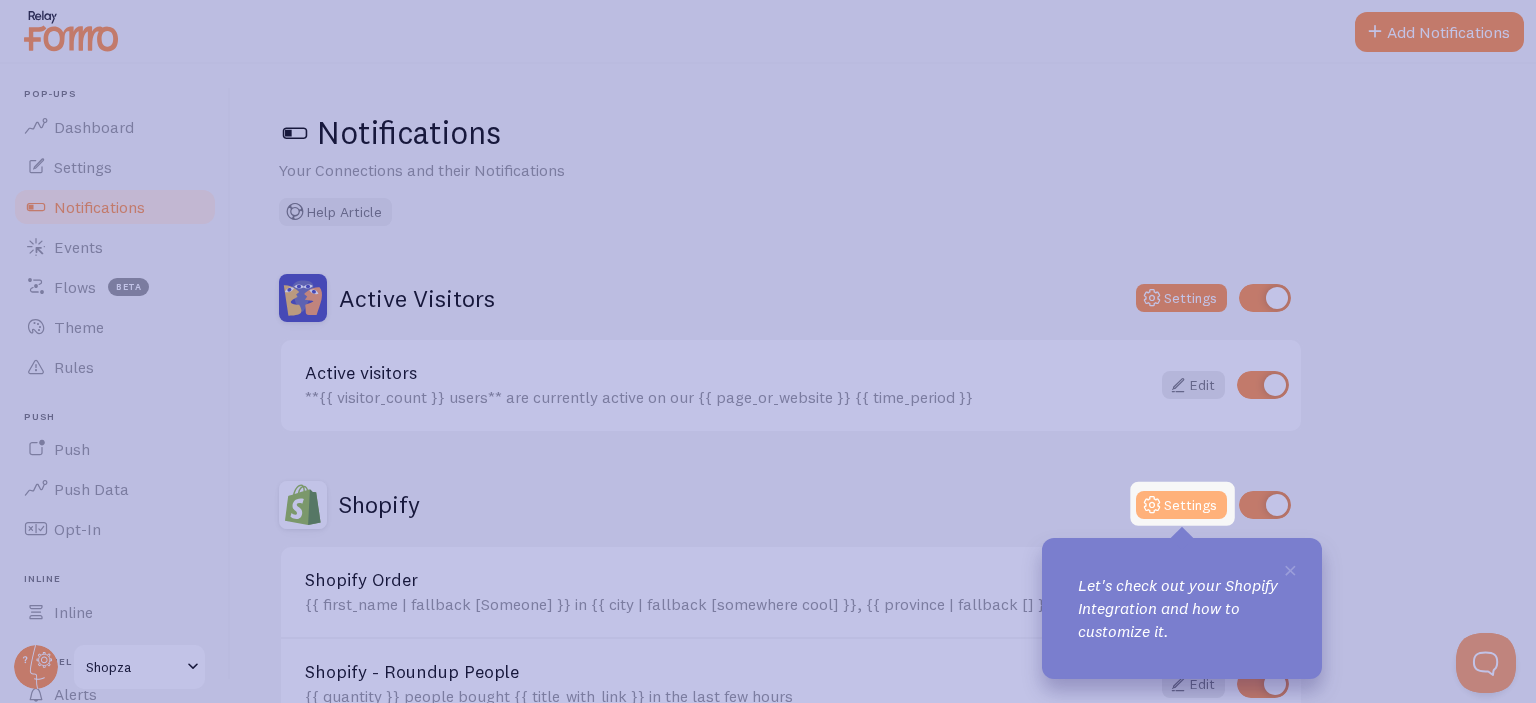 click on "Settings" at bounding box center [1181, 505] 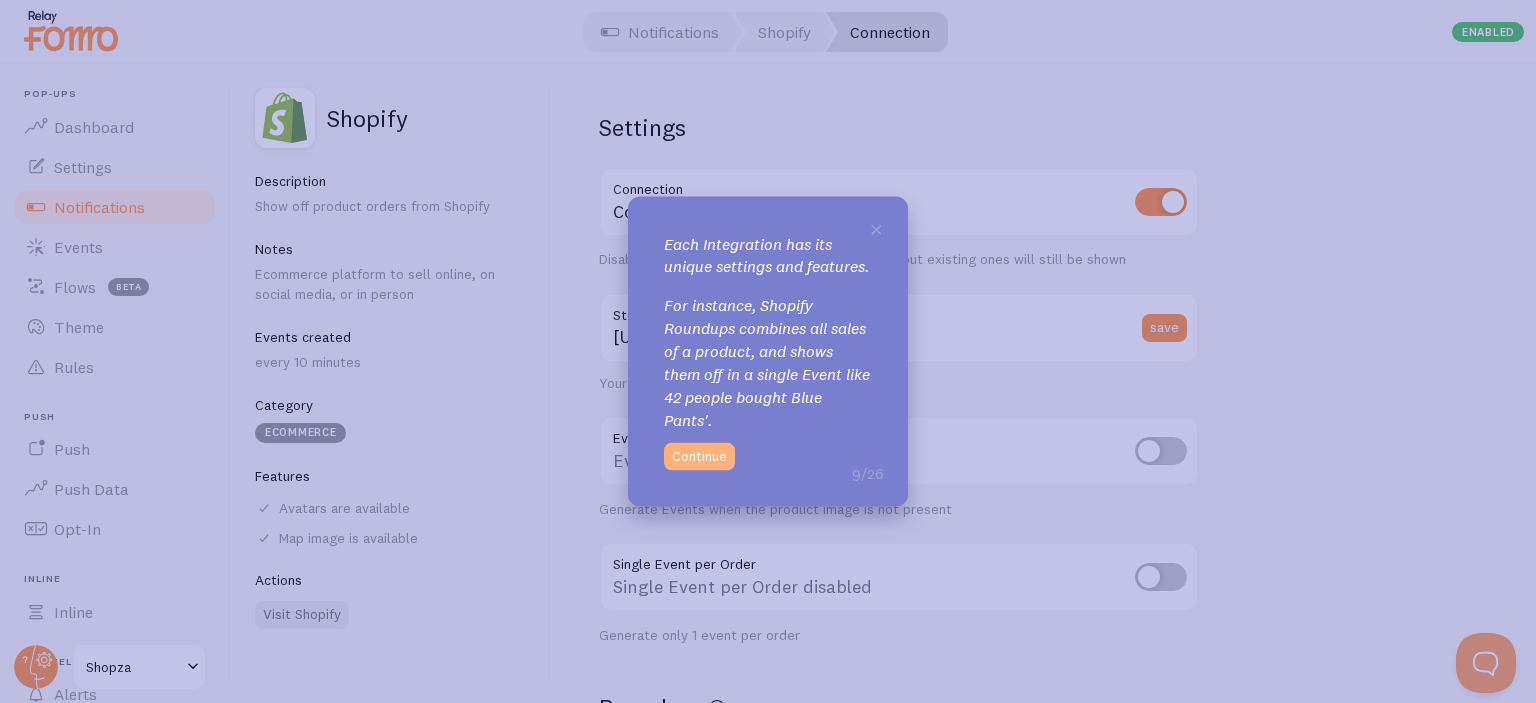 click on "Continue" at bounding box center (699, 457) 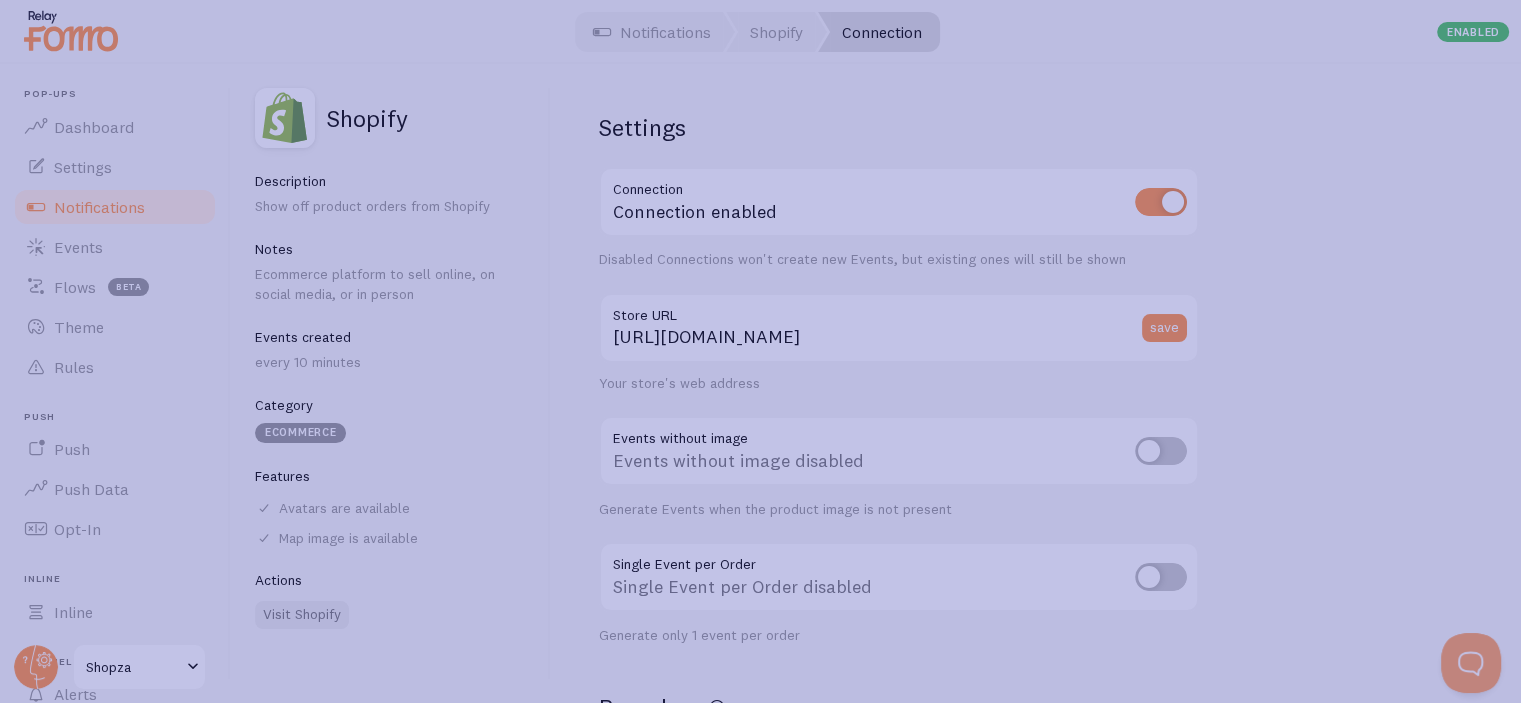 scroll, scrollTop: 11, scrollLeft: 0, axis: vertical 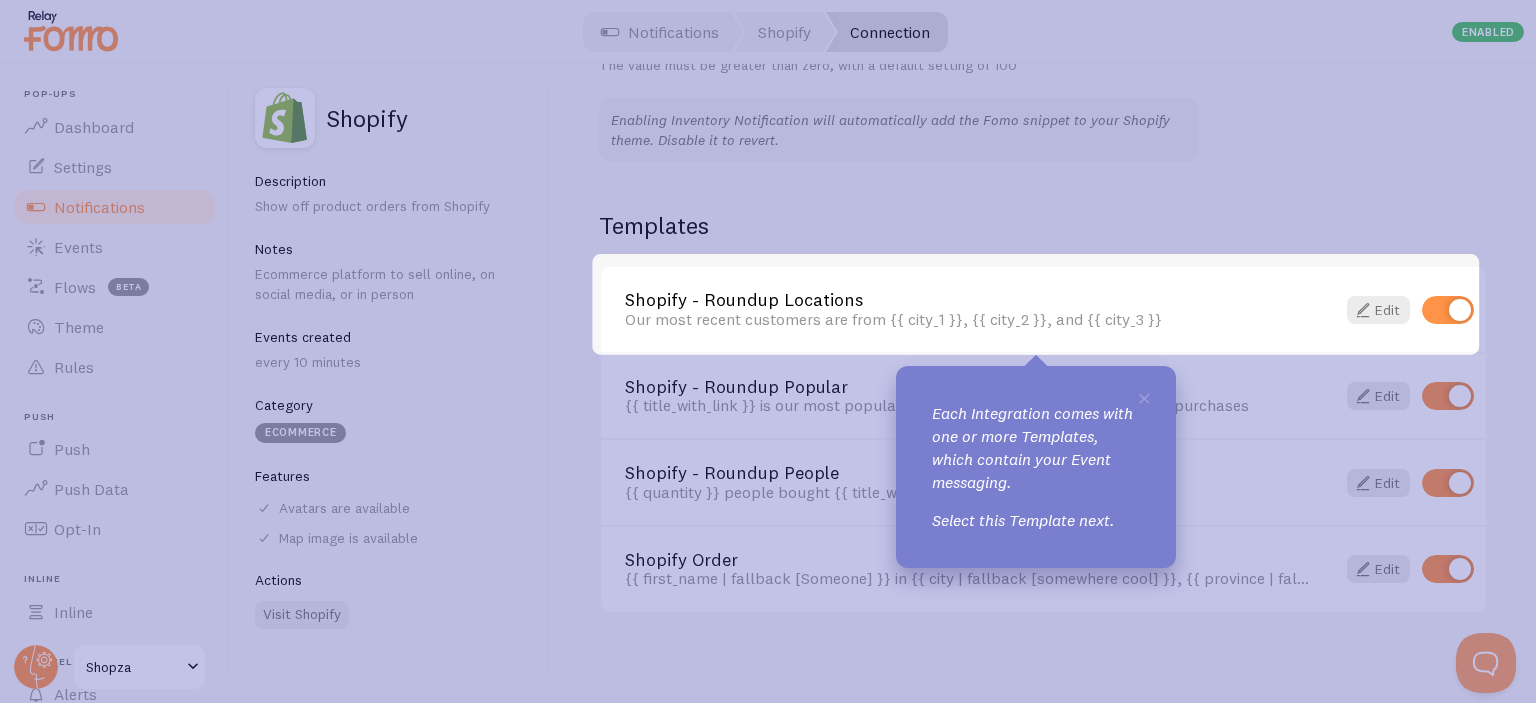 click on "Each Integration comes with one or more Templates, which contain your Event messaging." at bounding box center [1036, 447] 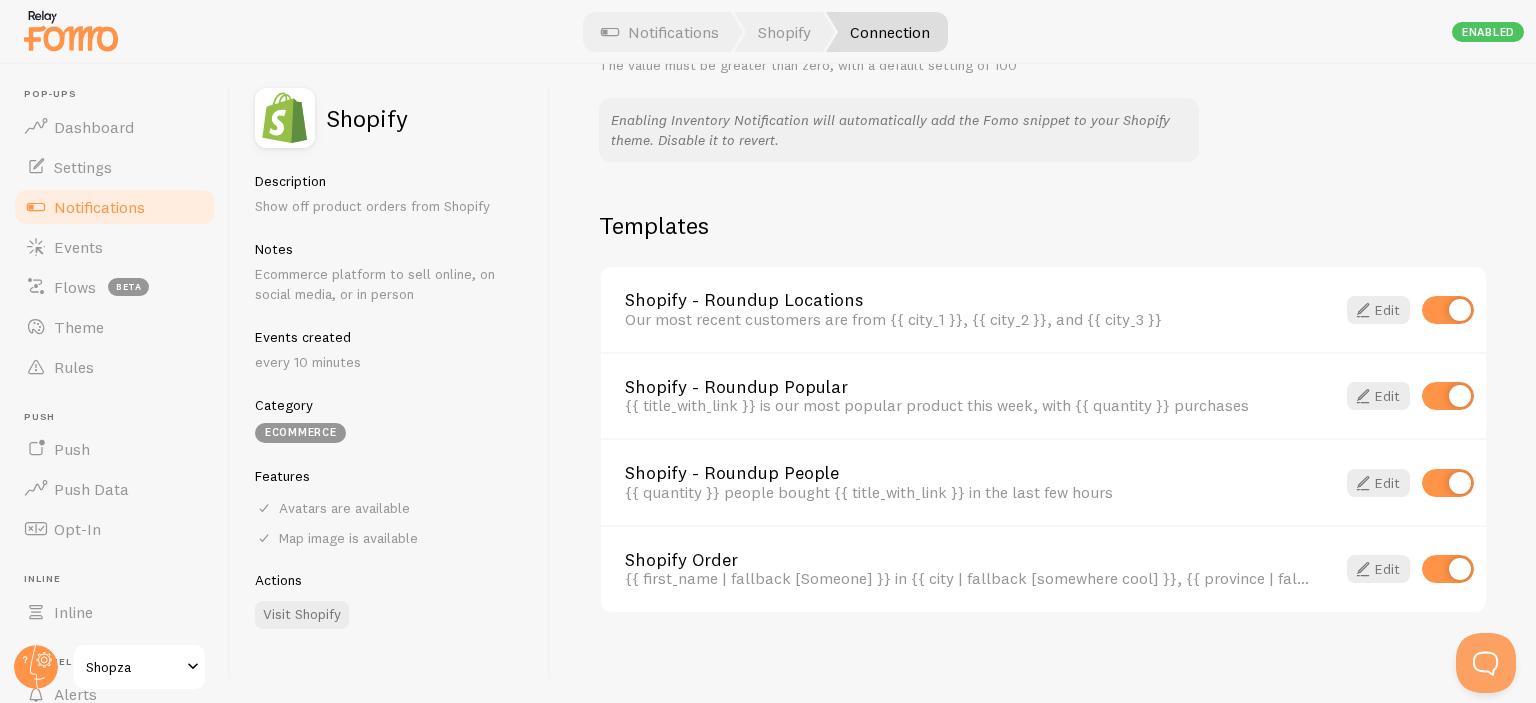click on "Our most recent customers are from
{{ city_1 }}, {{ city_2 }}, and {{ city_3 }}" at bounding box center [968, 319] 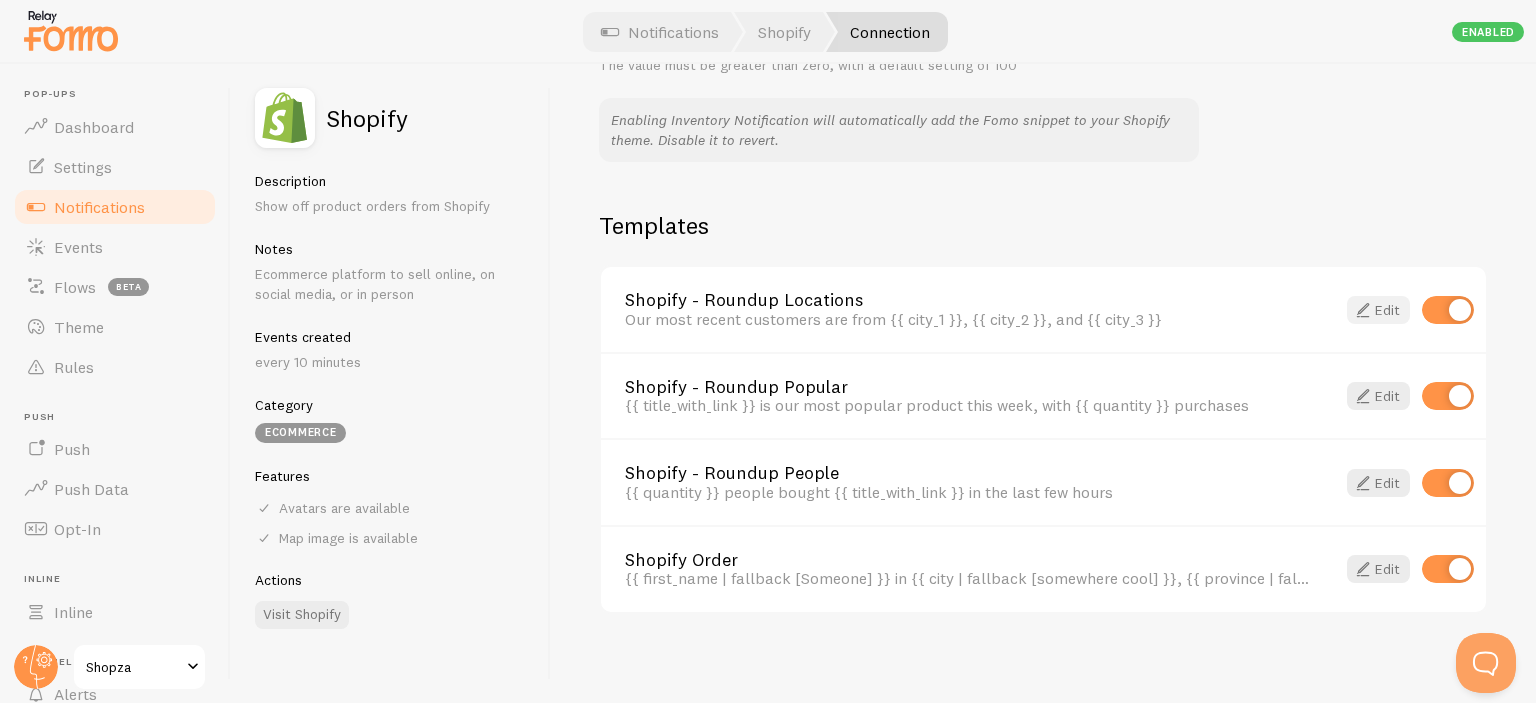 click at bounding box center (1363, 310) 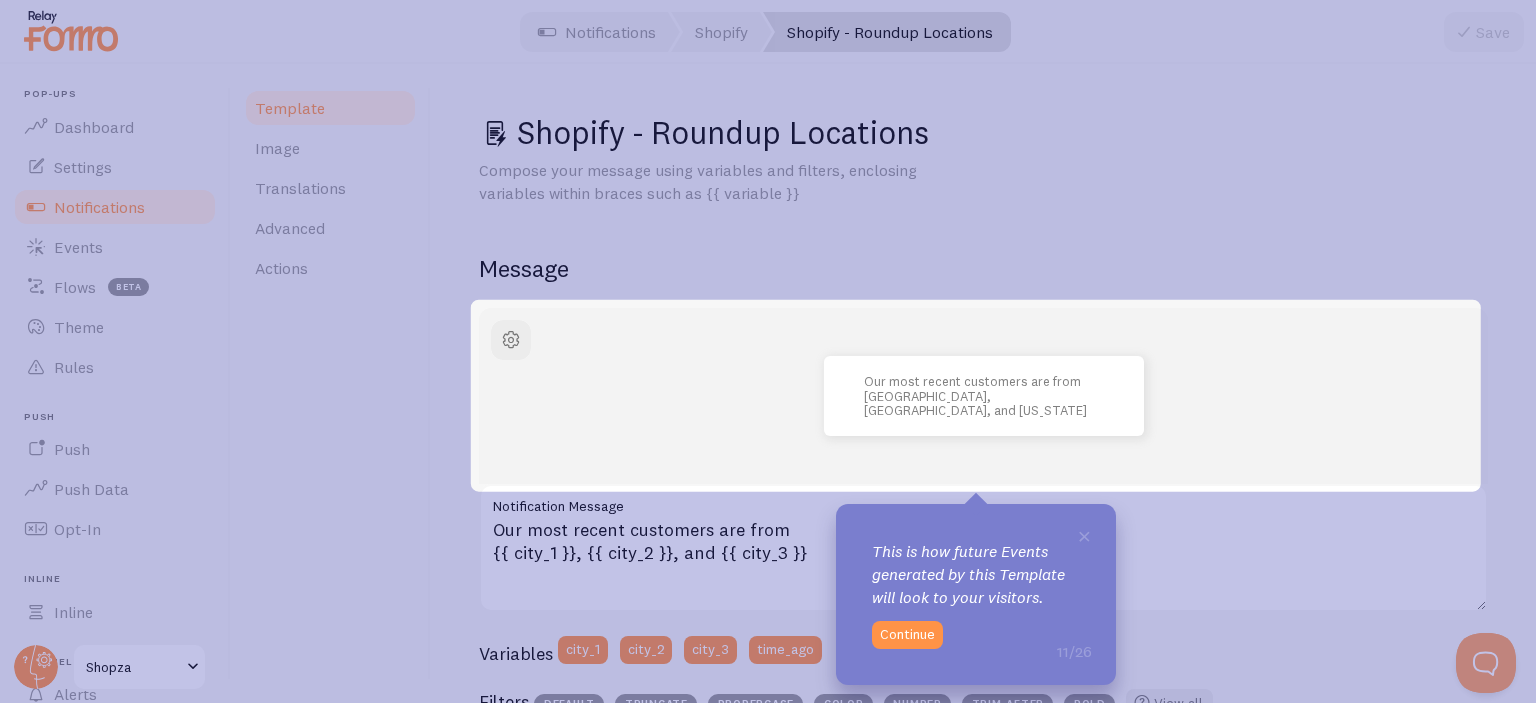 click on "Our most recent customers are from San Francisco, Austin, and New York   Our most recent customers are from
{{ city_1 }}, {{ city_2 }}, and {{ city_3 }}   Notification Message         Variables
city_1
city_2
city_3
time_ago   Filters   default   truncate   propercase   color   number   trim_after   bold
View all" at bounding box center [983, 517] 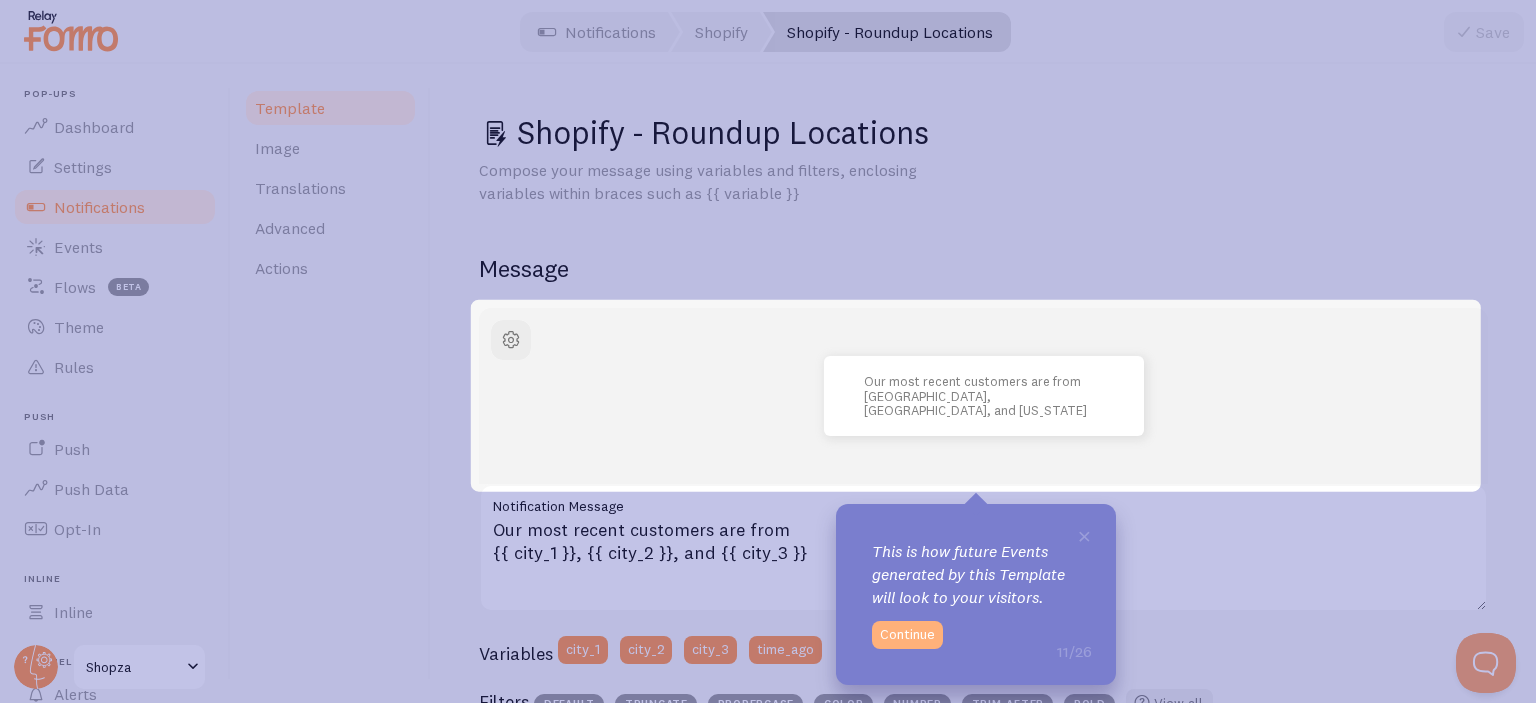click on "Continue" at bounding box center (907, 635) 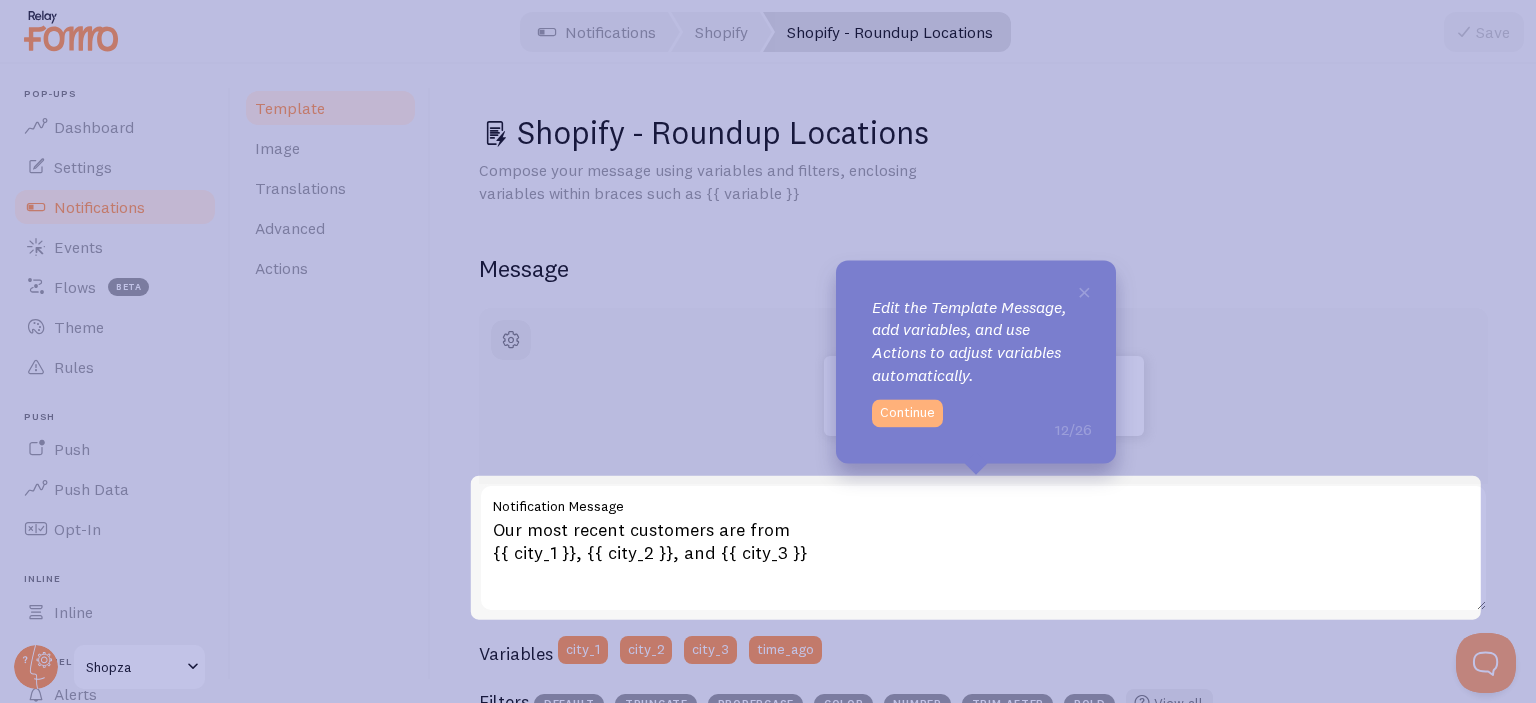 click on "Continue" at bounding box center (907, 413) 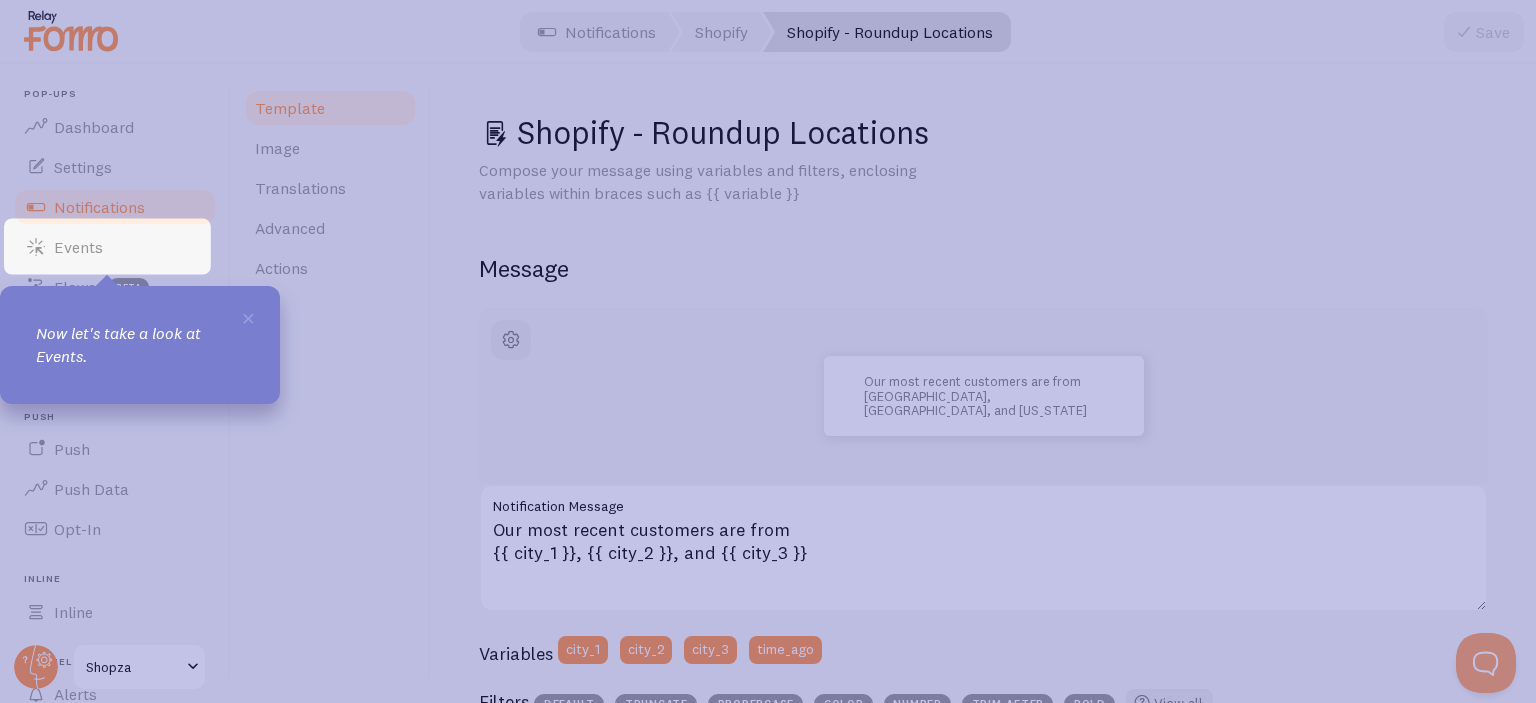 scroll, scrollTop: 162, scrollLeft: 0, axis: vertical 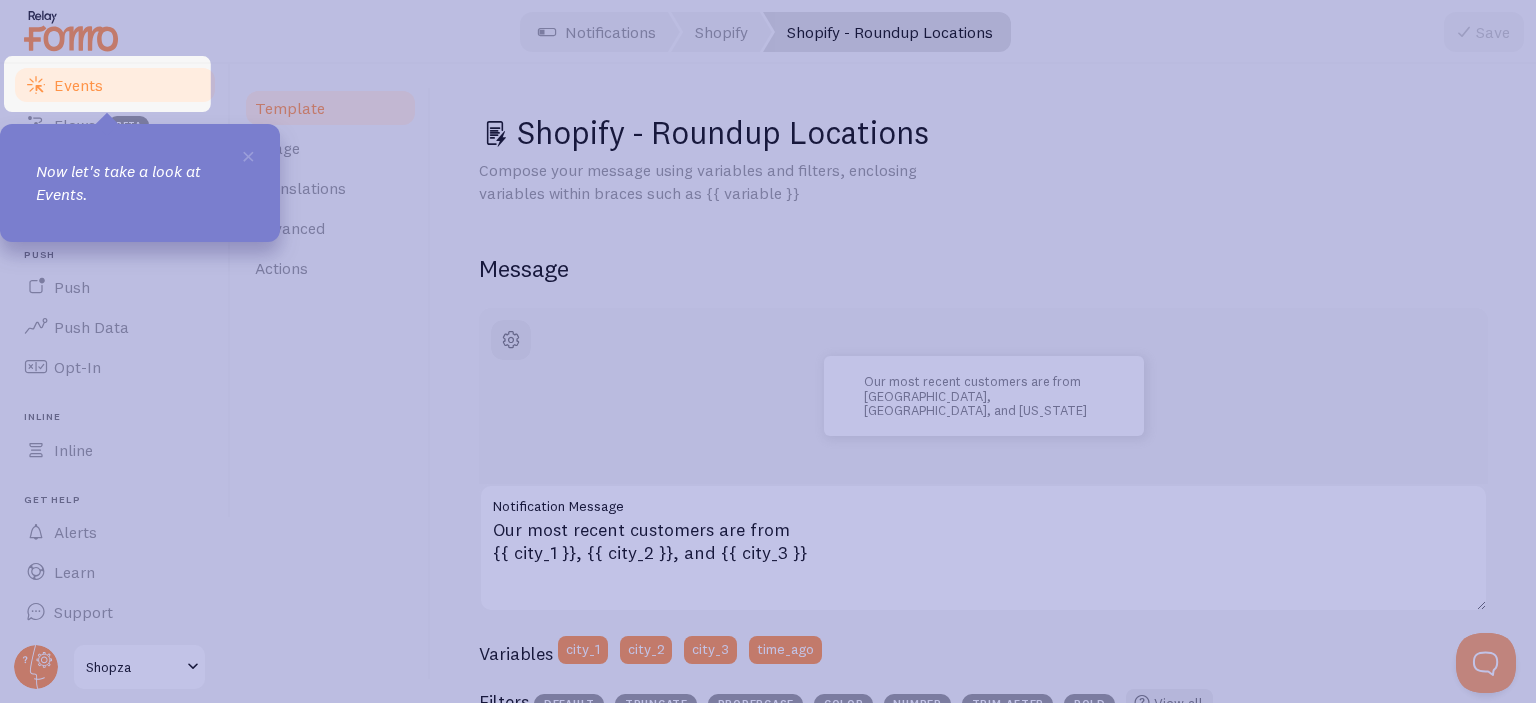 click on "Events" at bounding box center (78, 85) 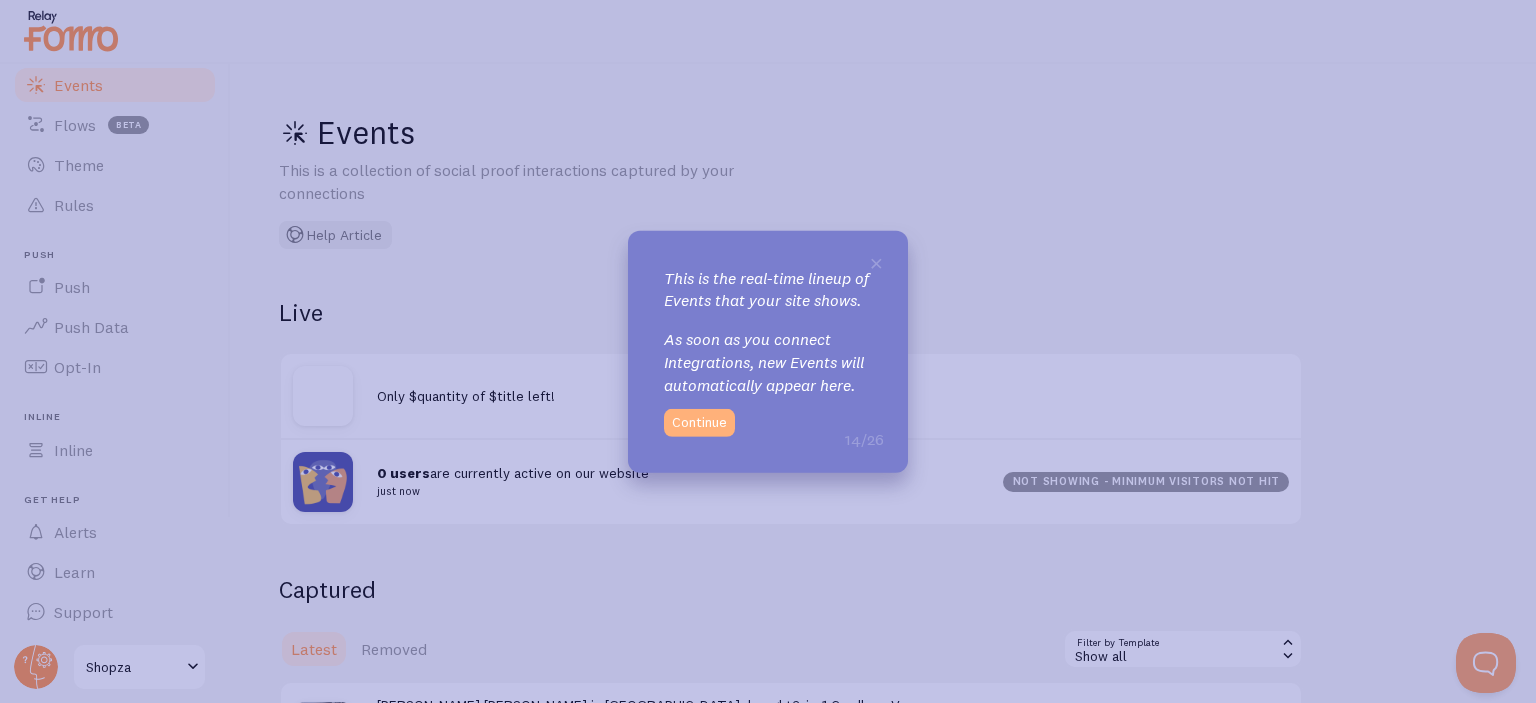 click on "Continue" at bounding box center (699, 423) 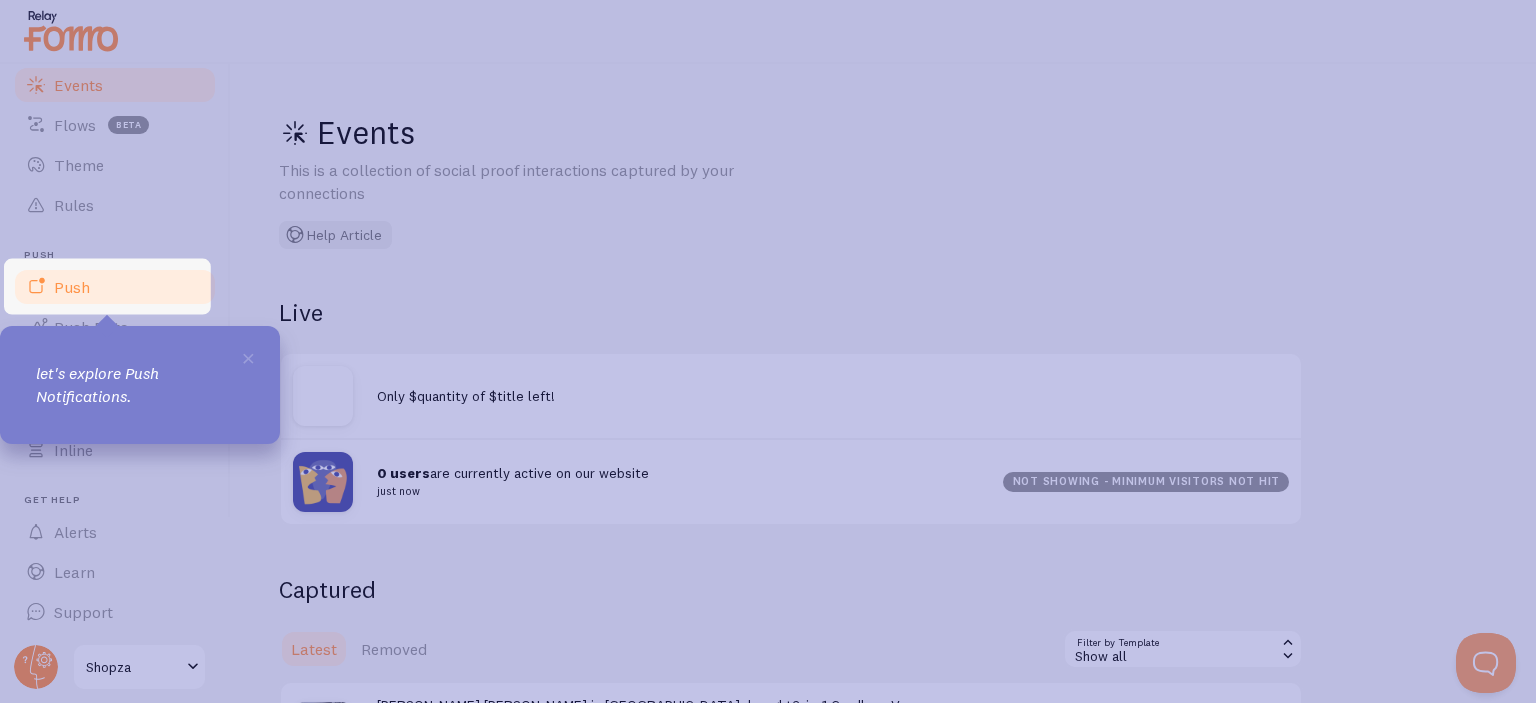 click on "Push" at bounding box center [115, 287] 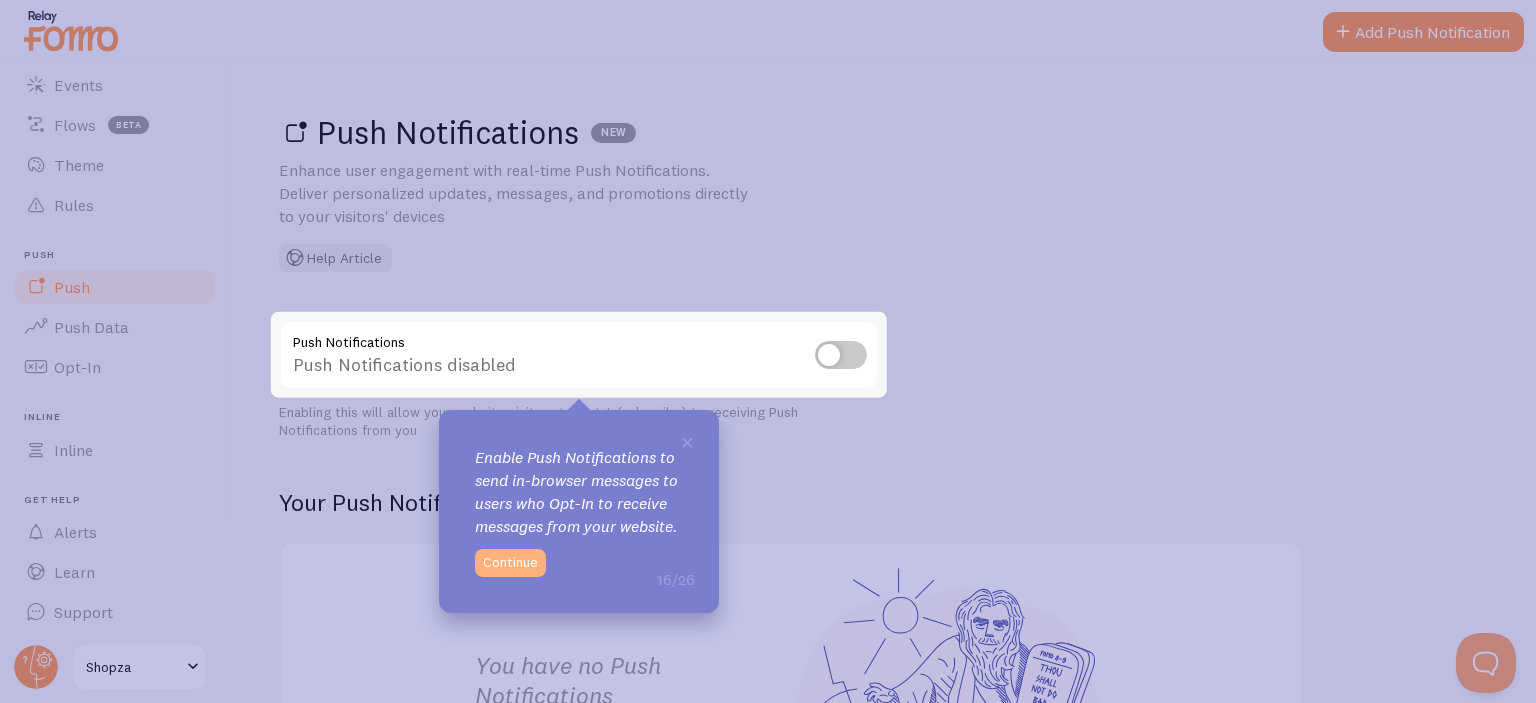 click on "Continue" at bounding box center (510, 563) 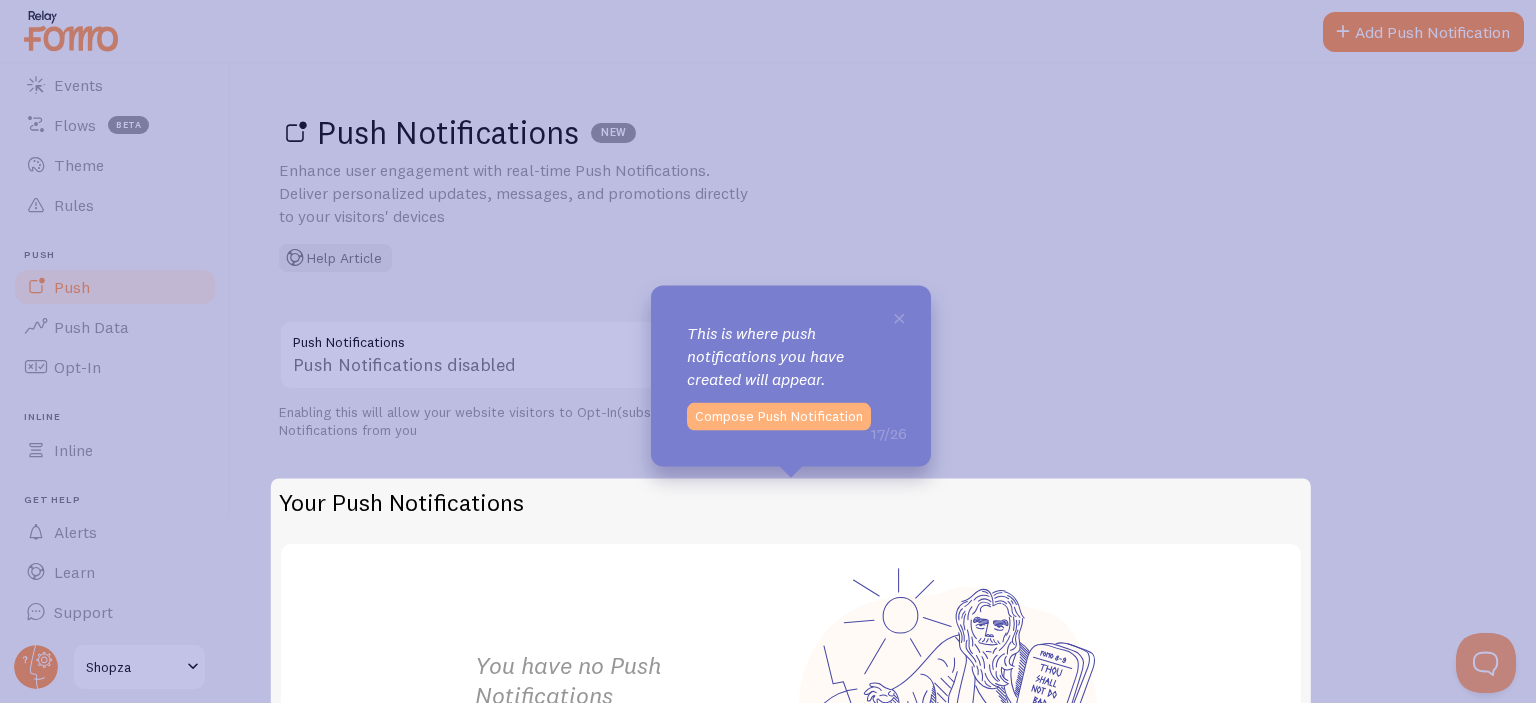 click on "Compose Push Notification" at bounding box center [779, 417] 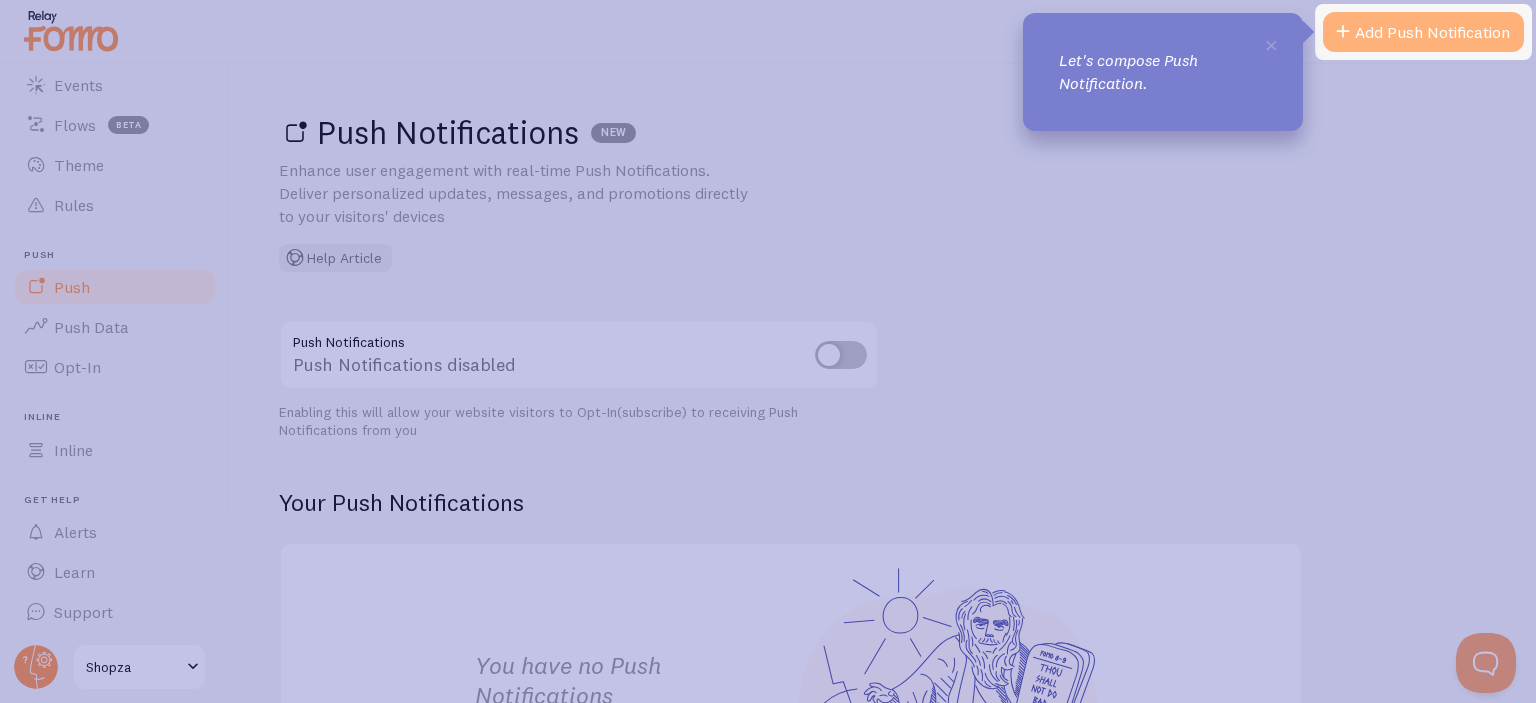 click on "Add Push Notification" at bounding box center (1423, 32) 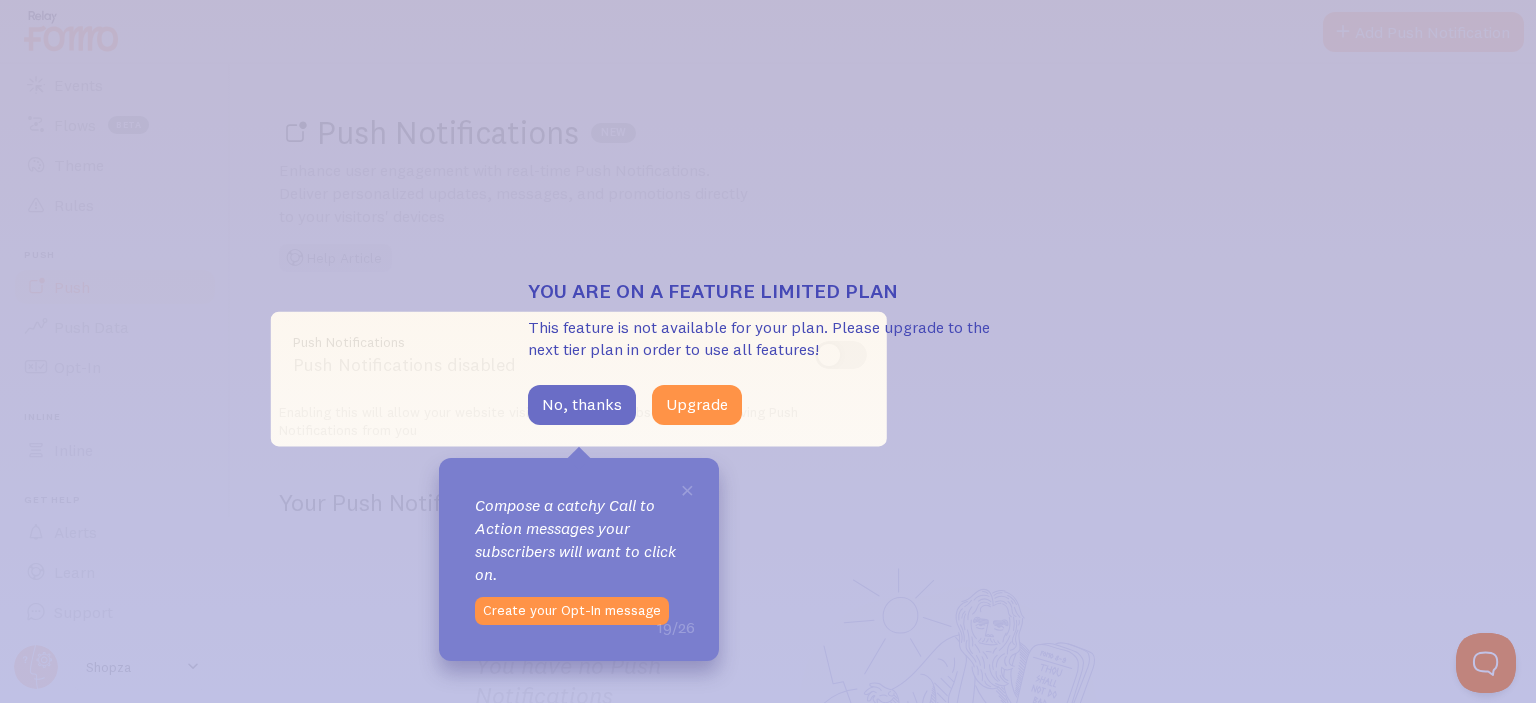 click on "No, thanks" at bounding box center [582, 405] 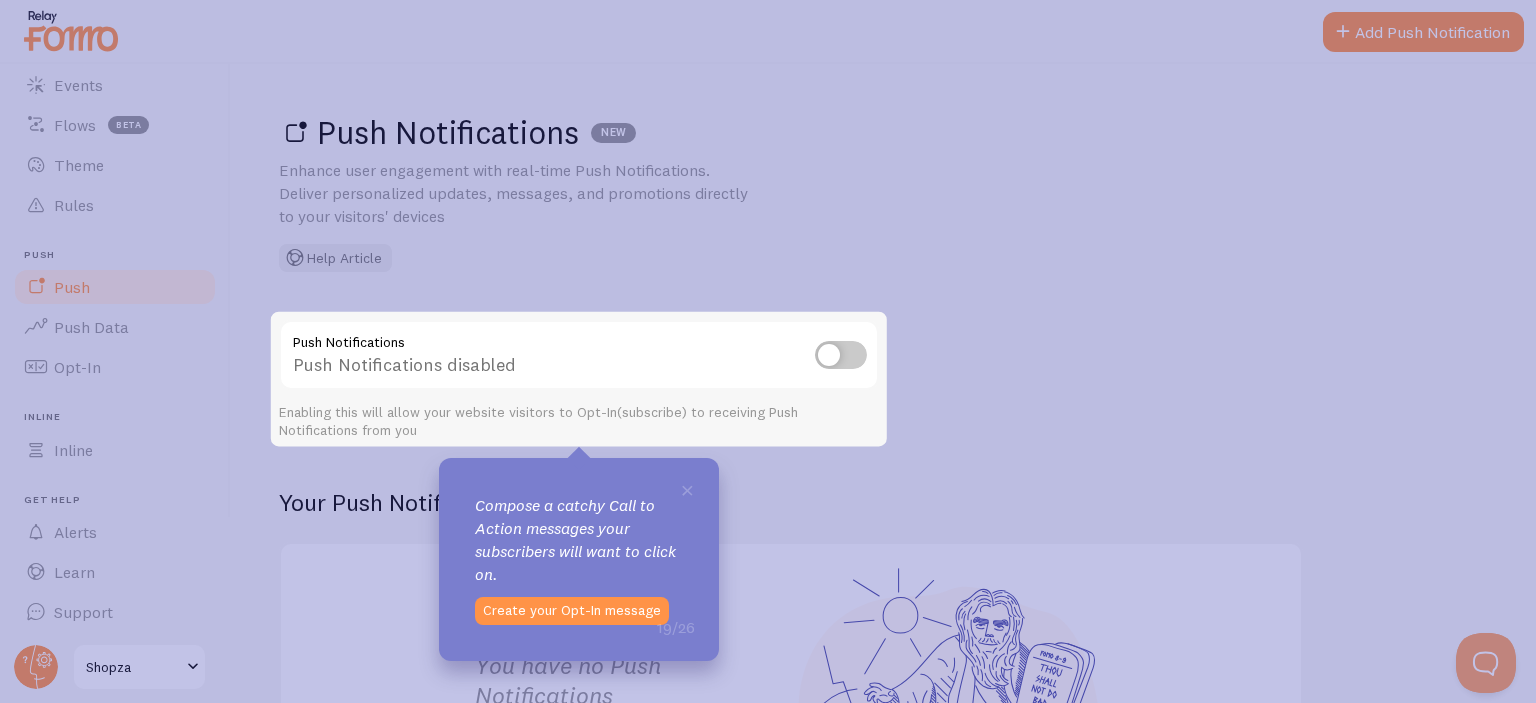 click at bounding box center (841, 355) 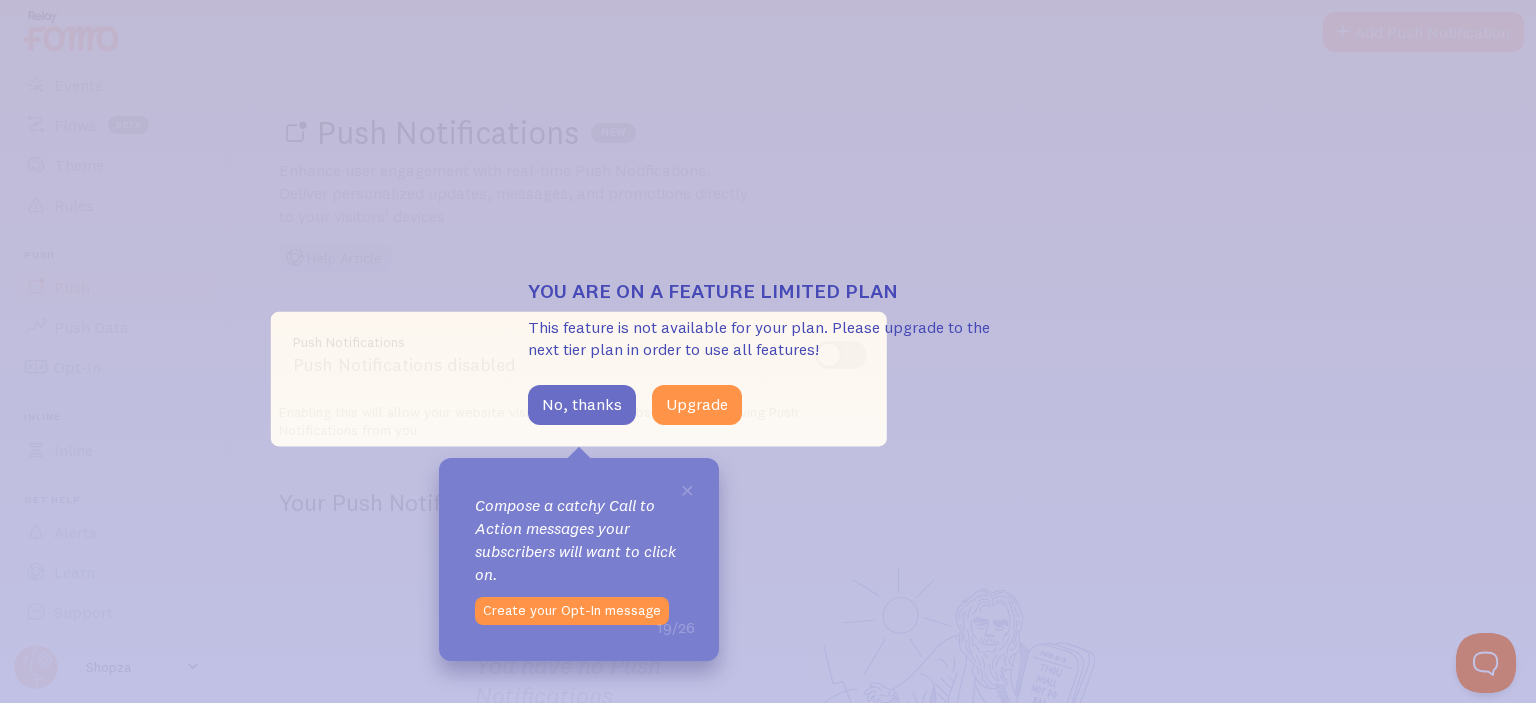 click on "No, thanks" at bounding box center (582, 405) 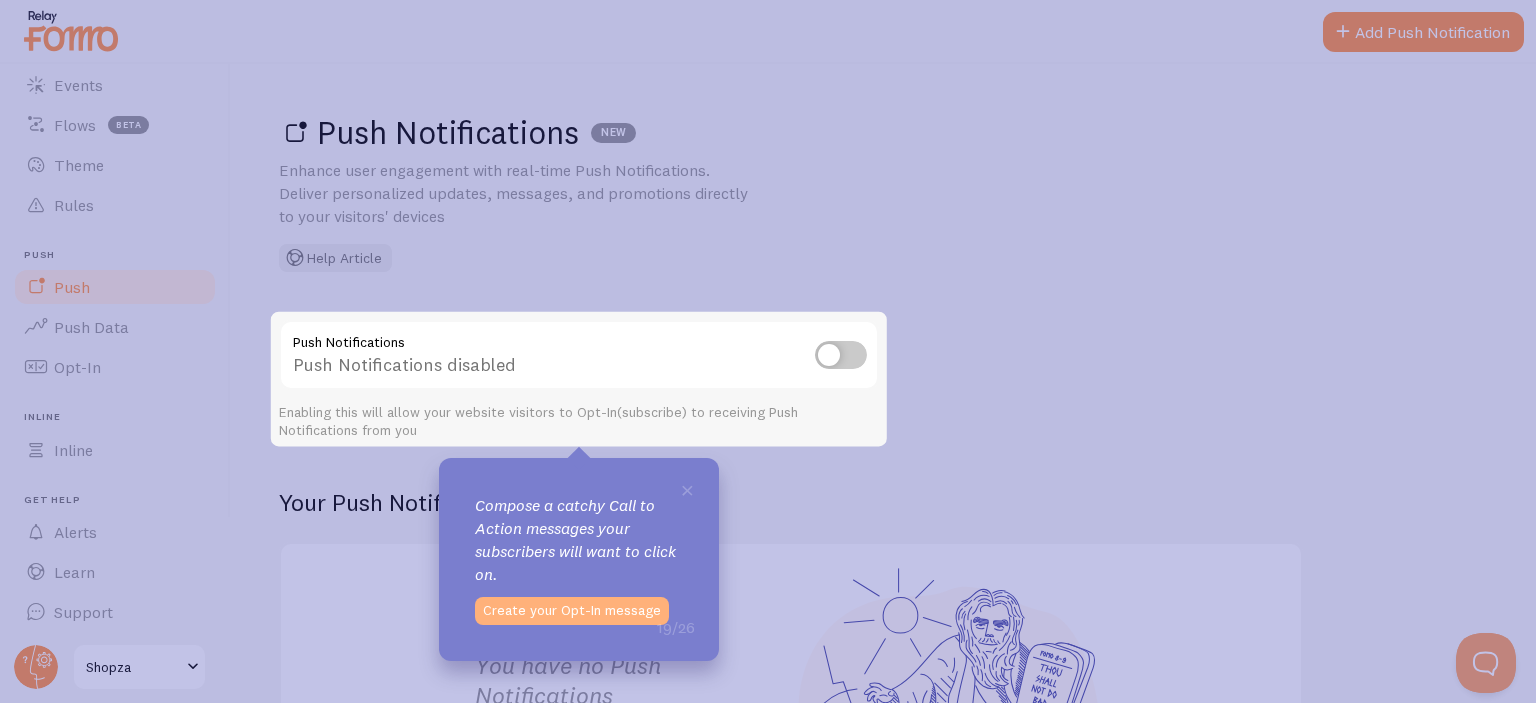 click on "Create your Opt-In message" at bounding box center (572, 611) 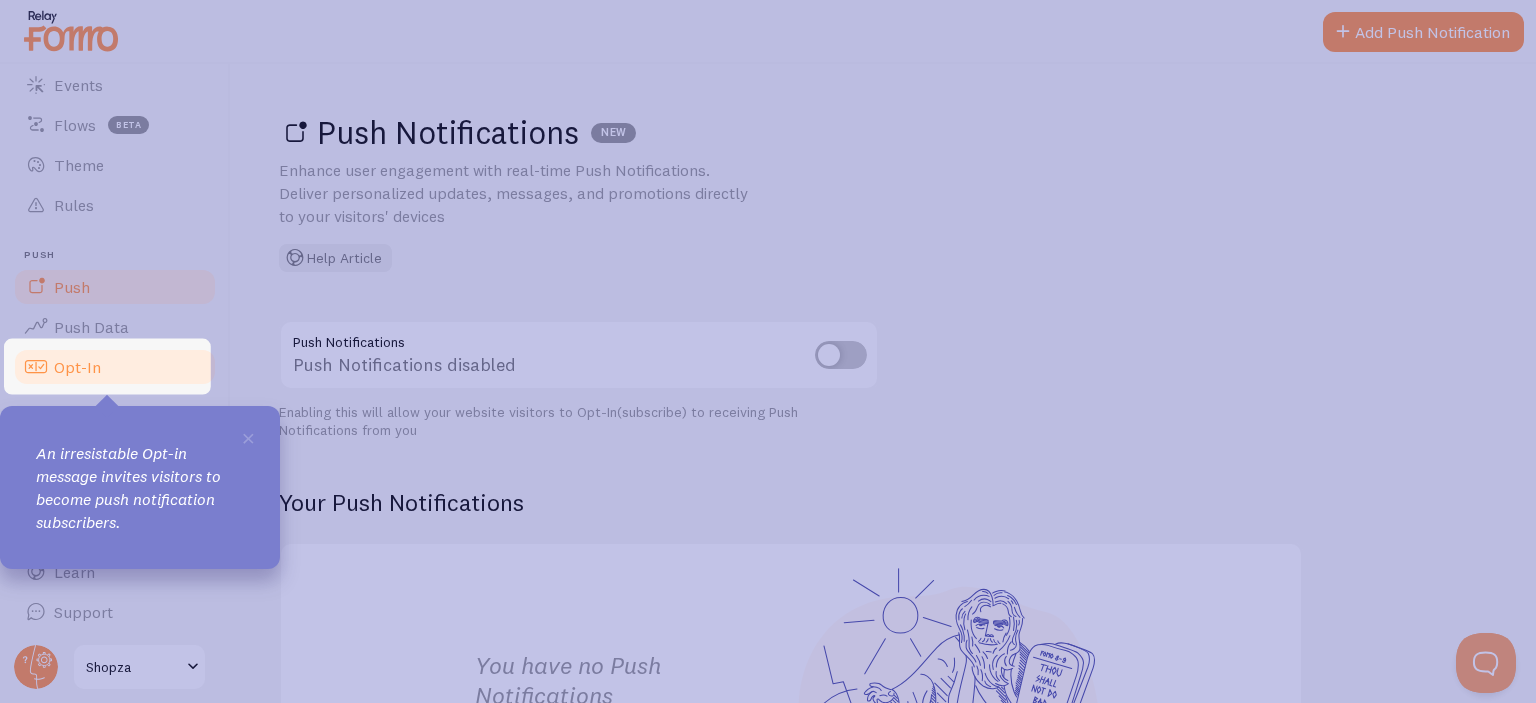 click on "Opt-In" at bounding box center (115, 367) 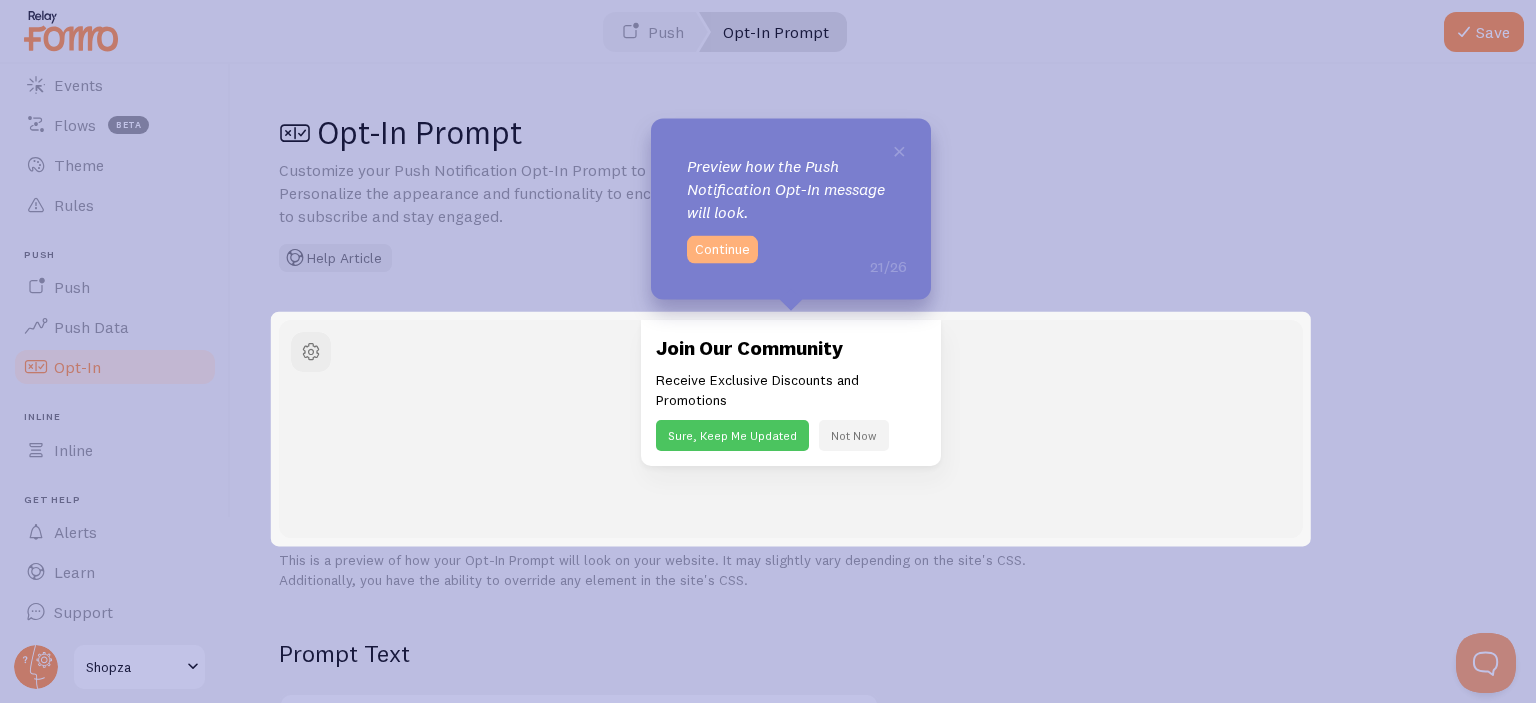 click on "Continue" at bounding box center (722, 250) 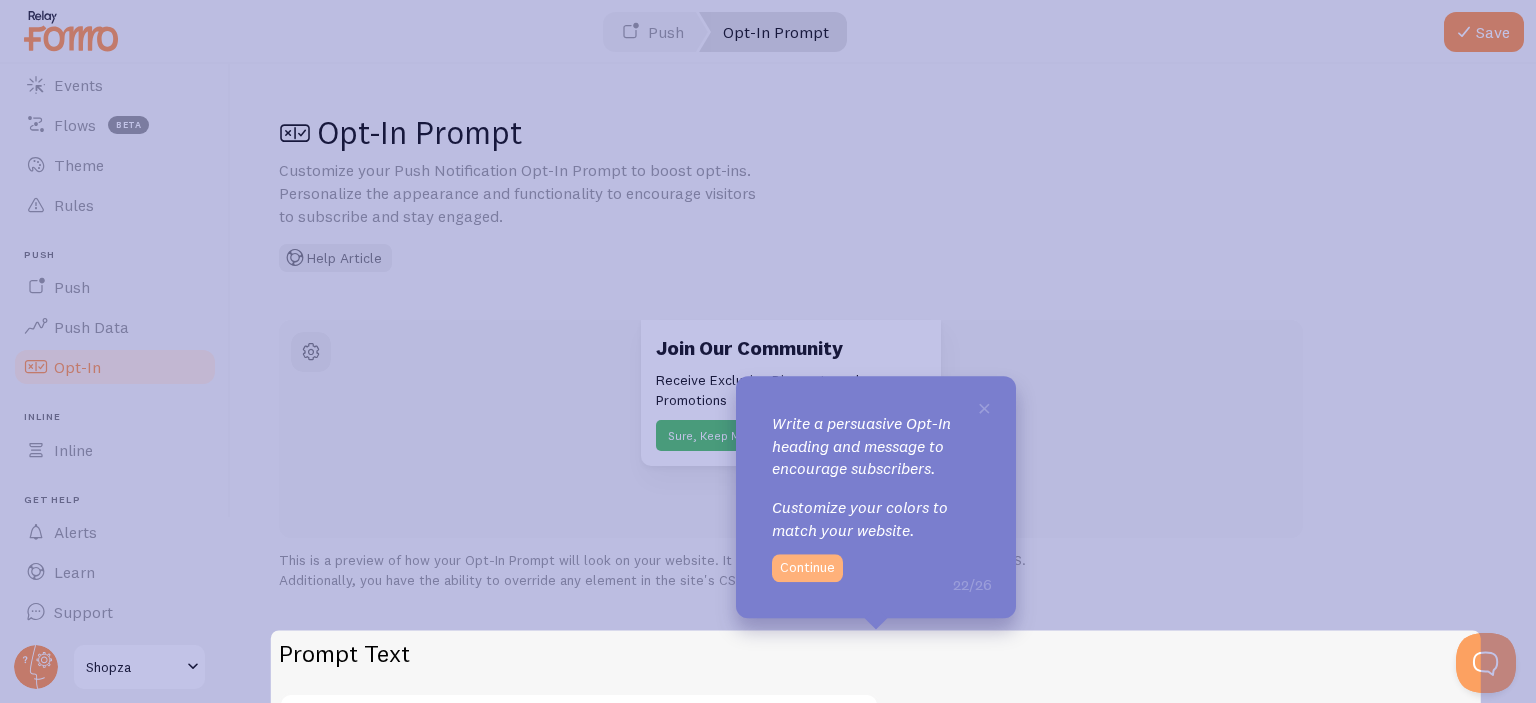 click on "Continue" at bounding box center (807, 568) 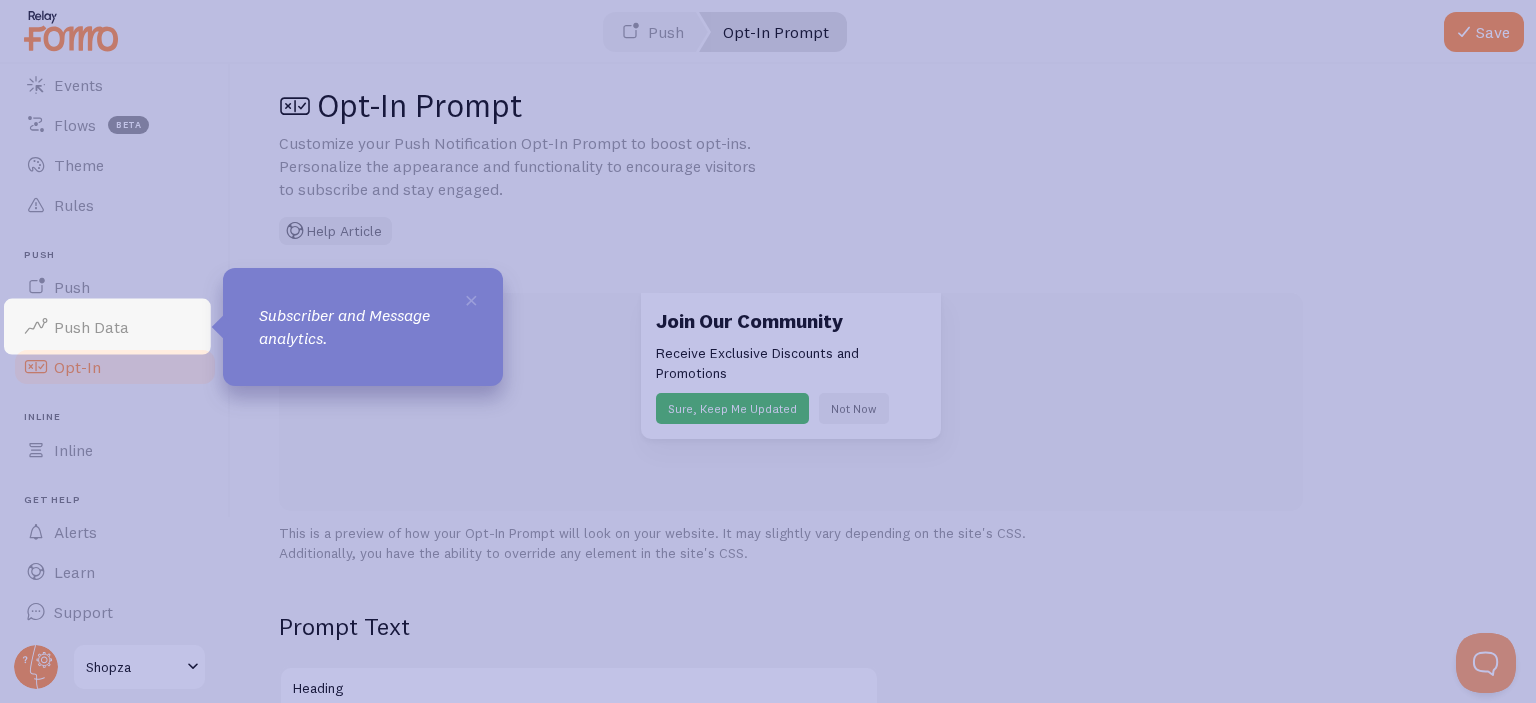 scroll, scrollTop: 258, scrollLeft: 0, axis: vertical 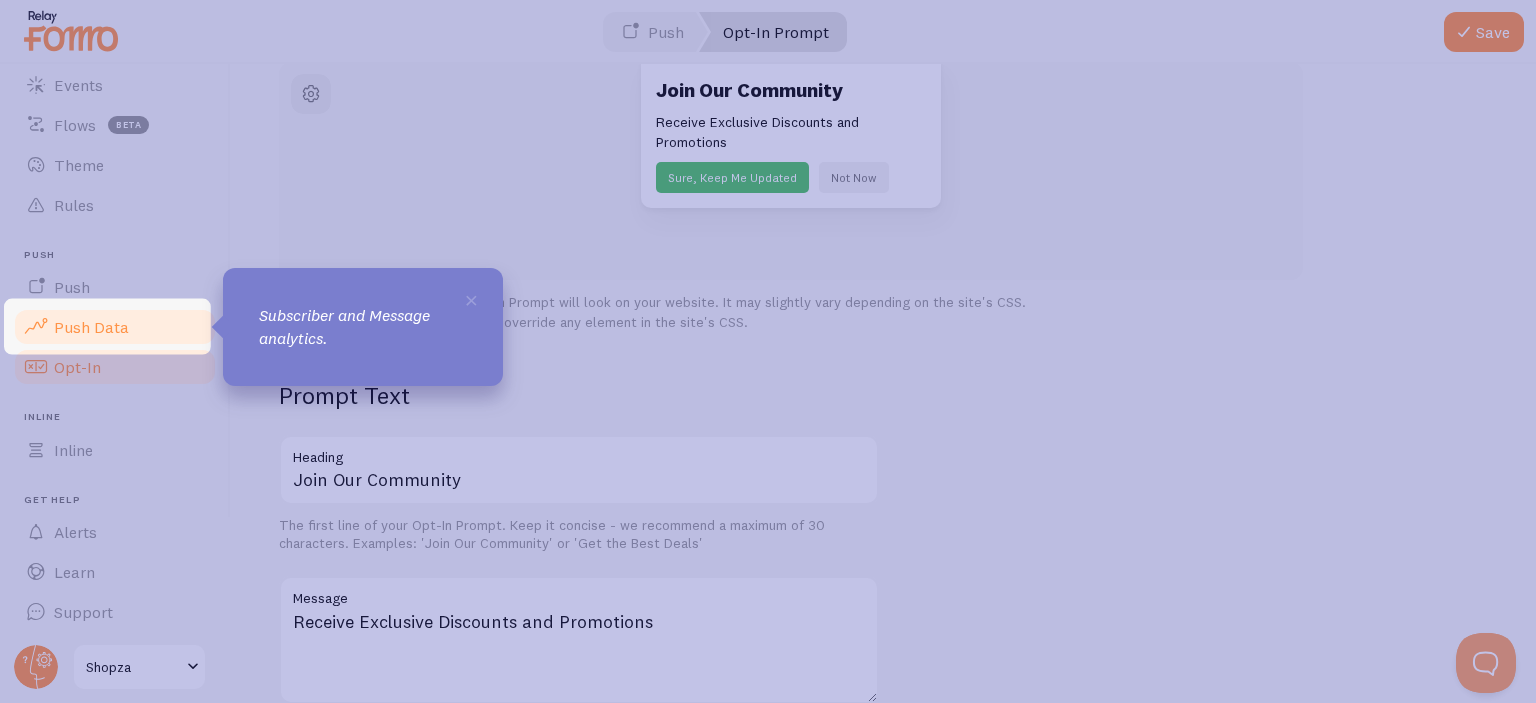 click on "Push Data" at bounding box center [91, 327] 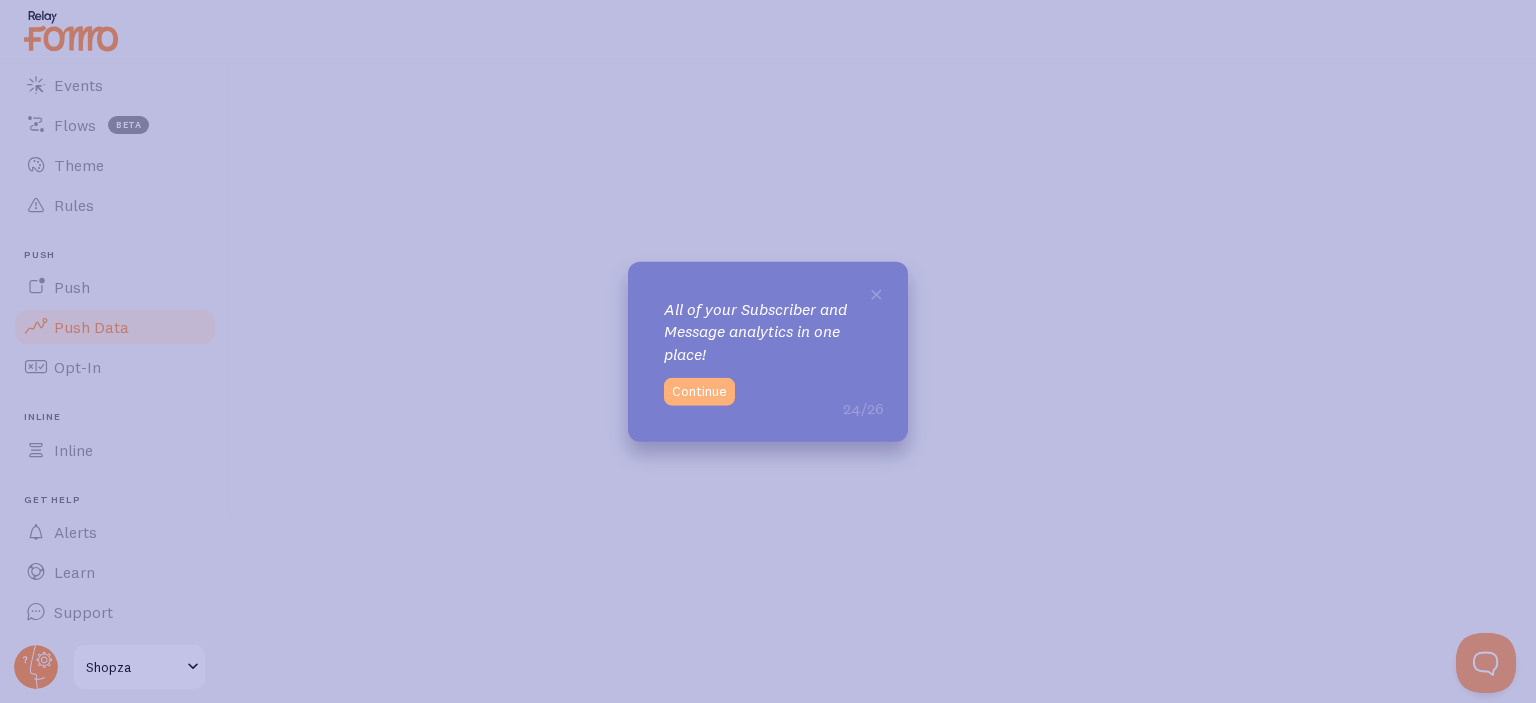 click on "Continue" at bounding box center [699, 392] 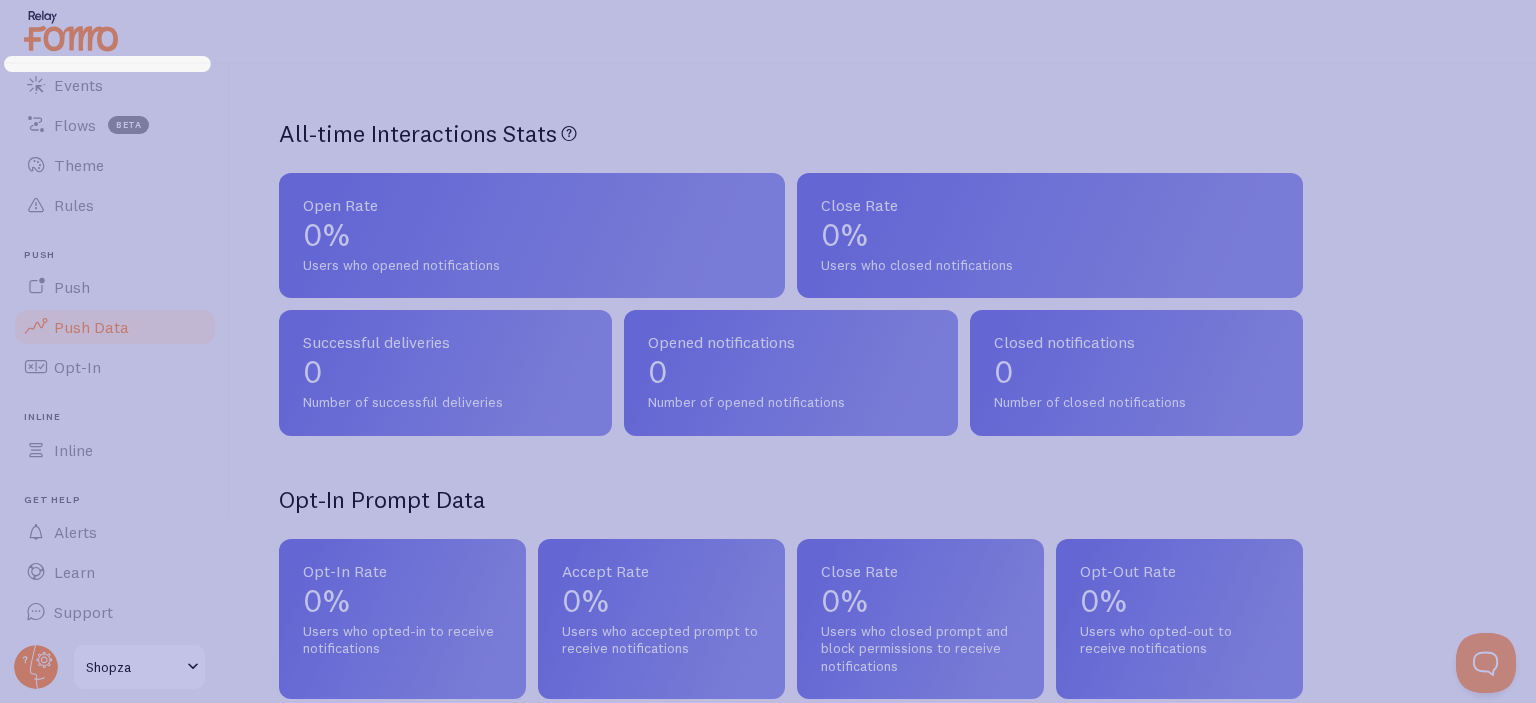 scroll, scrollTop: 135, scrollLeft: 0, axis: vertical 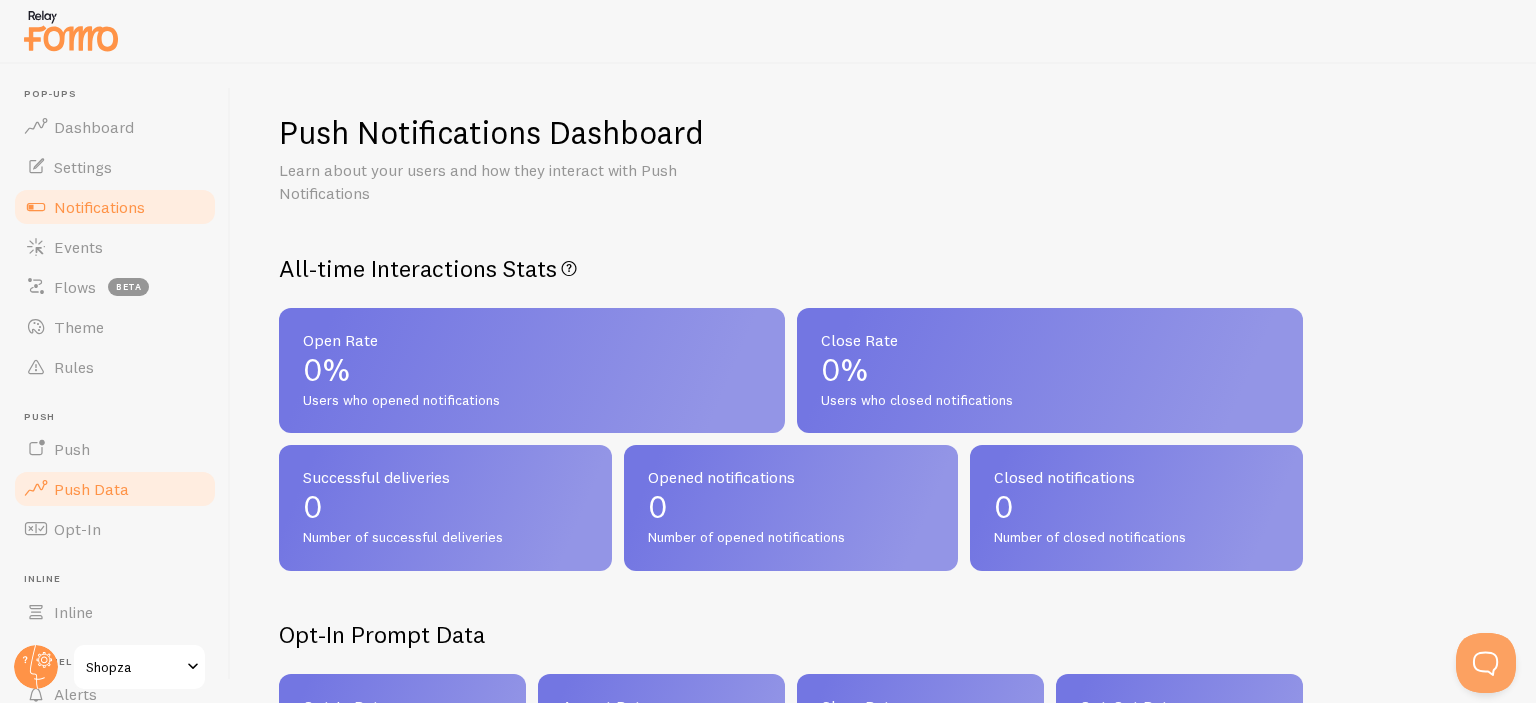 click on "Notifications" at bounding box center (99, 207) 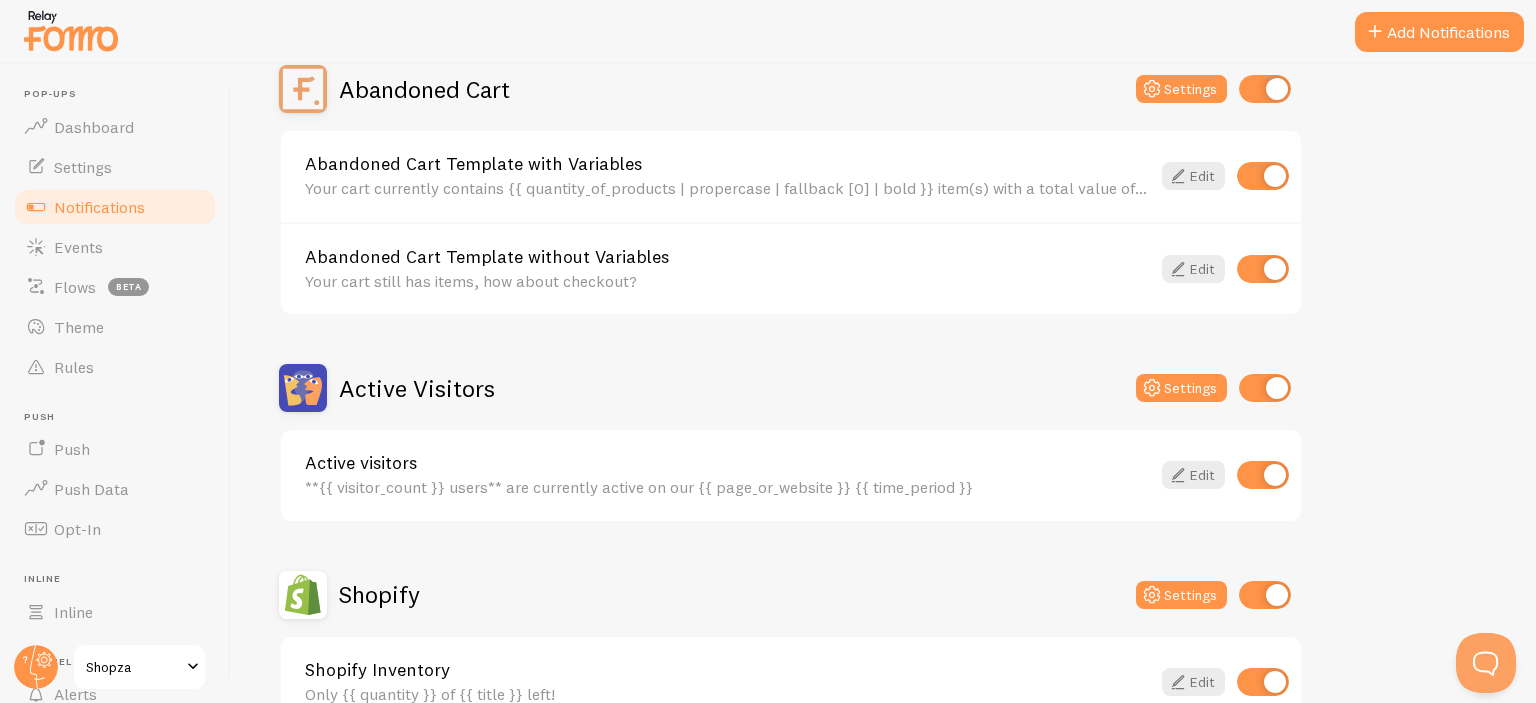 scroll, scrollTop: 210, scrollLeft: 0, axis: vertical 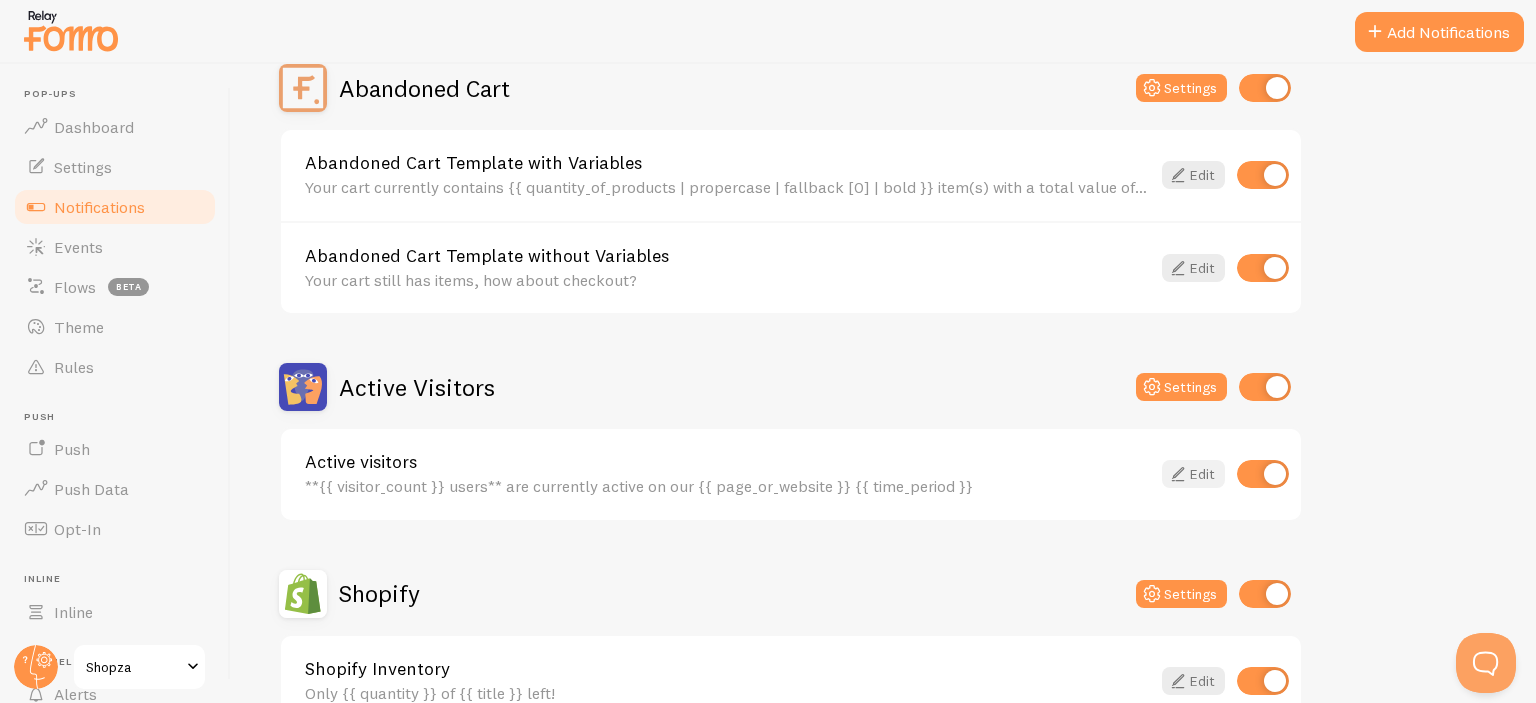 click at bounding box center (1178, 474) 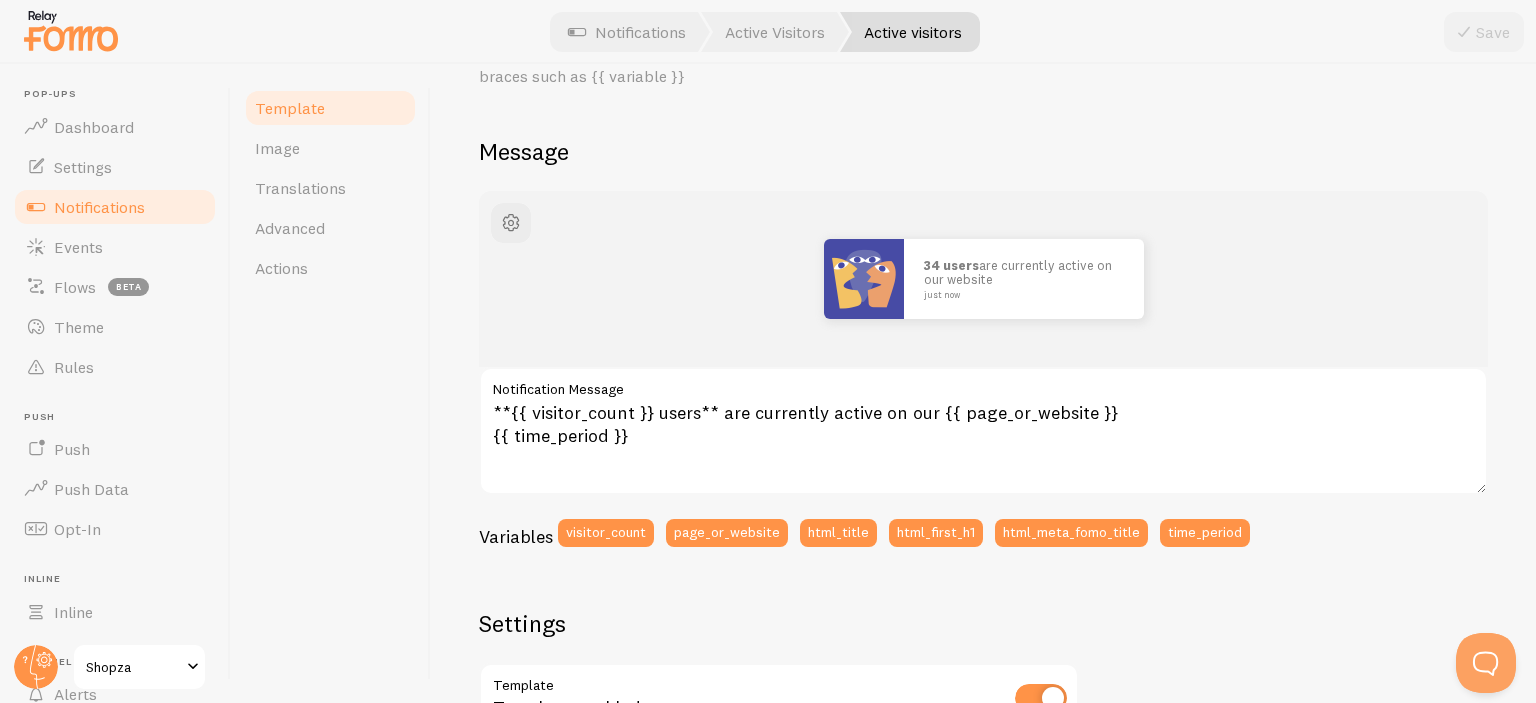 scroll, scrollTop: 225, scrollLeft: 0, axis: vertical 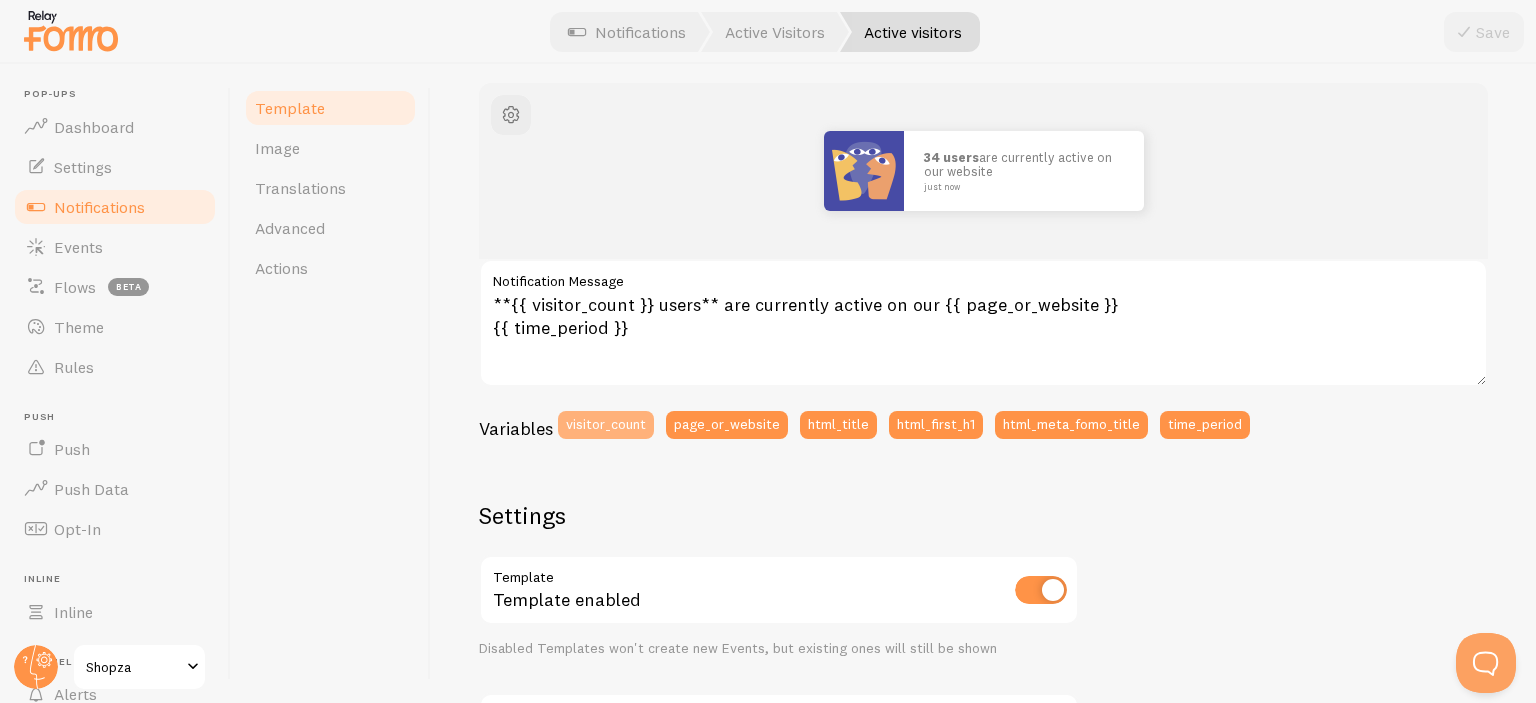 click on "visitor_count" at bounding box center [606, 425] 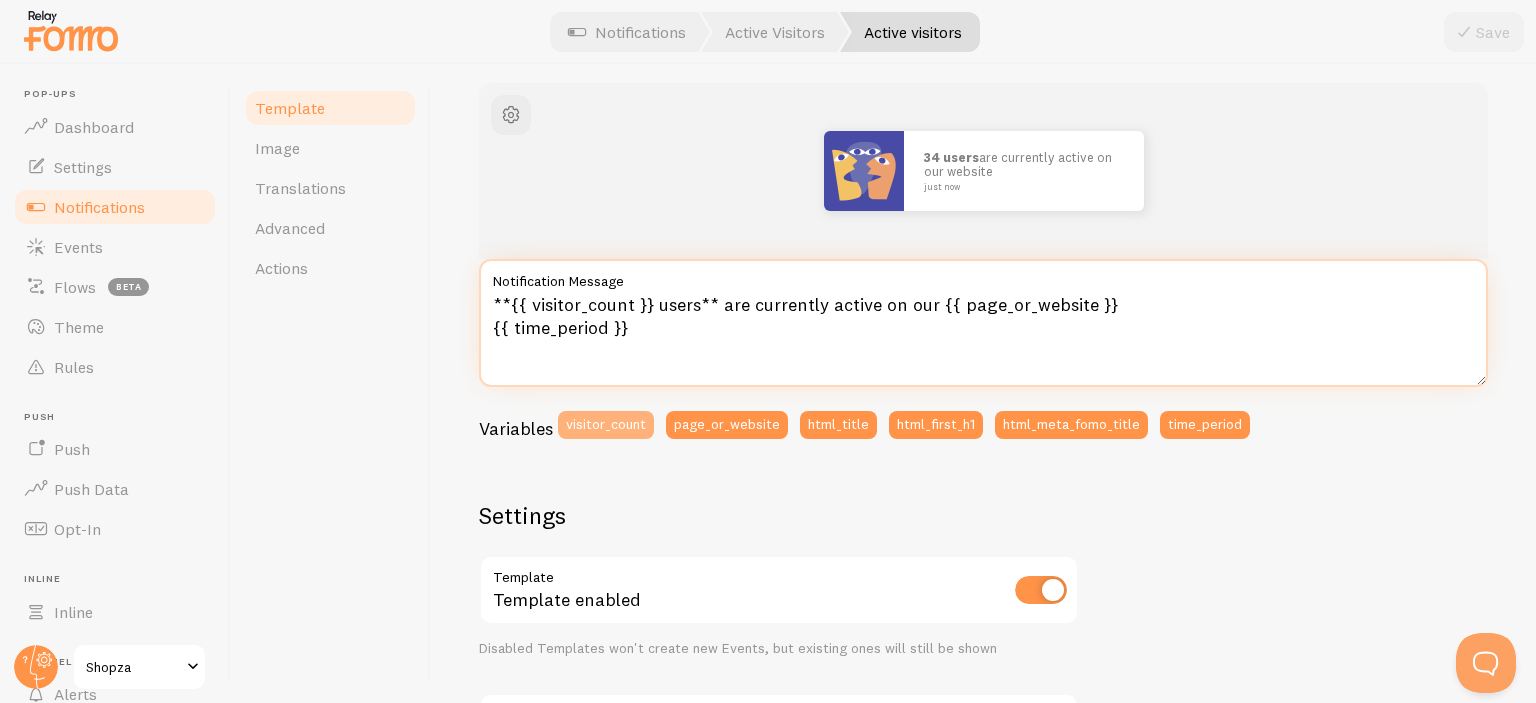type on "{{ visitor_count }}**{{ visitor_count }} users** are currently active on our {{ page_or_website }}
{{ time_period }}" 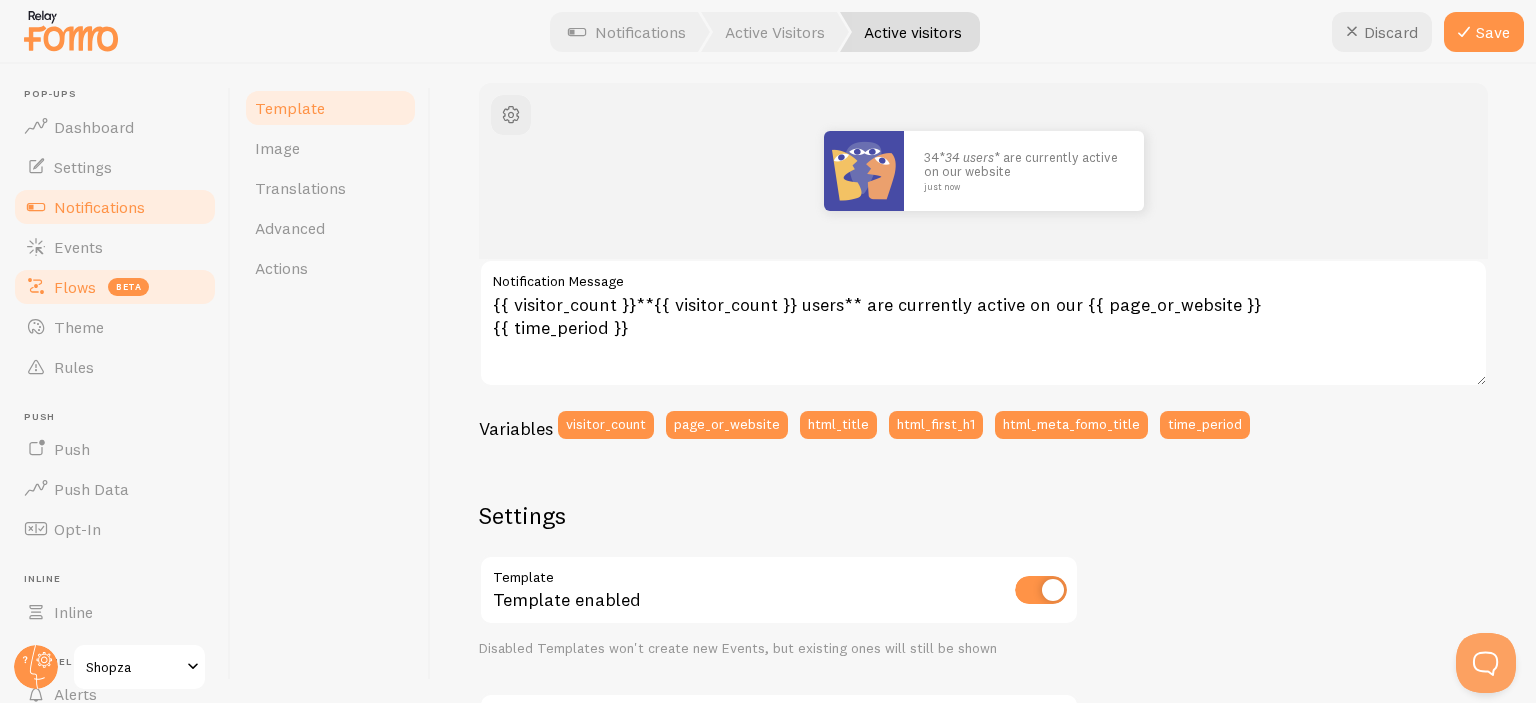 click on "Flows
beta" at bounding box center [115, 287] 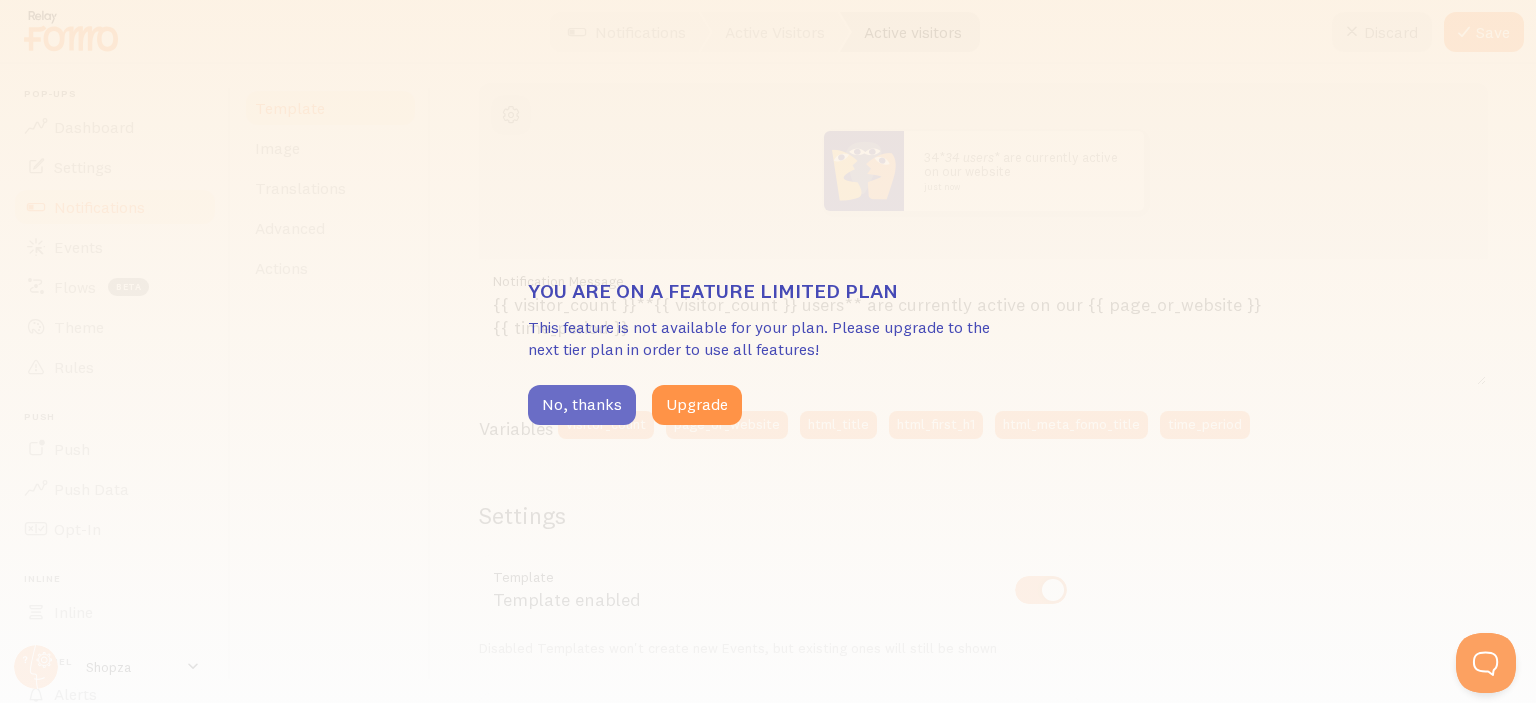 click on "No, thanks" at bounding box center (582, 405) 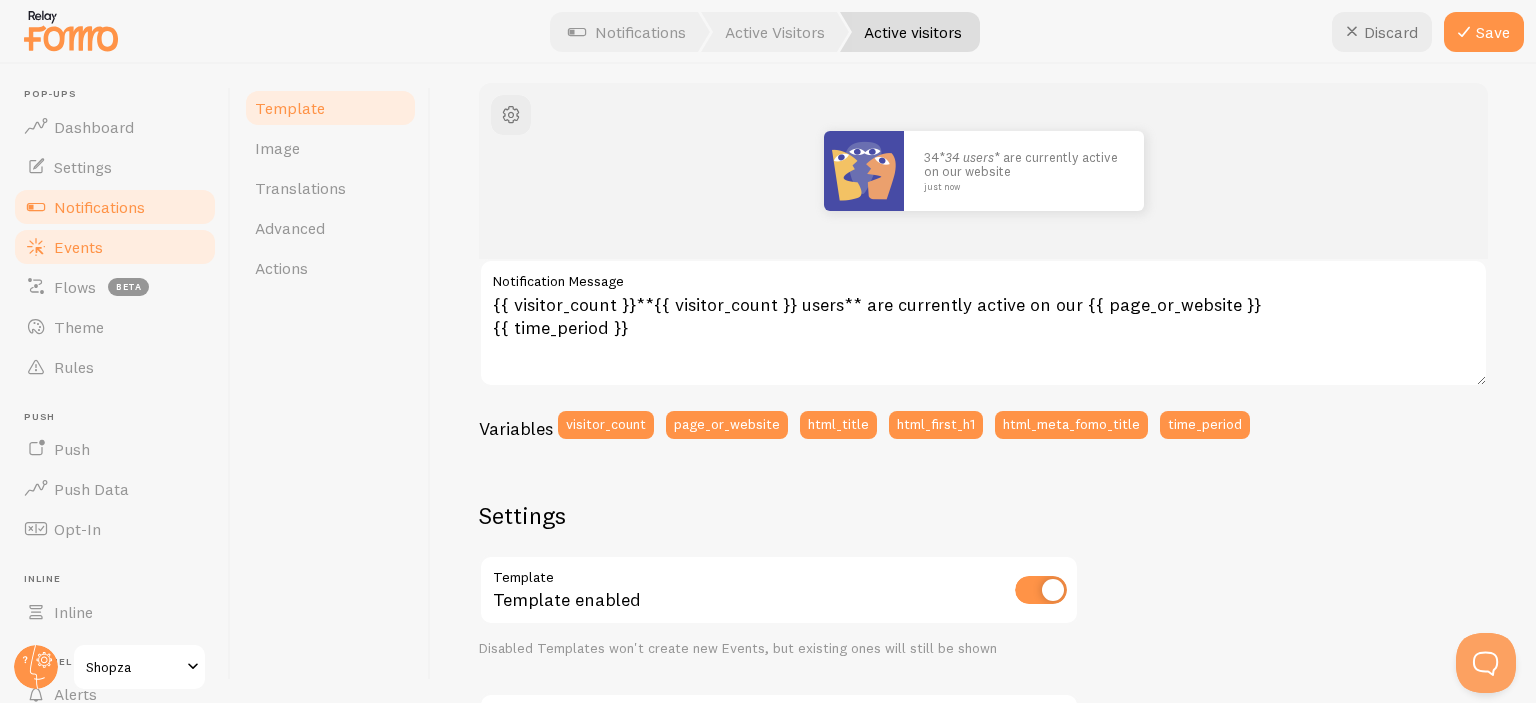 click on "Events" at bounding box center [115, 247] 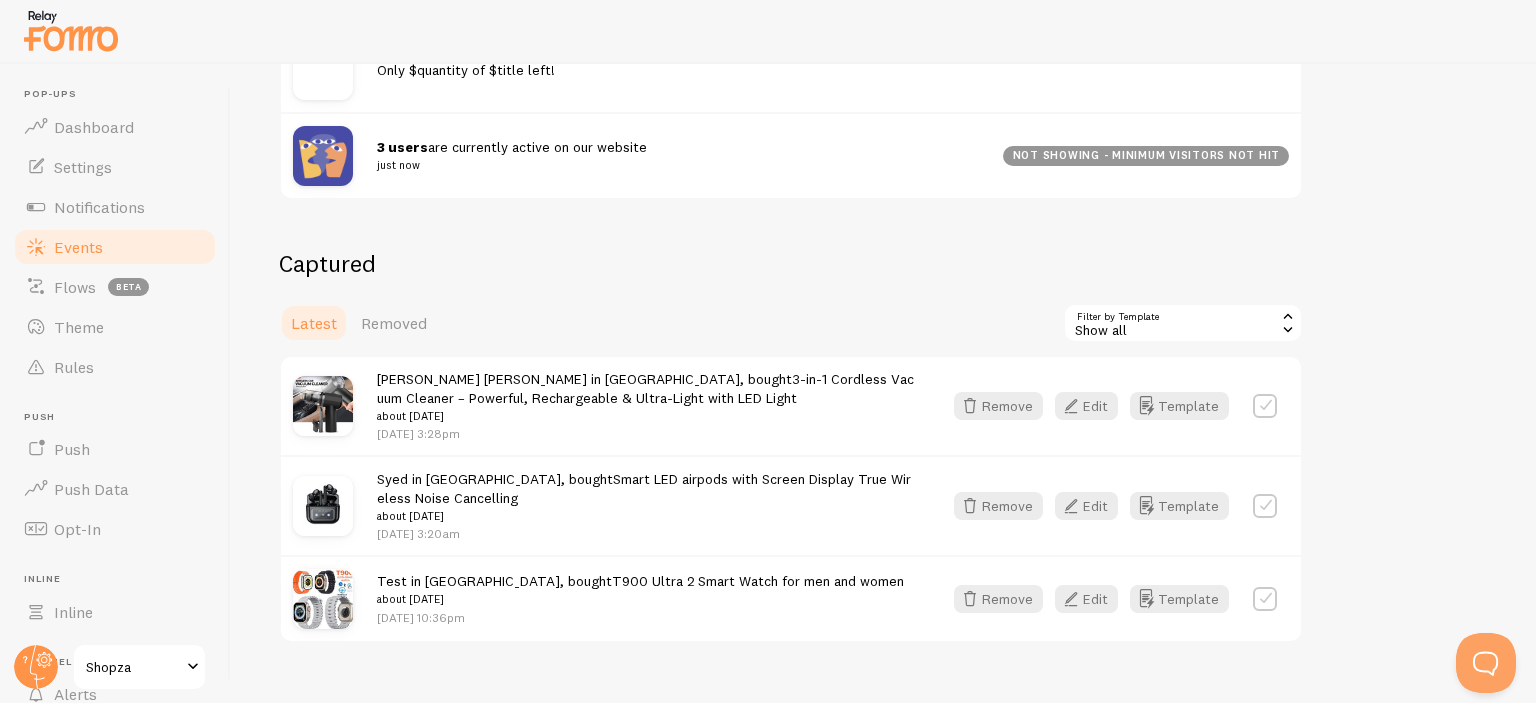 scroll, scrollTop: 360, scrollLeft: 0, axis: vertical 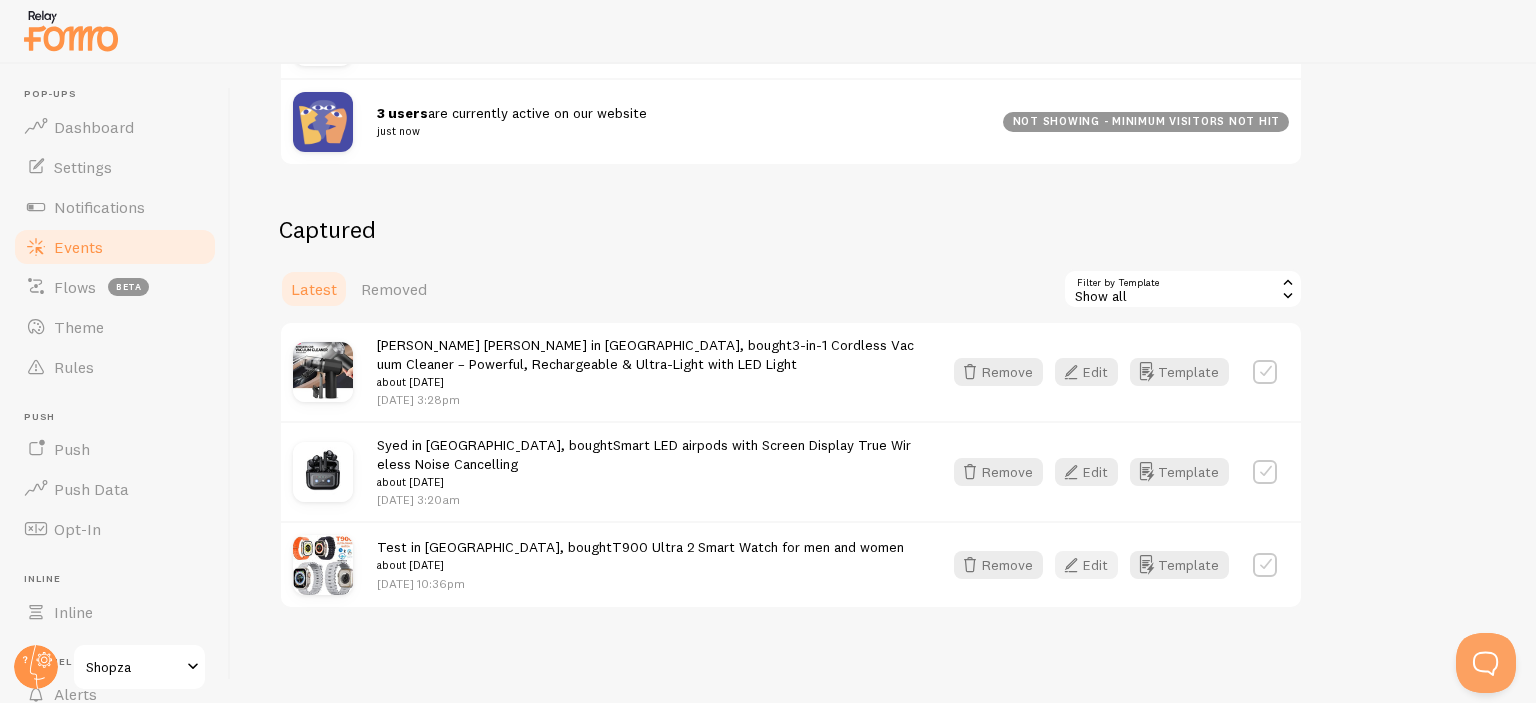 click on "Edit" at bounding box center (1086, 565) 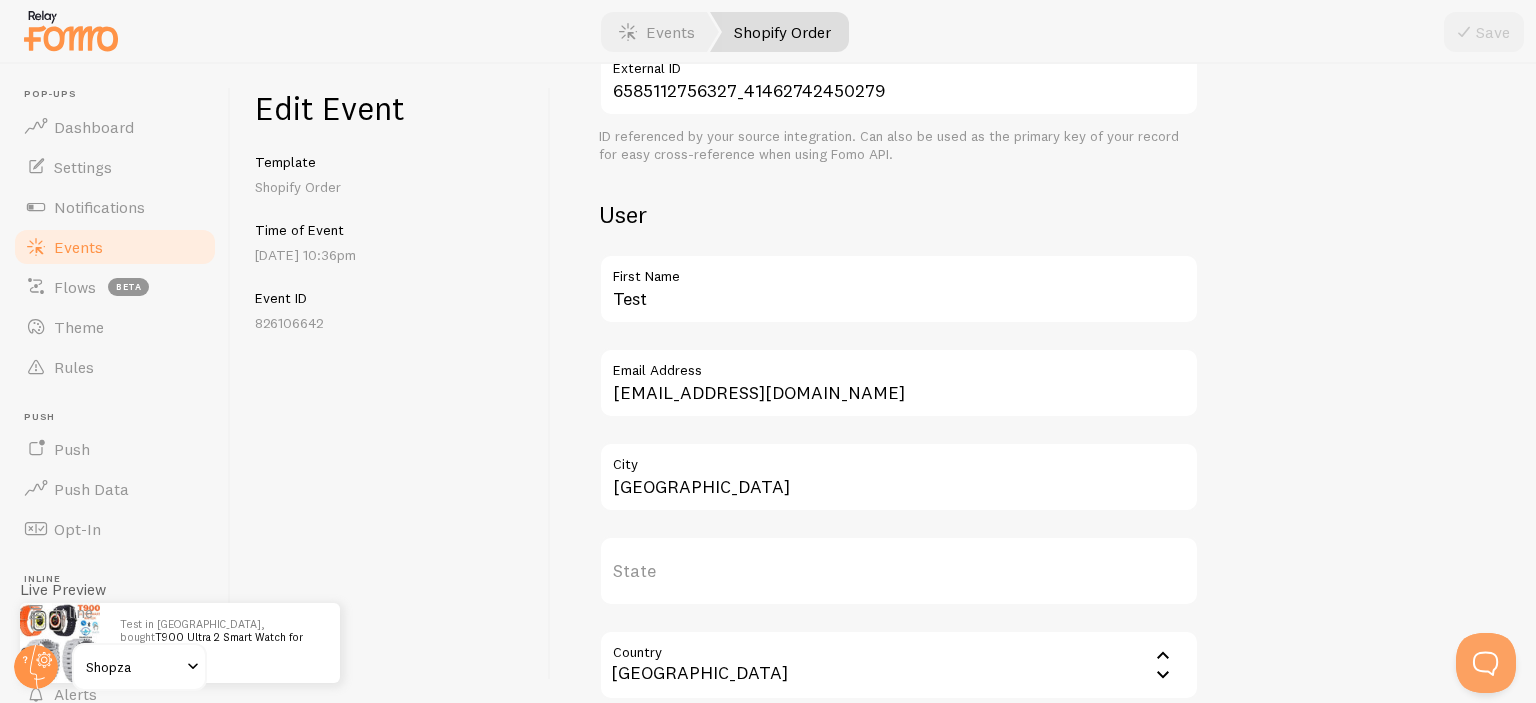 scroll, scrollTop: 575, scrollLeft: 0, axis: vertical 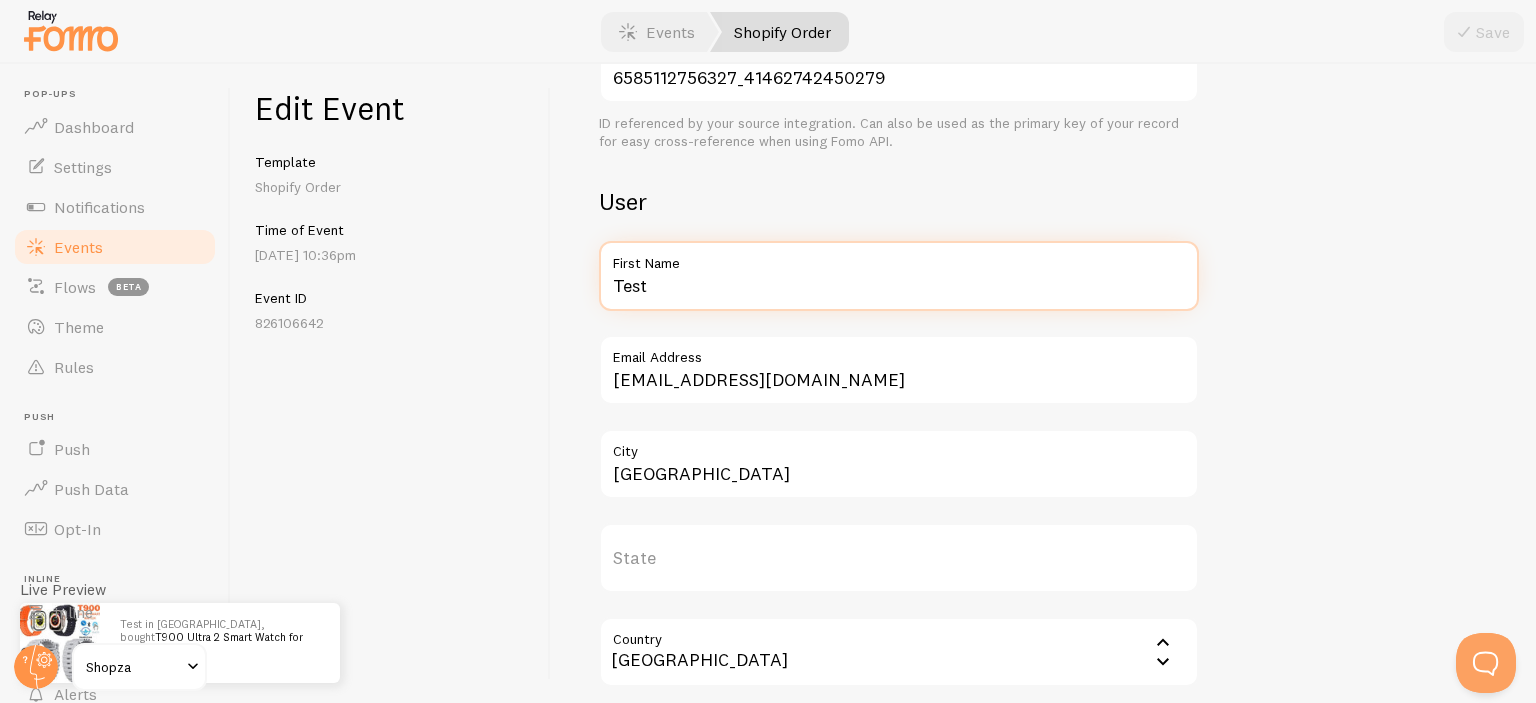 click on "Test" at bounding box center (899, 276) 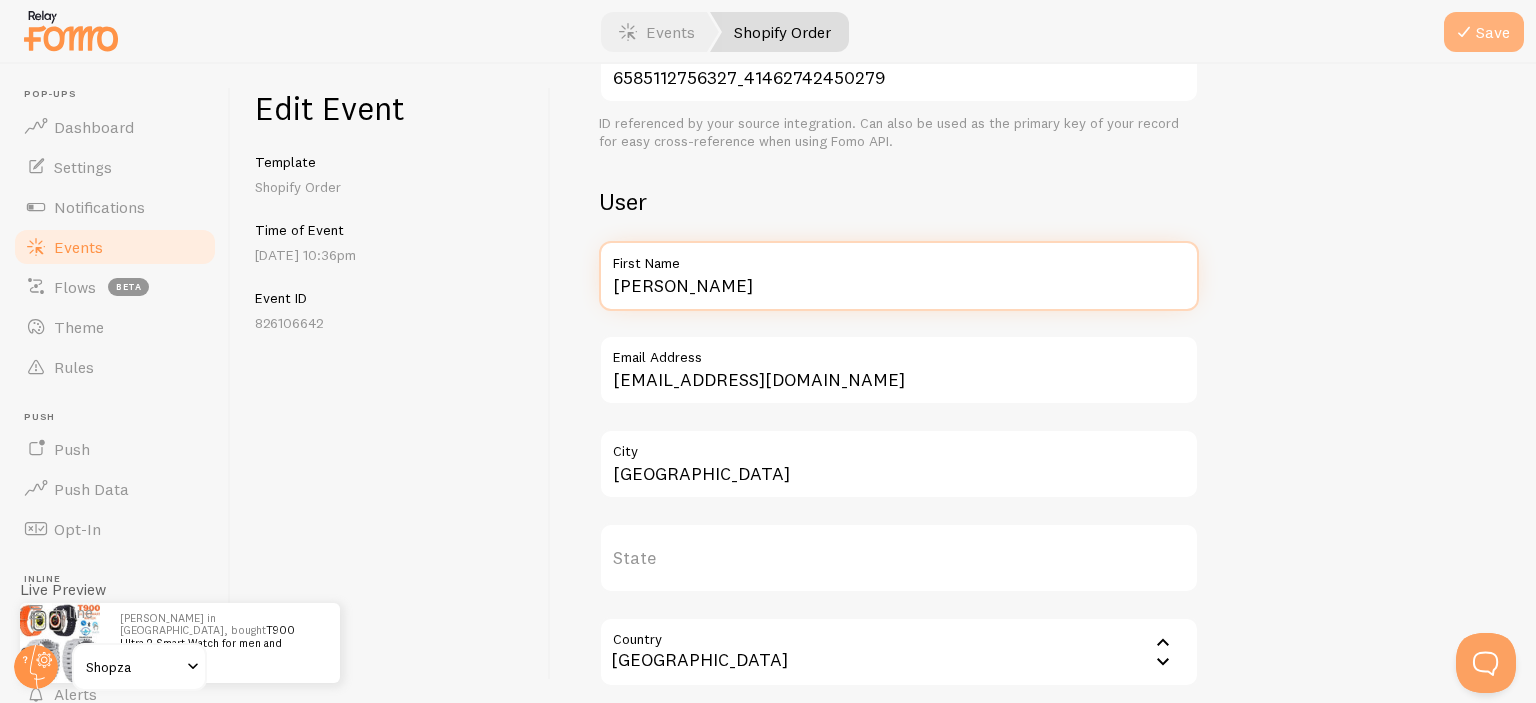 type on "Ali Hamza" 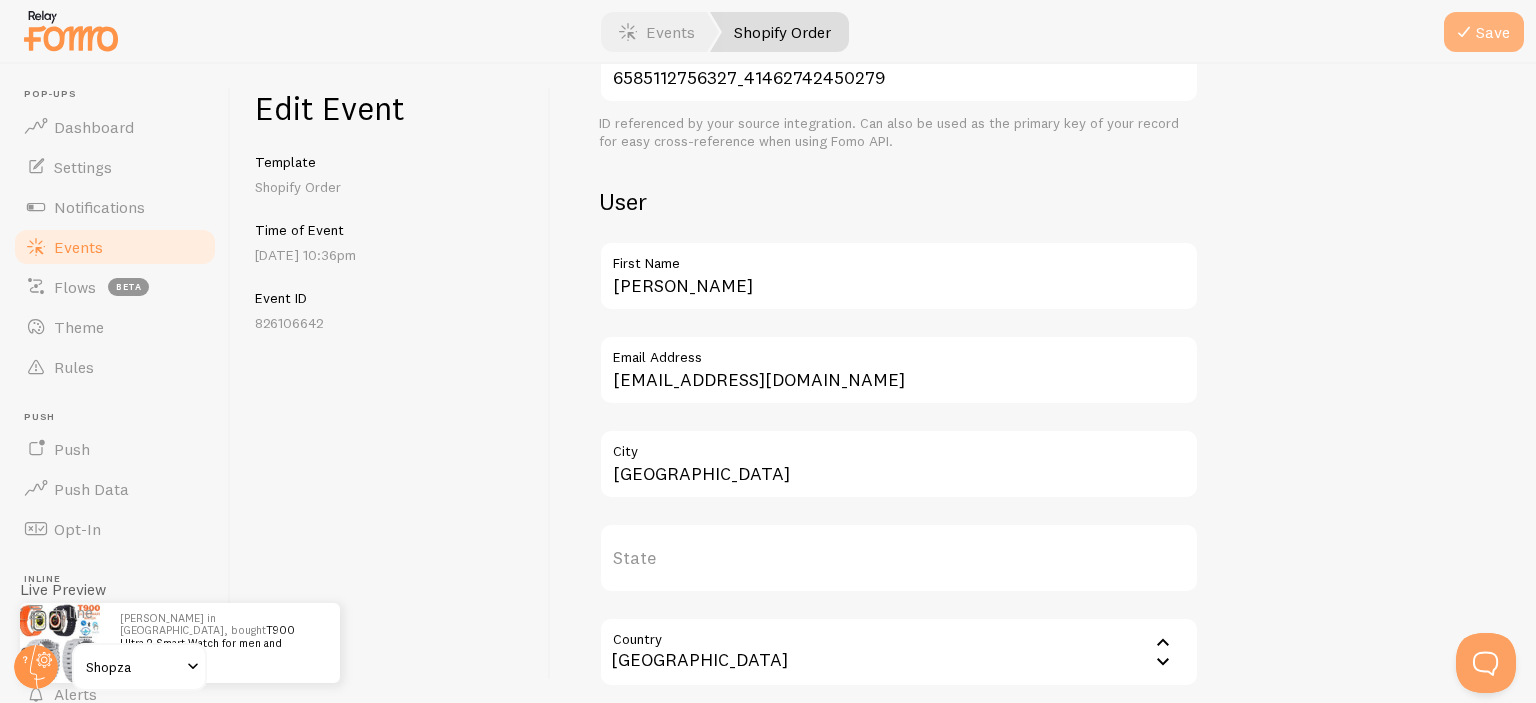 click on "Save" at bounding box center [1484, 32] 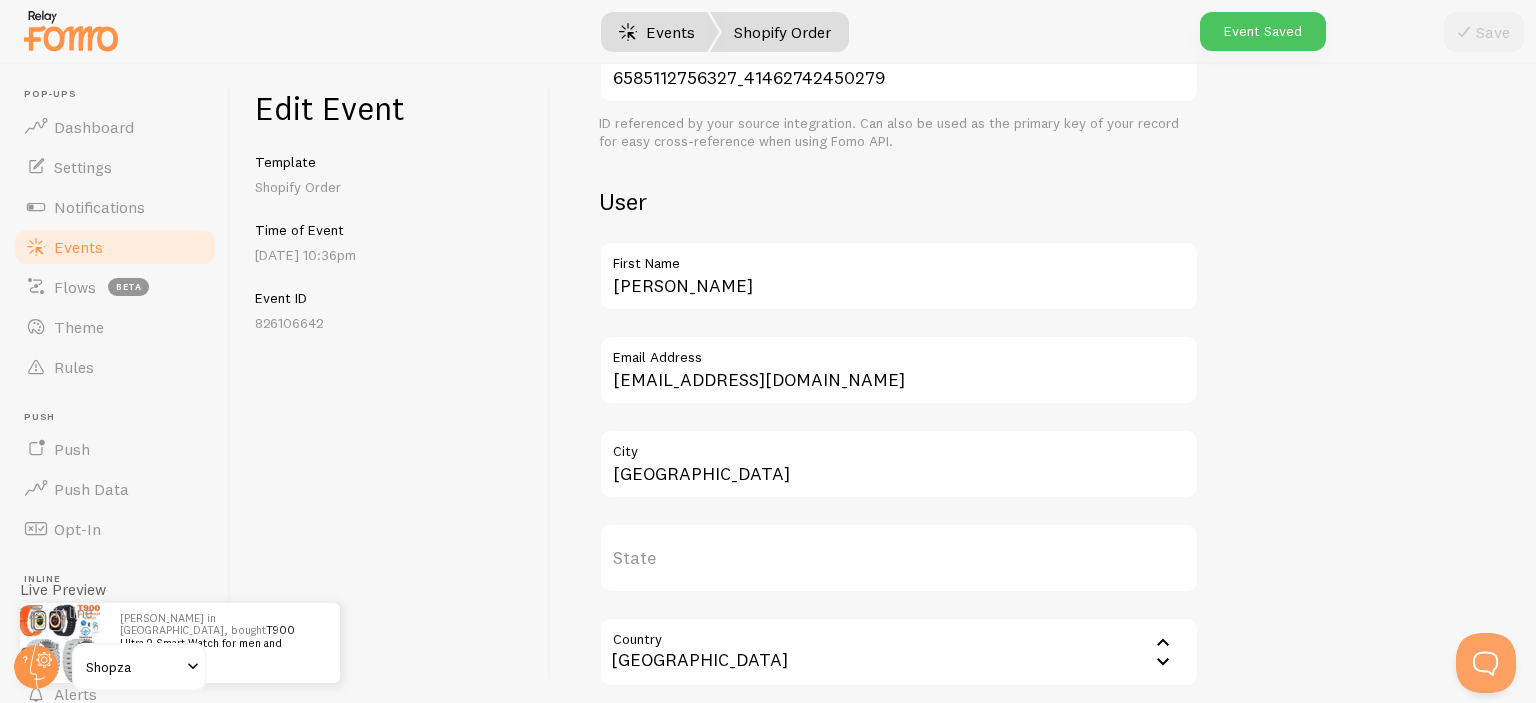 click on "Events" at bounding box center [657, 32] 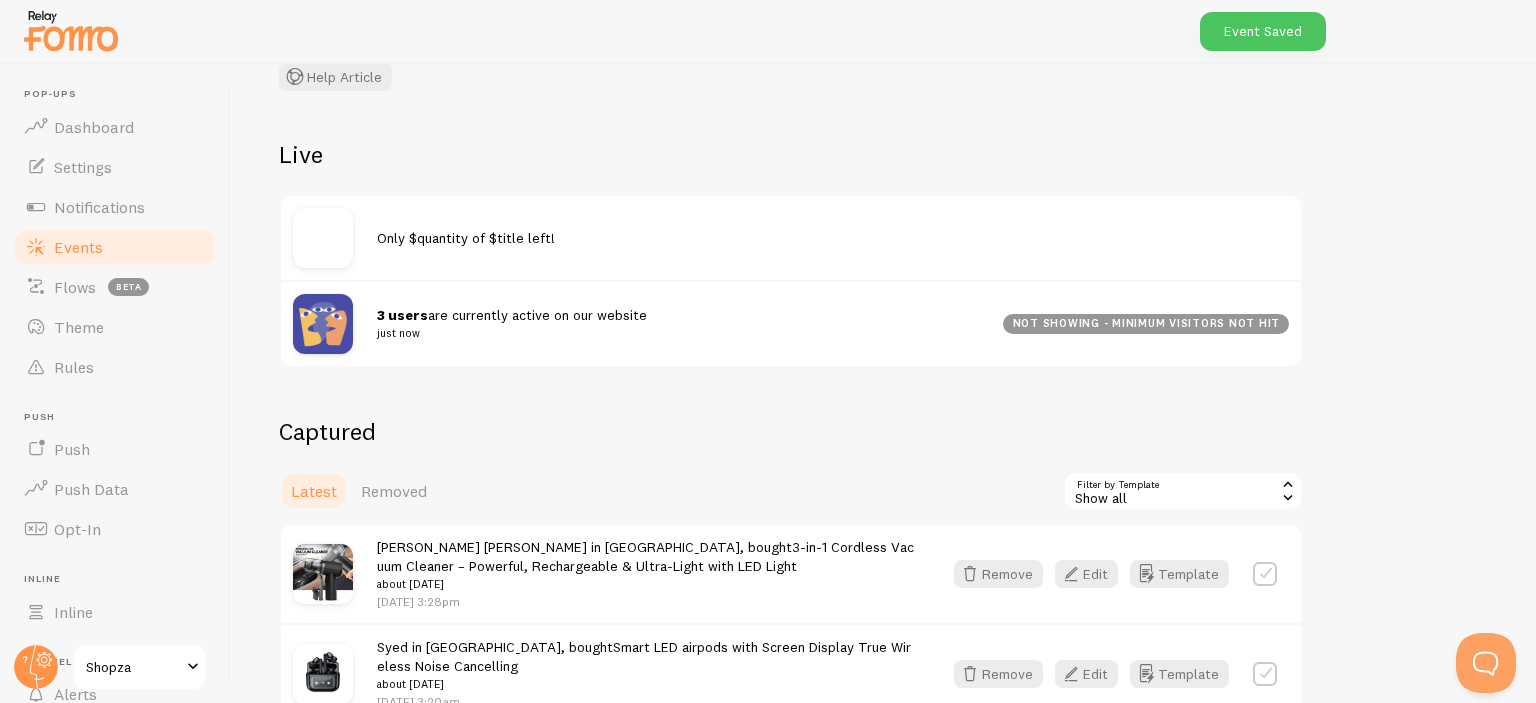 scroll, scrollTop: 360, scrollLeft: 0, axis: vertical 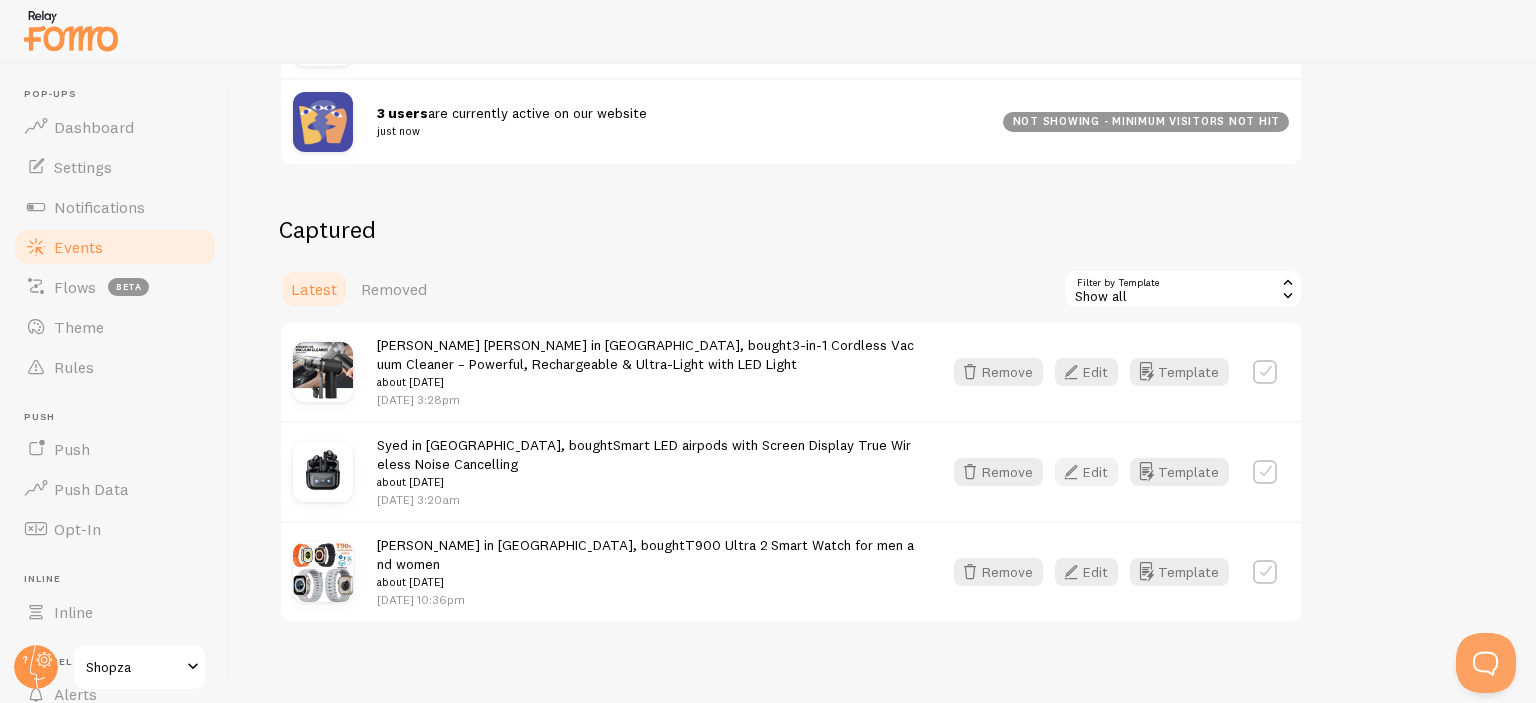 click at bounding box center [1071, 472] 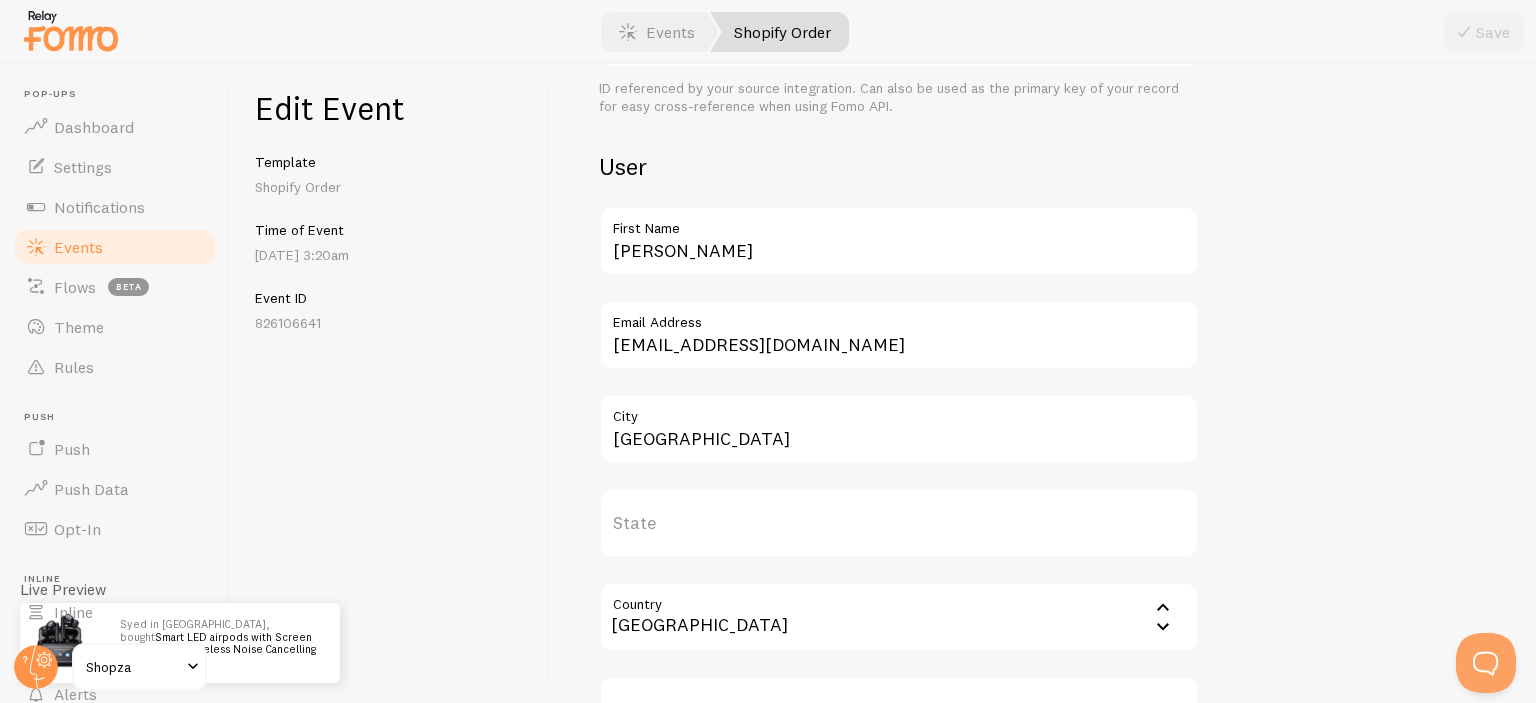 scroll, scrollTop: 655, scrollLeft: 0, axis: vertical 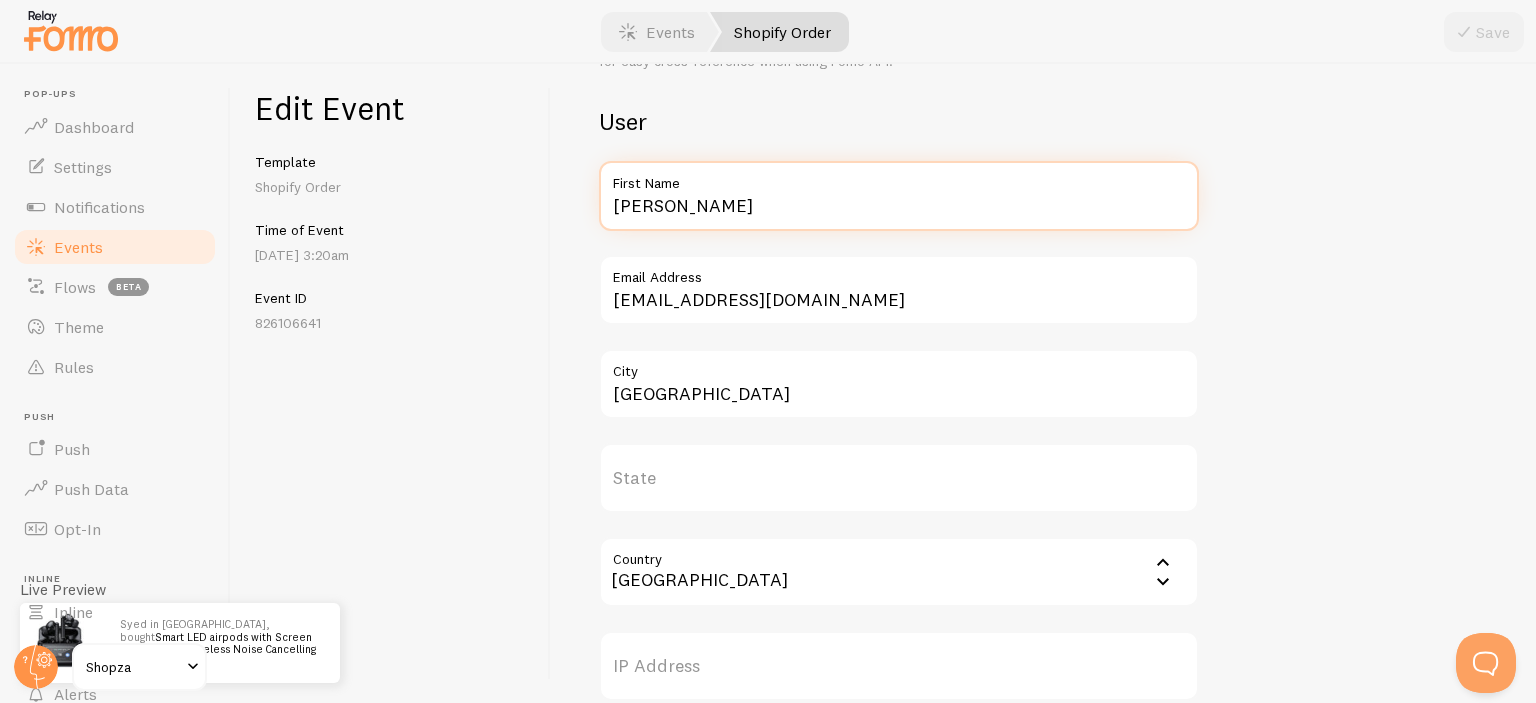 drag, startPoint x: 721, startPoint y: 213, endPoint x: 441, endPoint y: 205, distance: 280.11426 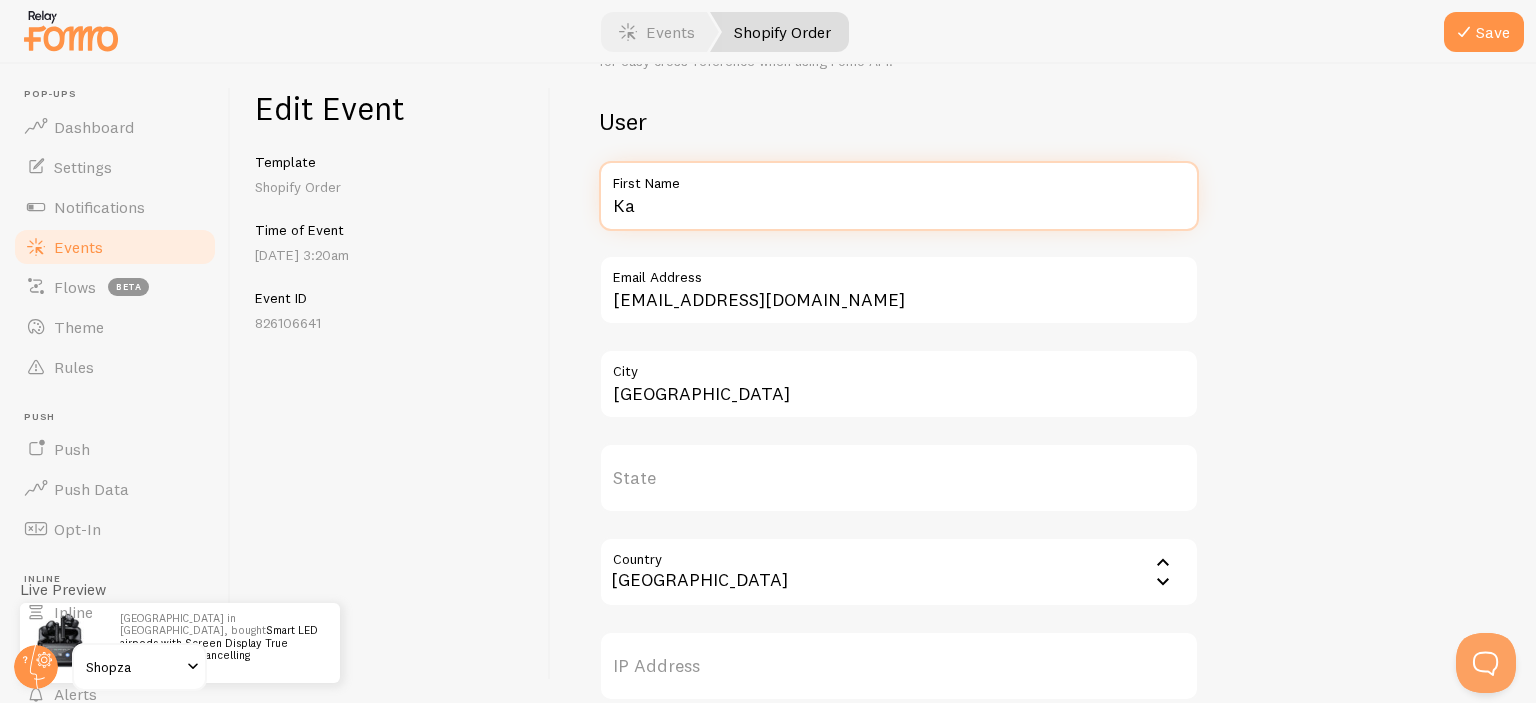 type on "K" 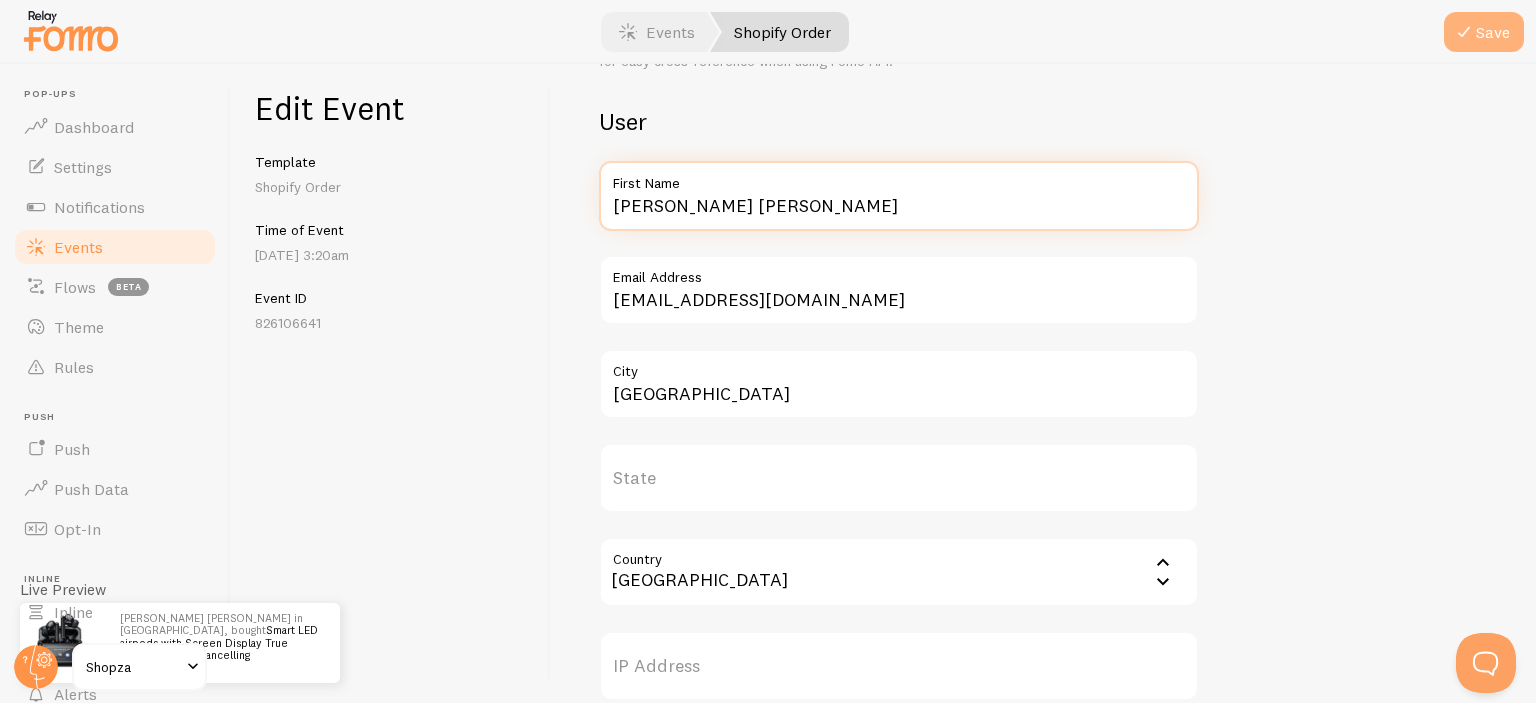 type on "Fatima Imran" 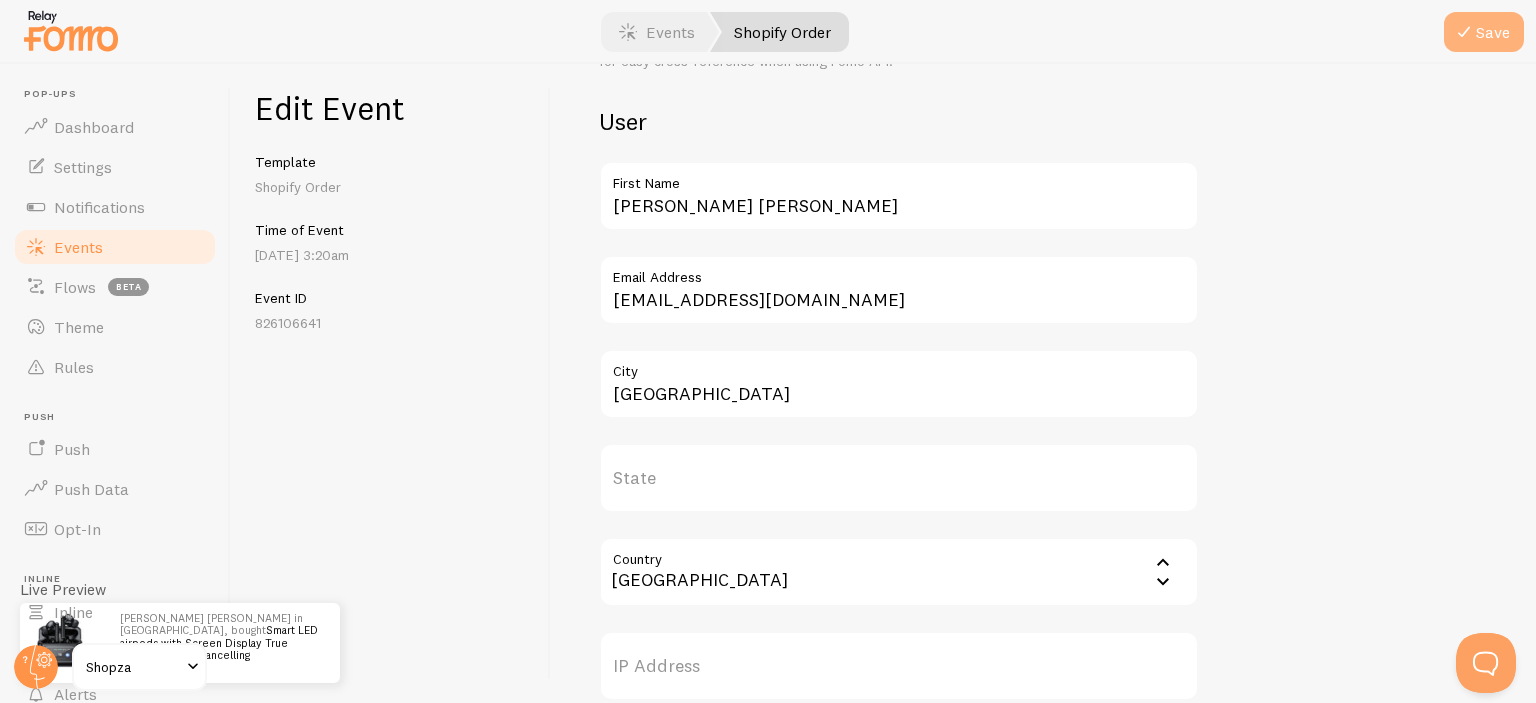 click on "Save" at bounding box center [1484, 32] 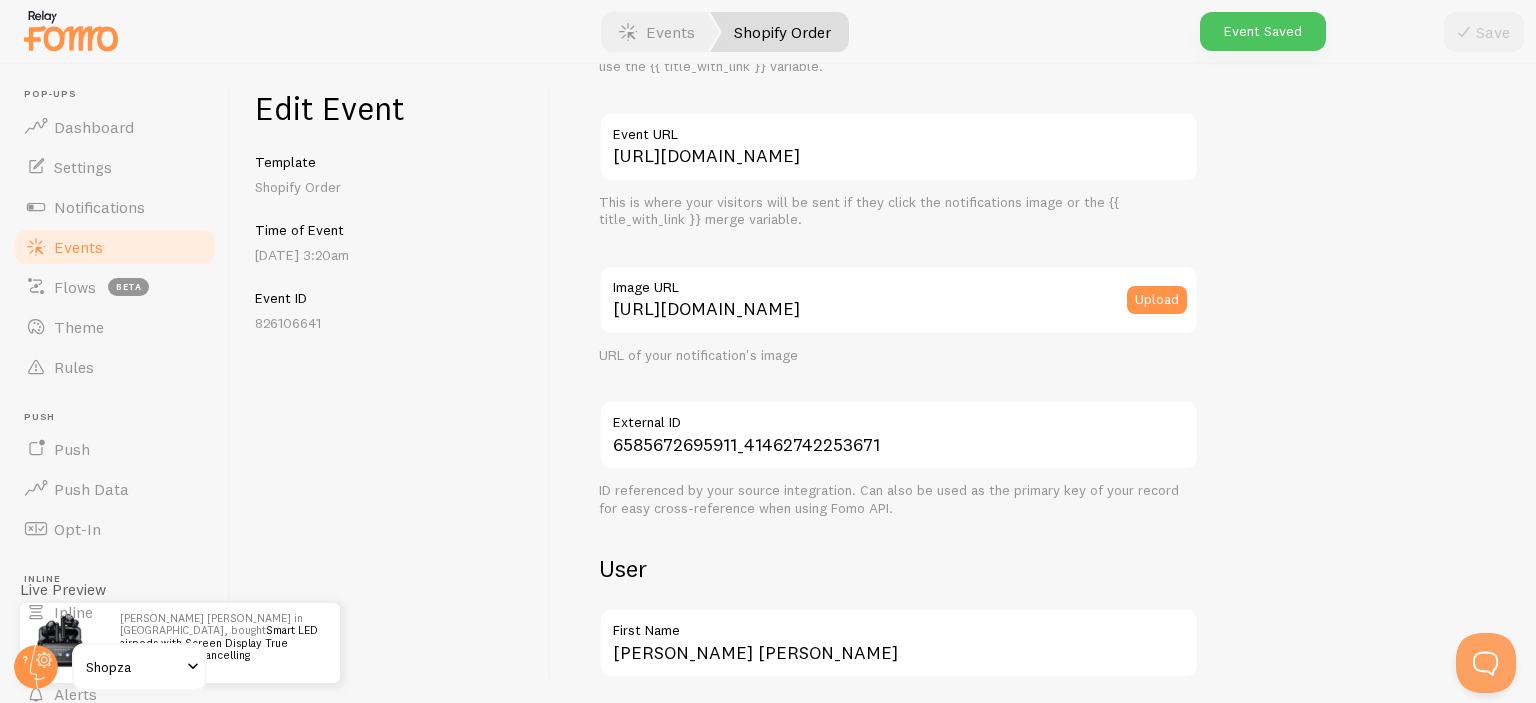 scroll, scrollTop: 0, scrollLeft: 0, axis: both 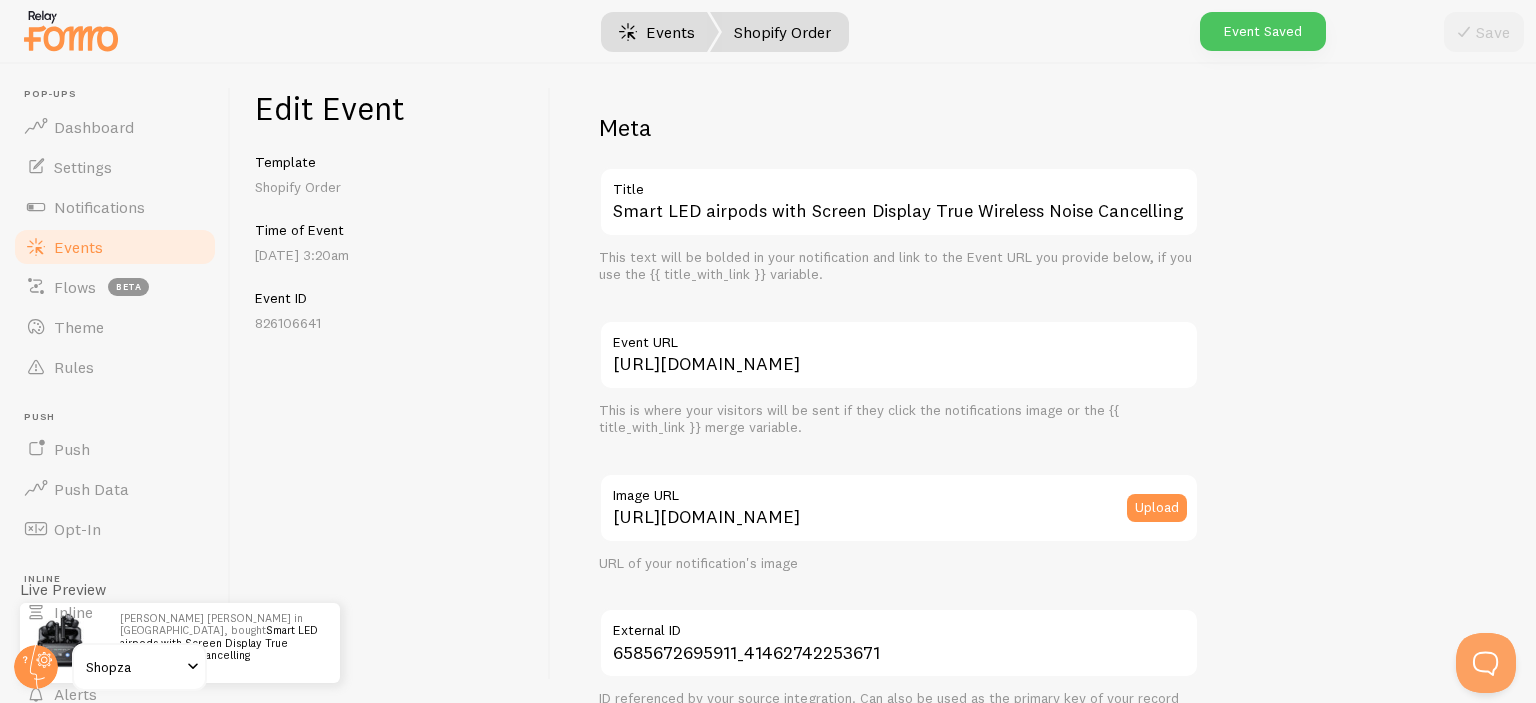 click on "Events" at bounding box center [657, 32] 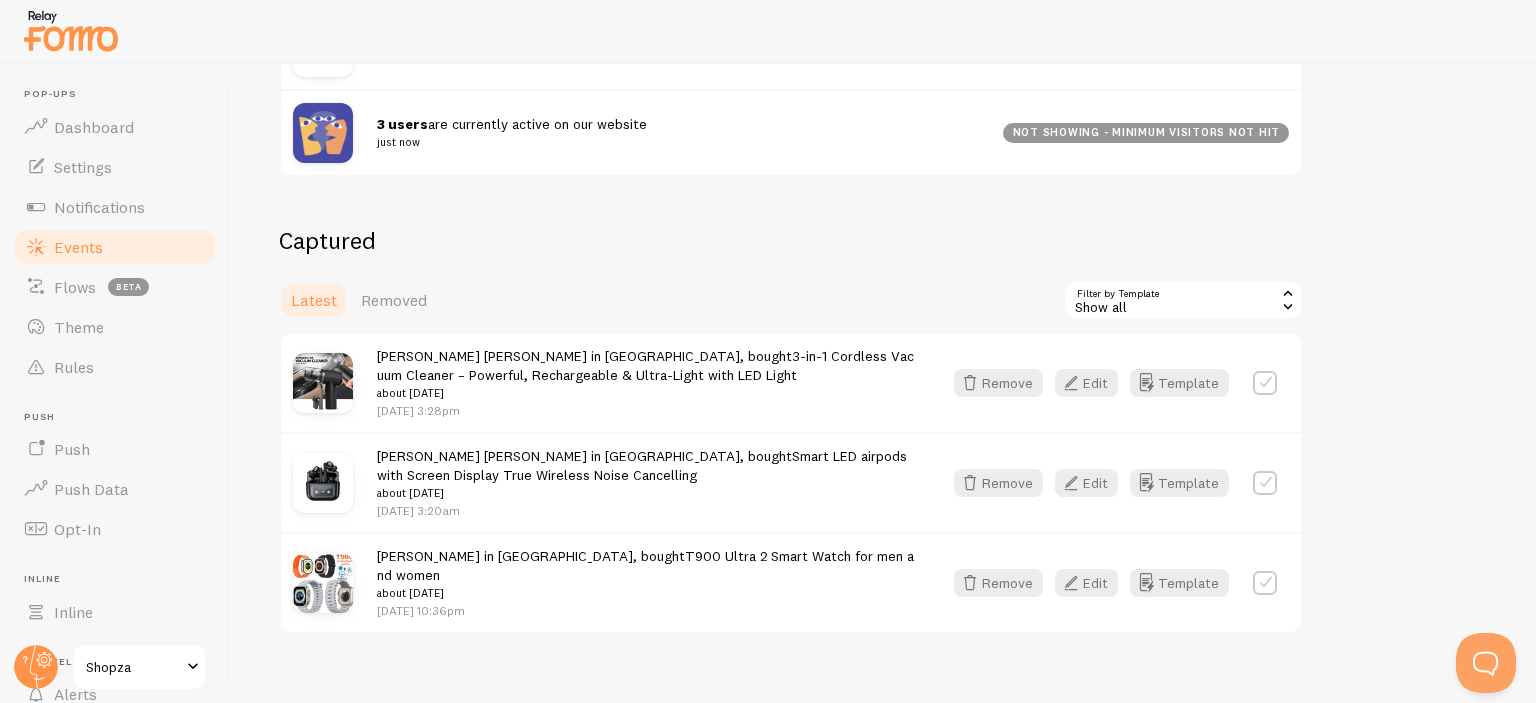 scroll, scrollTop: 360, scrollLeft: 0, axis: vertical 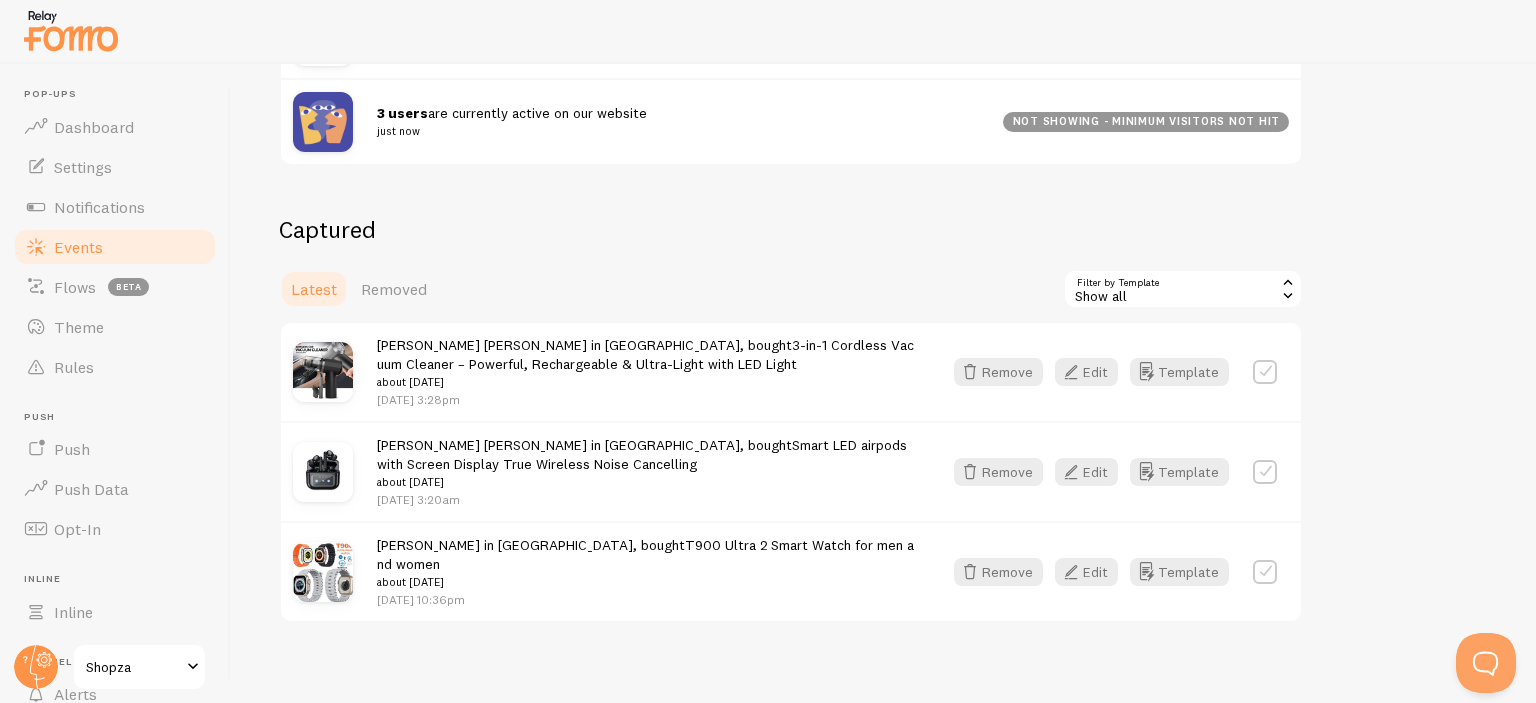 click on "Show all" at bounding box center (1183, 289) 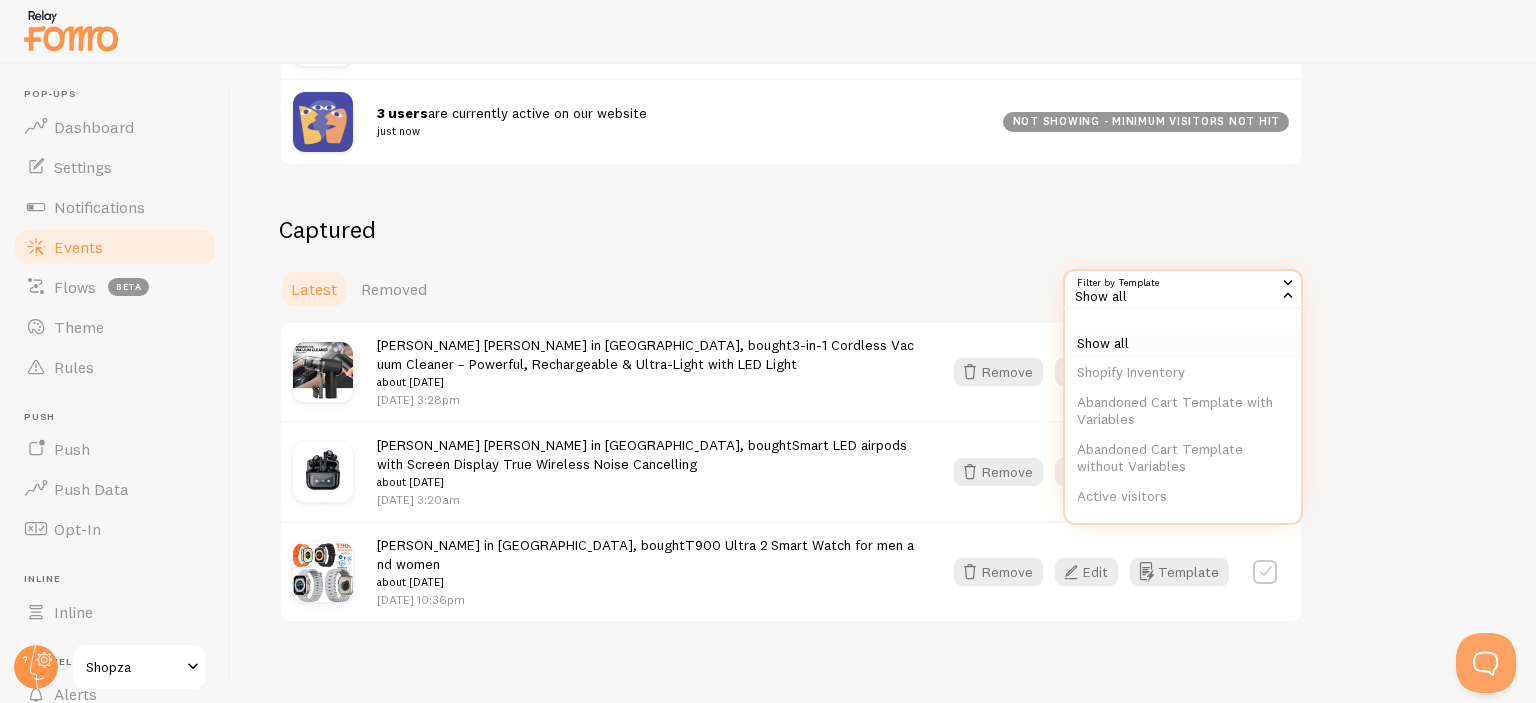 click on "Show all" at bounding box center (1183, 344) 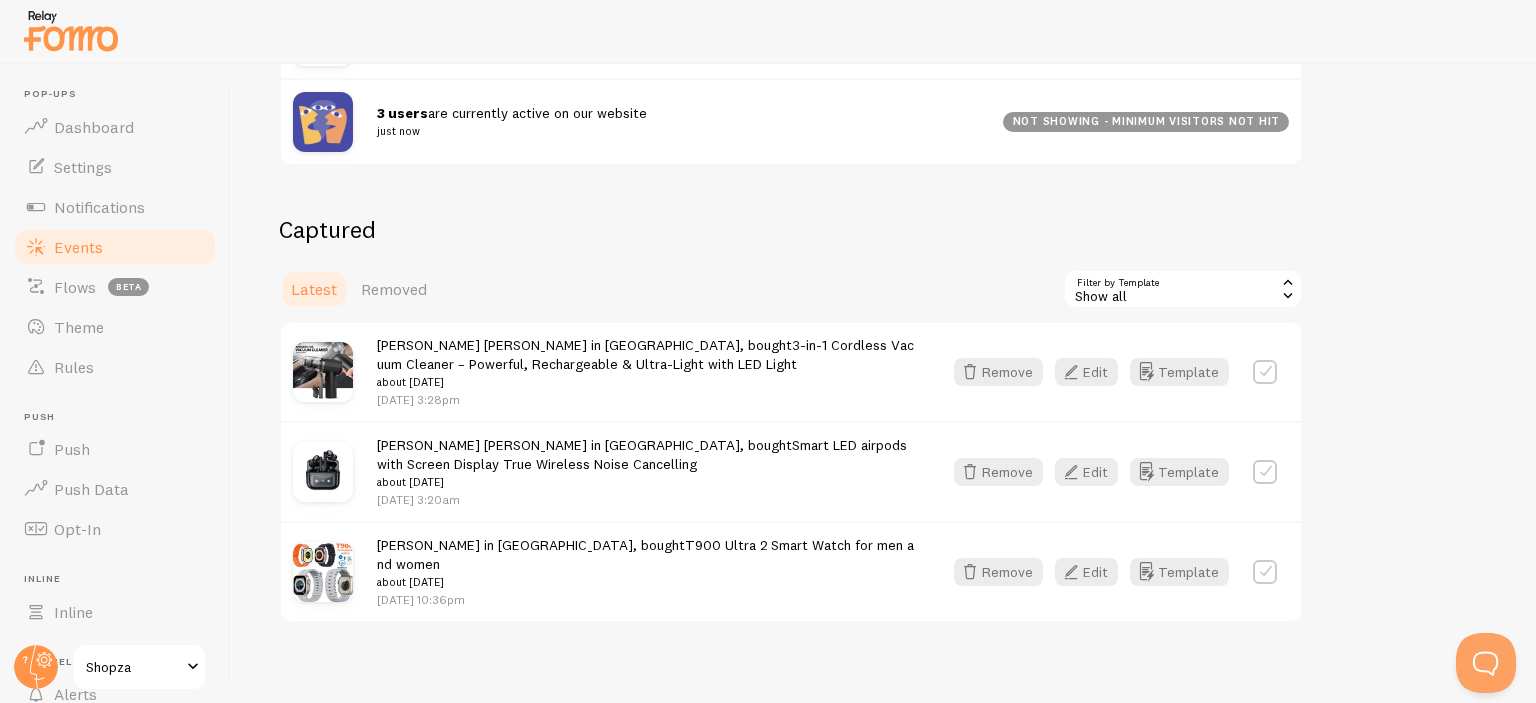 click at bounding box center [1265, 372] 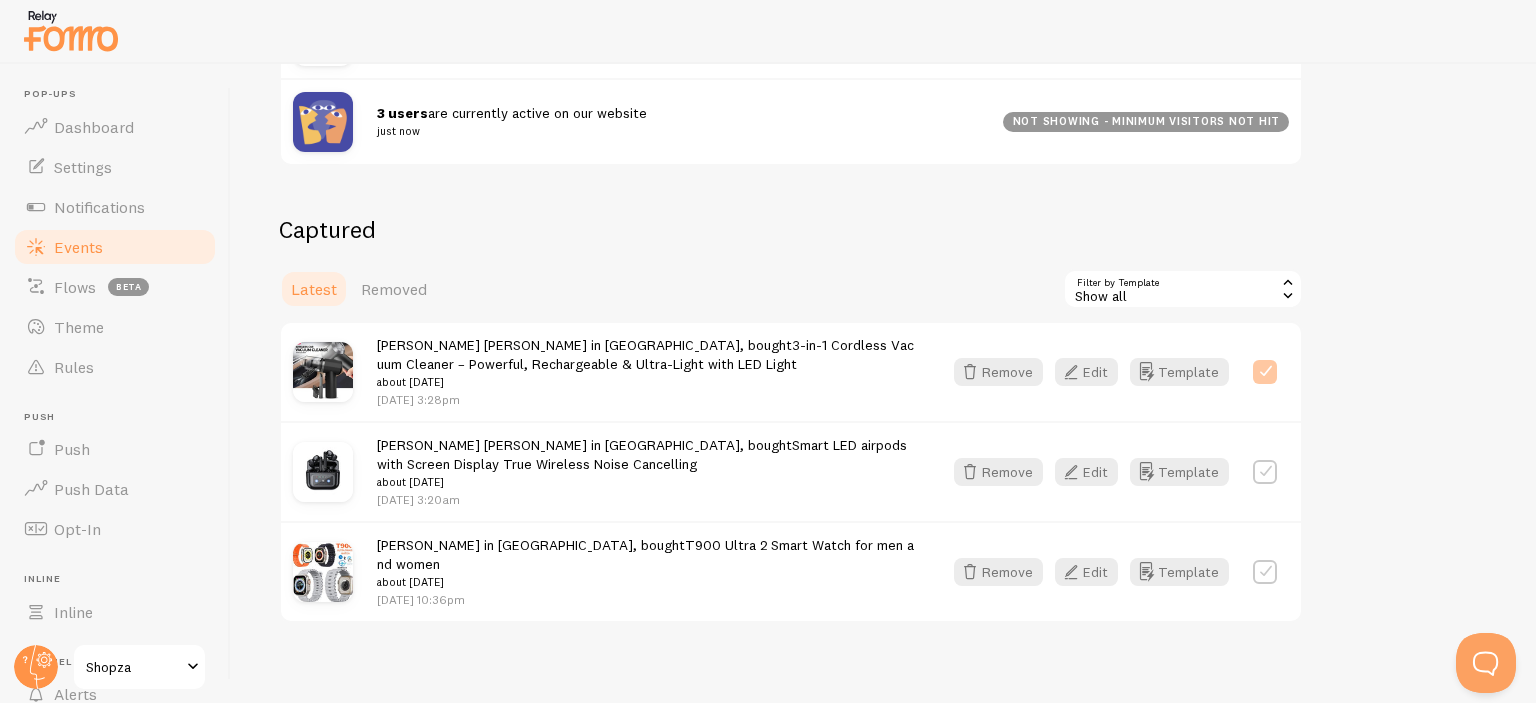 checkbox on "true" 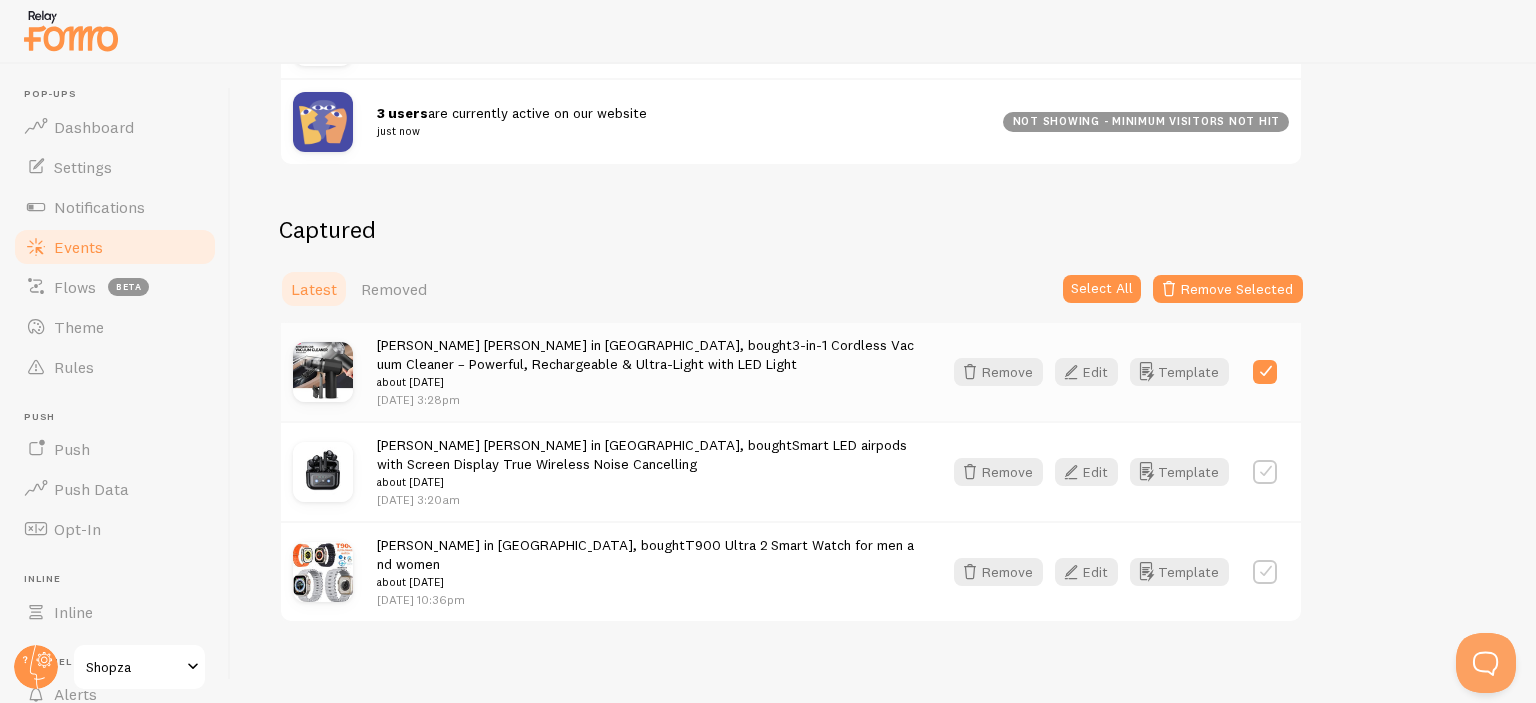 click on "Fatima Imran in Karachi,  bought  Smart LED airpods with Screen Display True Wireless Noise Cancelling   about 3 weeks ago
Jun 20th @ 3:20am
Remove     Edit     Template" at bounding box center (791, 471) 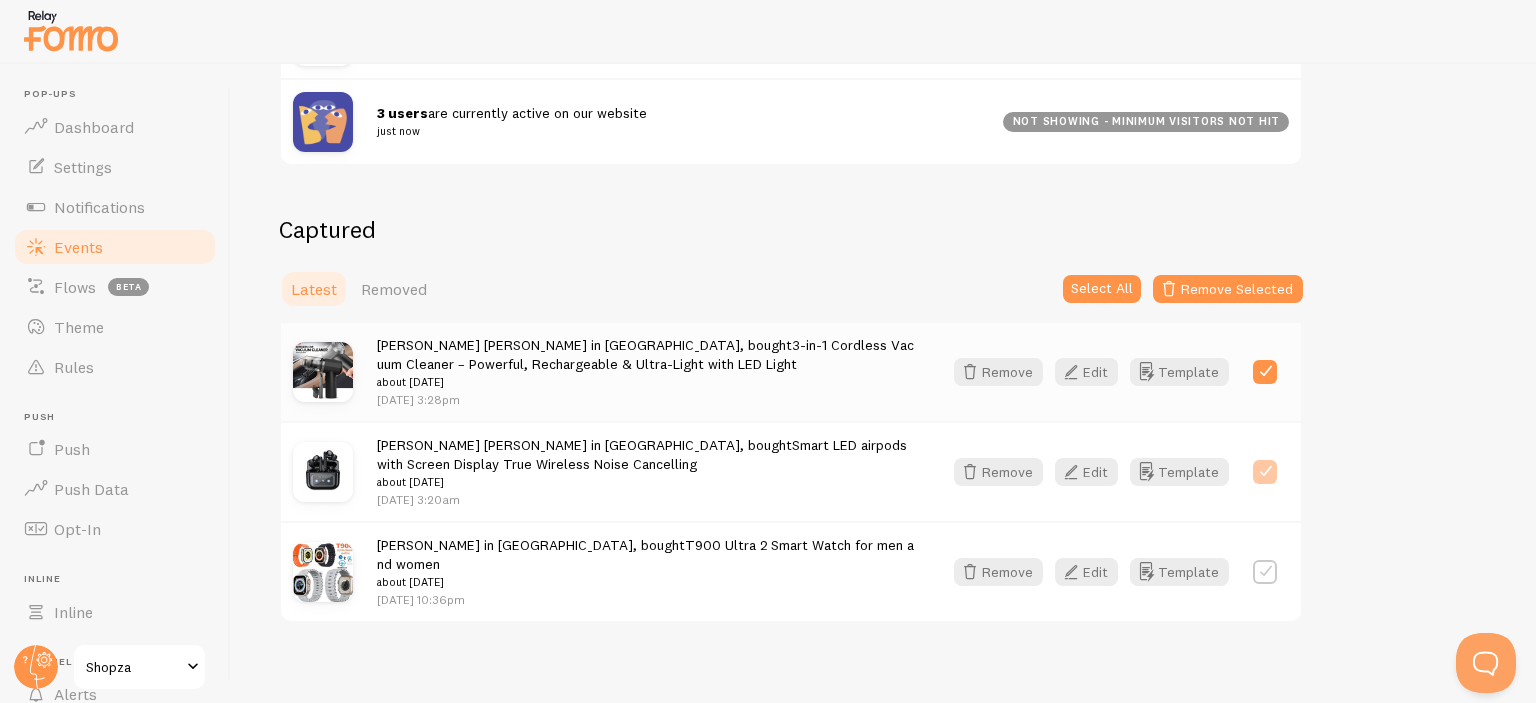 checkbox on "true" 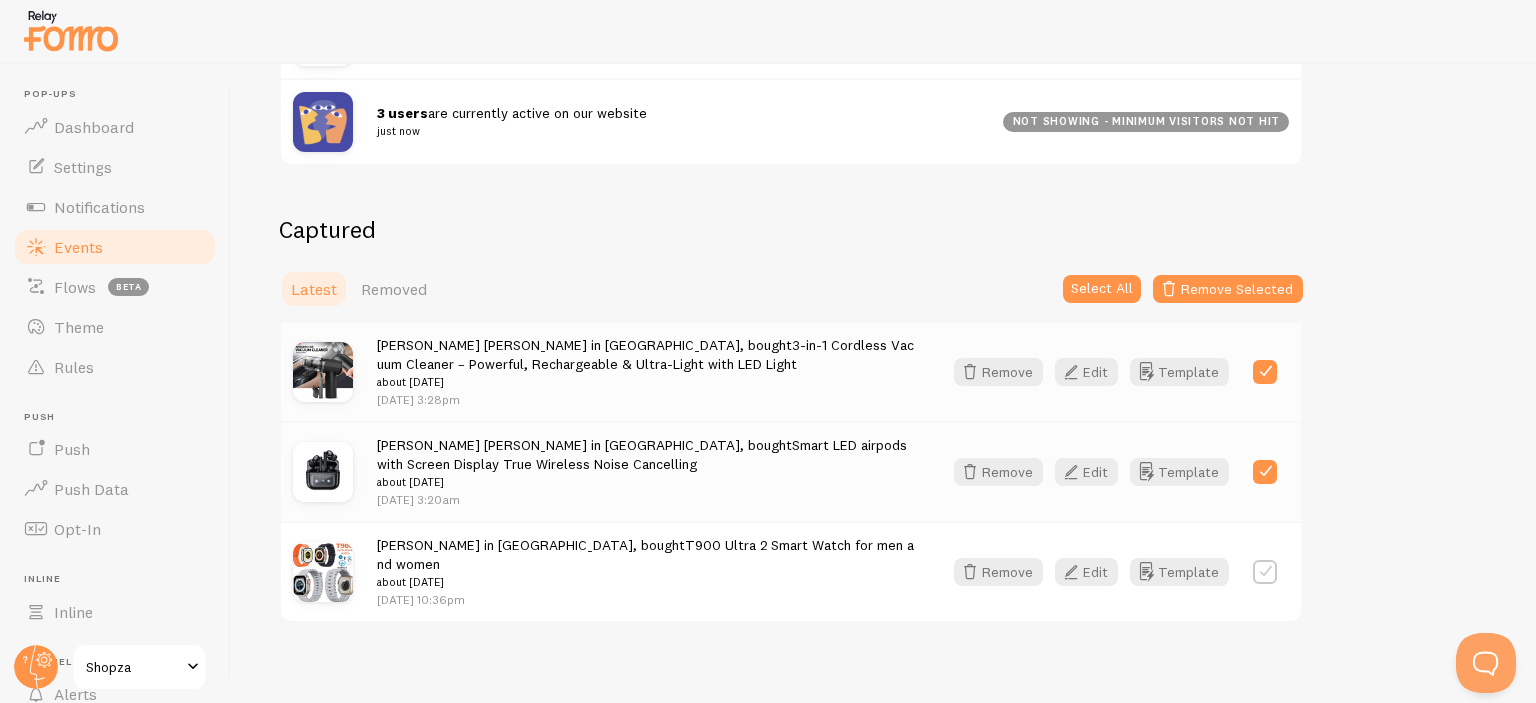 click at bounding box center [1265, 572] 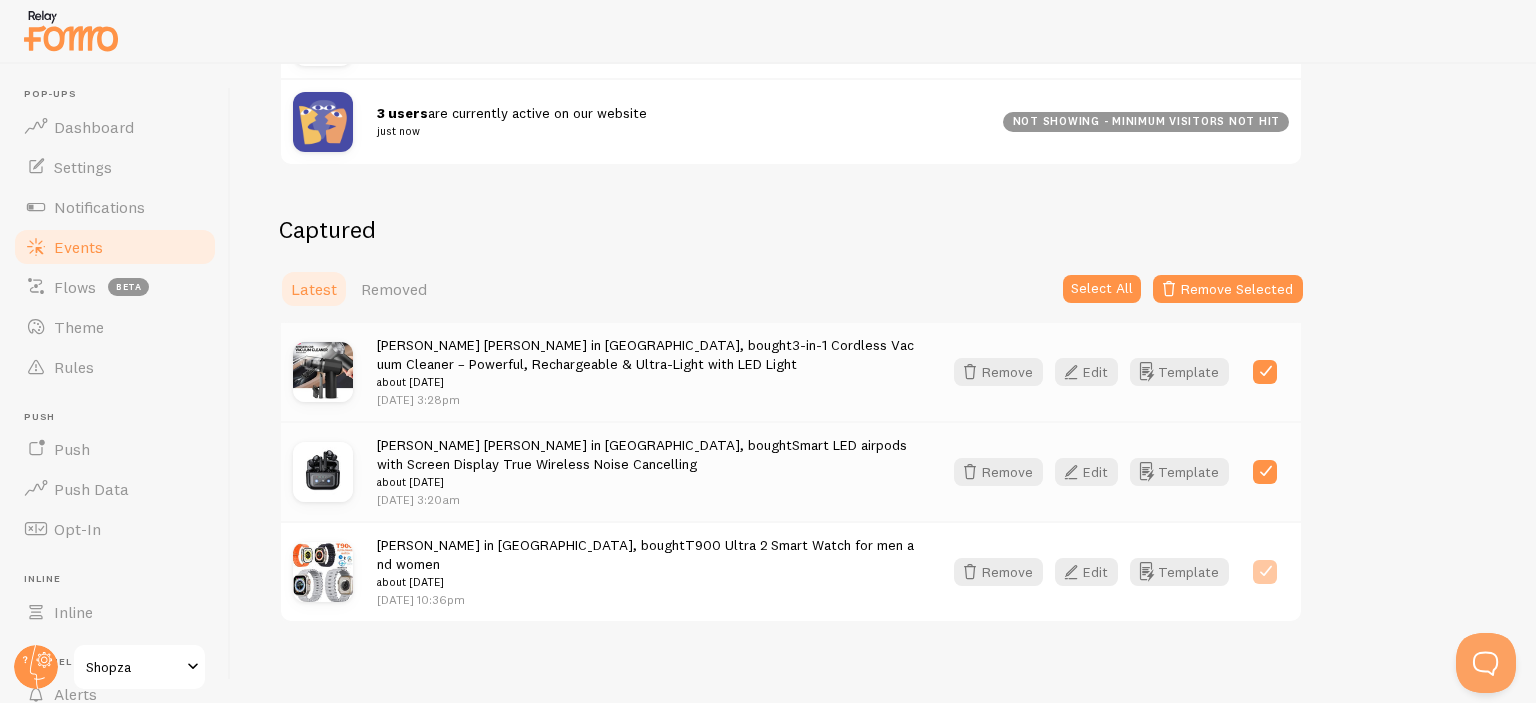 checkbox on "true" 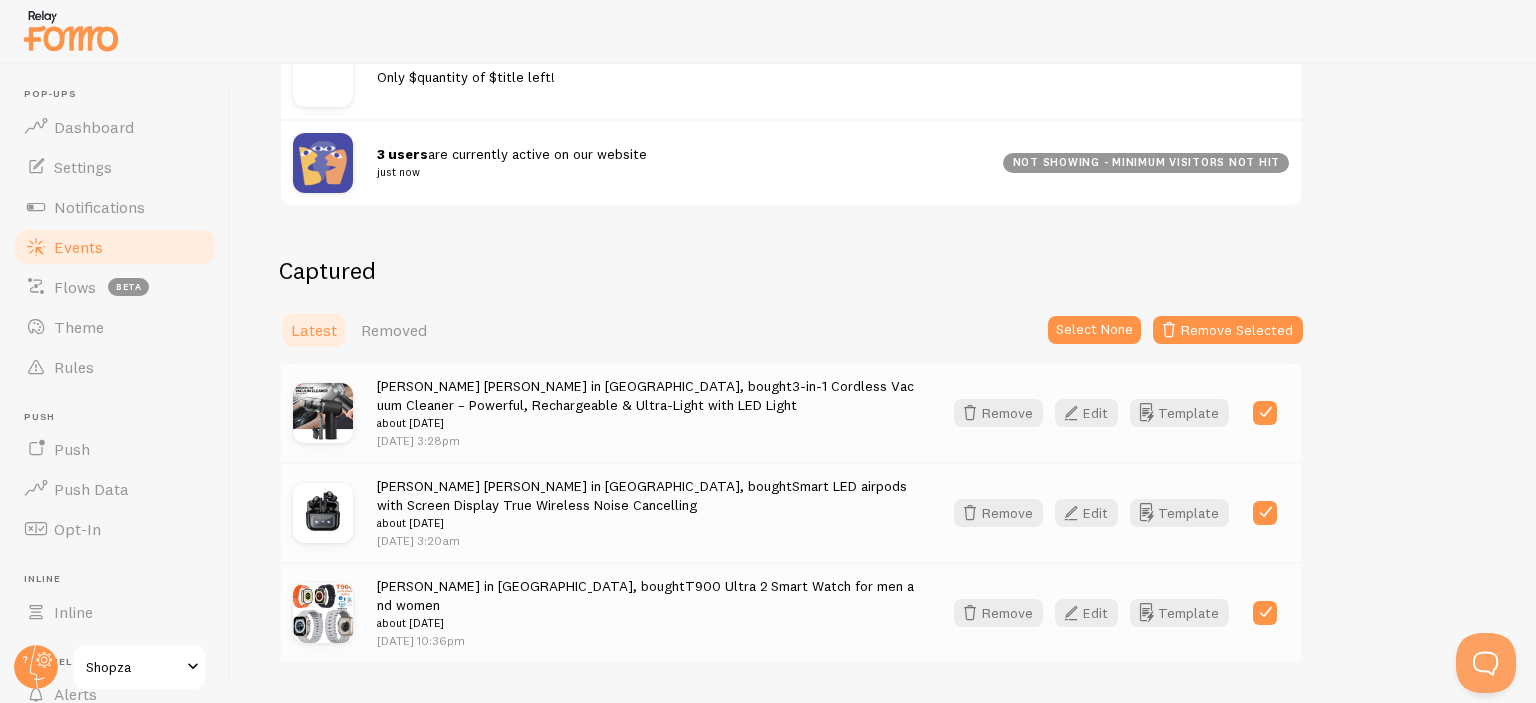 scroll, scrollTop: 0, scrollLeft: 0, axis: both 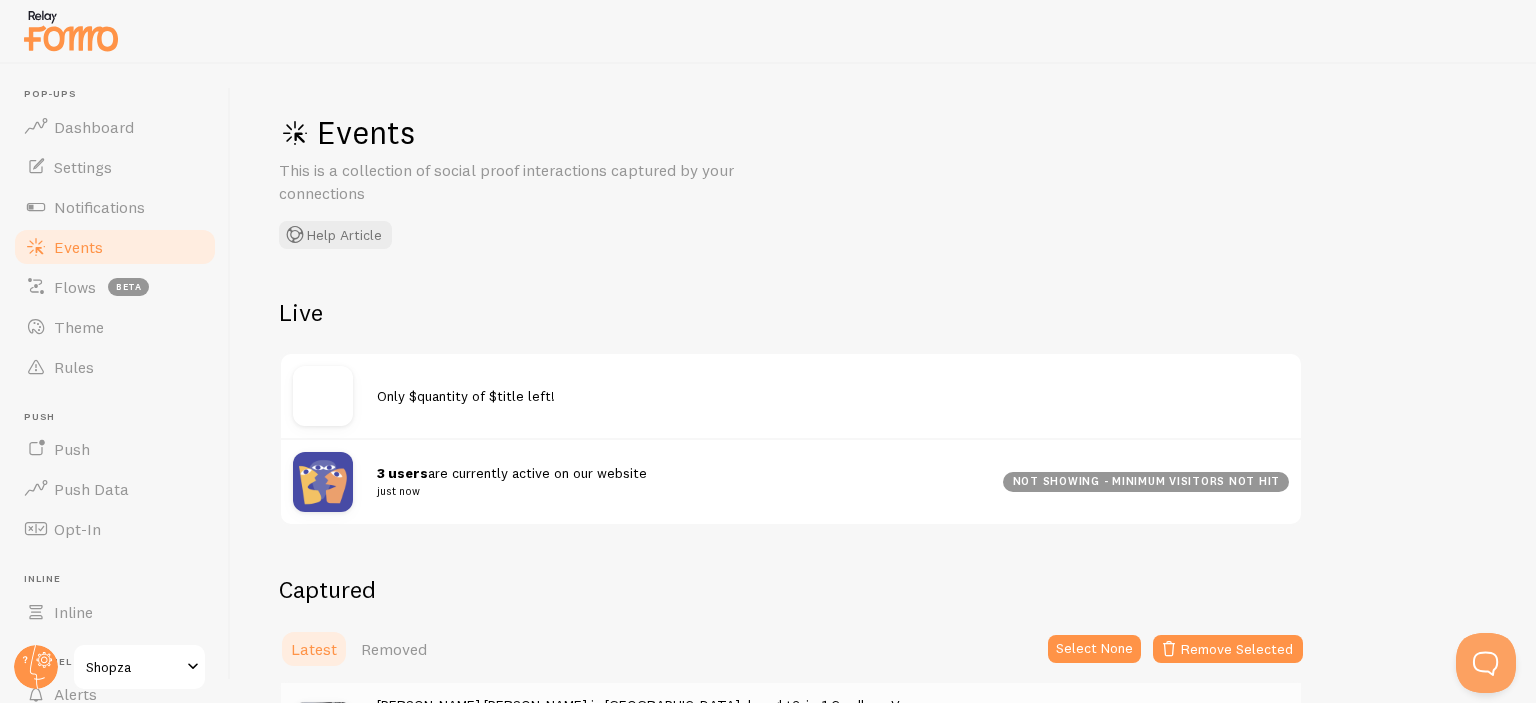 click on "Events
This is a collection of social proof interactions captured by
your connections
Help Article    Live     Only $quantity of $title left!     3 users  are currently active on our website just now
not showing - minimum visitors not hit
Captured
Latest
Removed
Select None     Remove Selected            Syed Abdul Wahab Ali in Karachi,  bought  3-in-1 Cordless Vacuum Cleaner – Powerful, Rechargeable & Ultra-Light with LED Light   about 2 weeks ago
Jun 29th @ 3:28pm
Remove     Edit     Template              Fatima Imran in Karachi,  bought  Smart LED airpods with Screen Display True Wireless Noise Cancelling   about 3 weeks ago
Jun 20th @ 3:20am
Remove     Edit     Template" at bounding box center (883, 383) 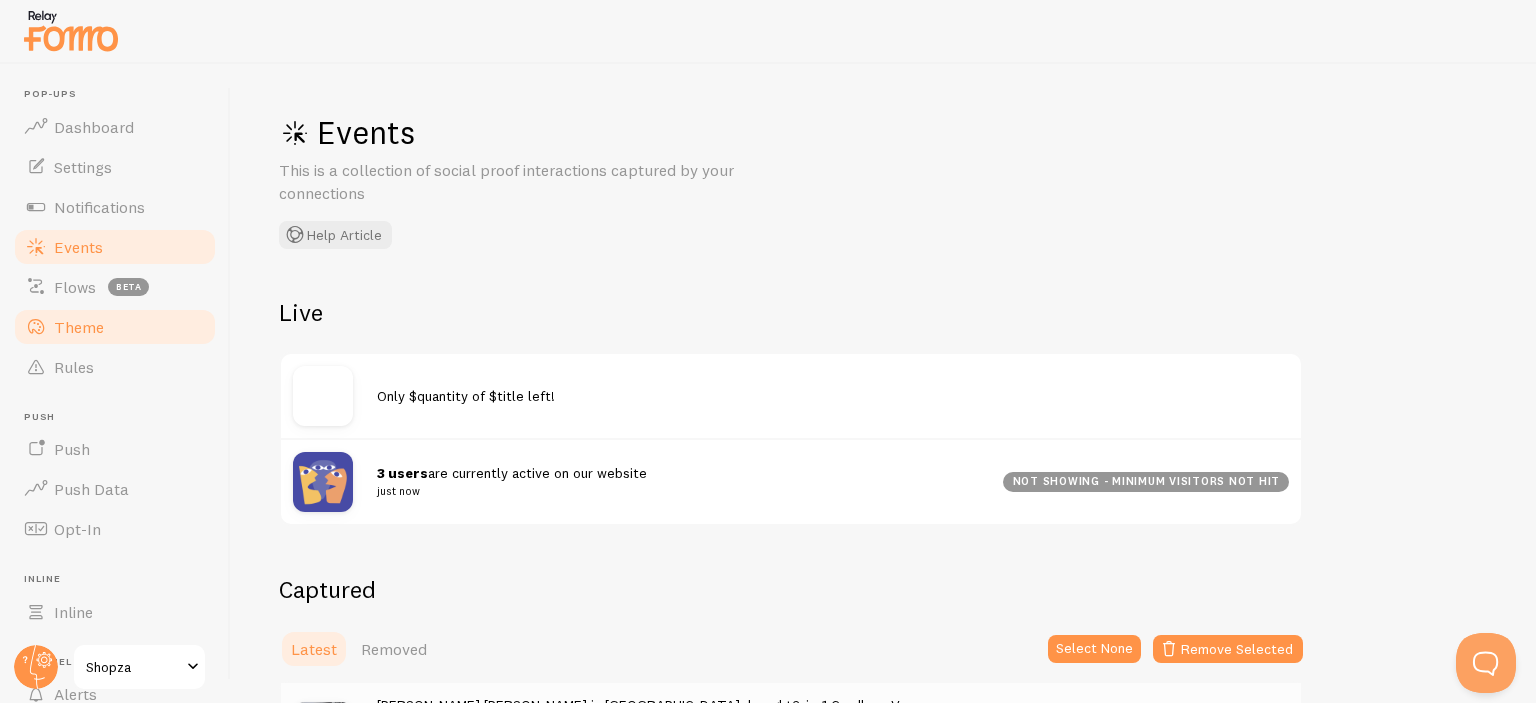 click on "Theme" at bounding box center [115, 327] 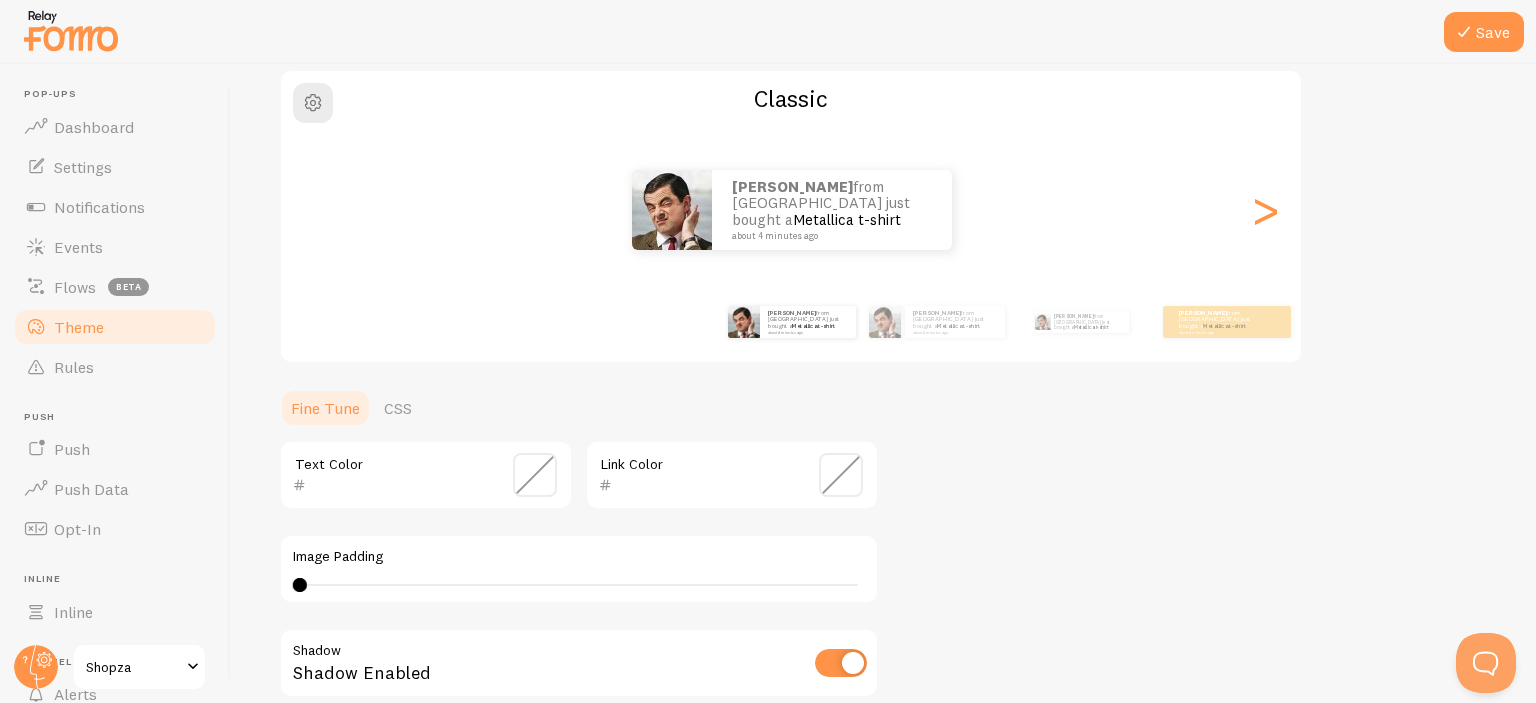 scroll, scrollTop: 163, scrollLeft: 0, axis: vertical 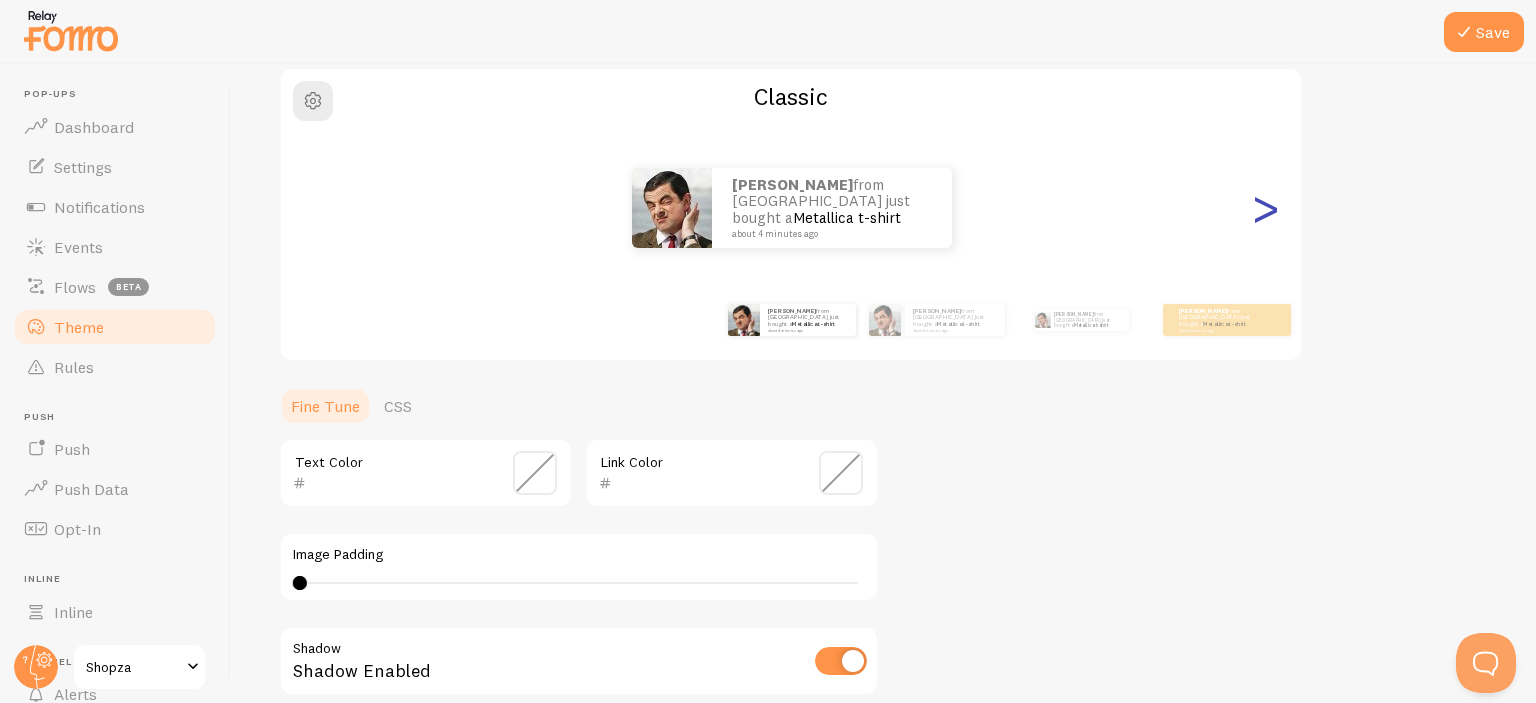 click on ">" at bounding box center (1265, 208) 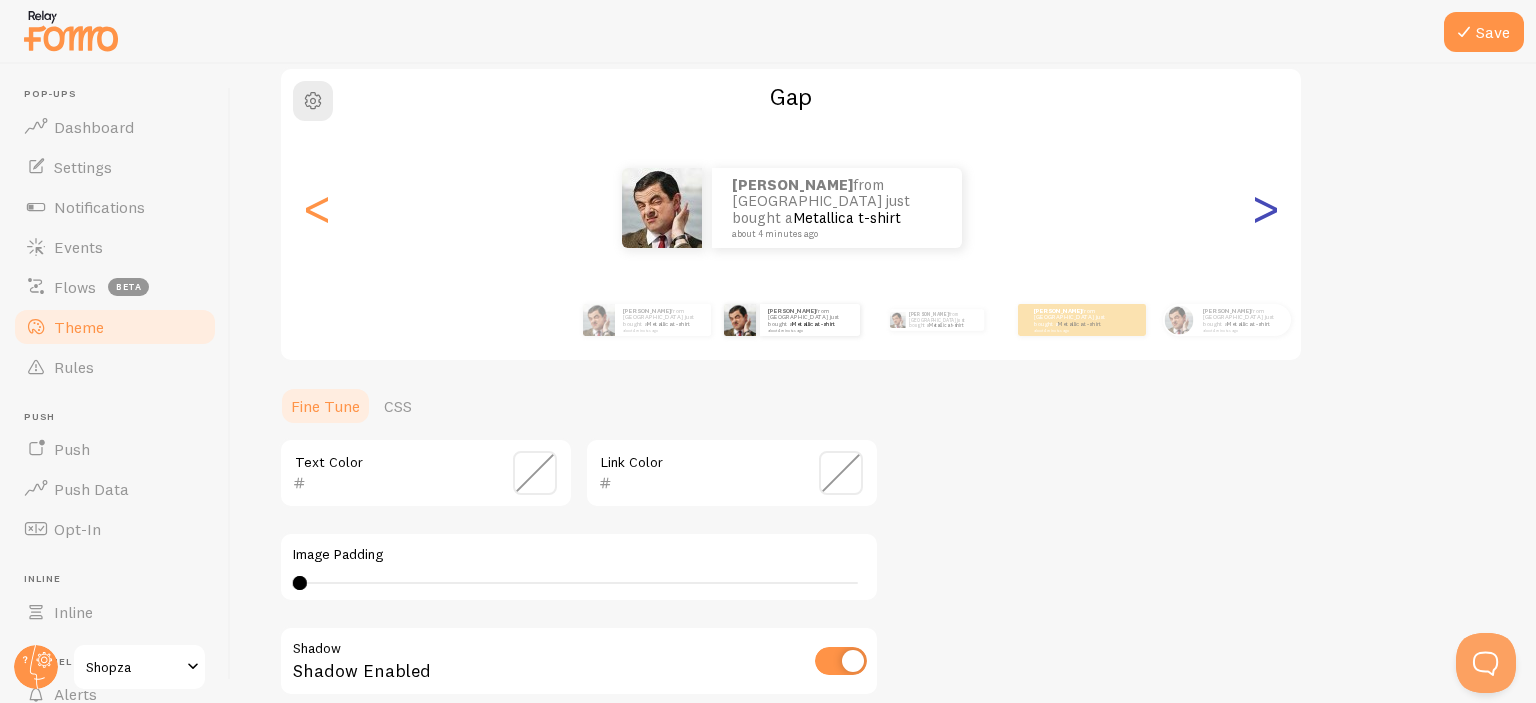 click on ">" at bounding box center (1265, 208) 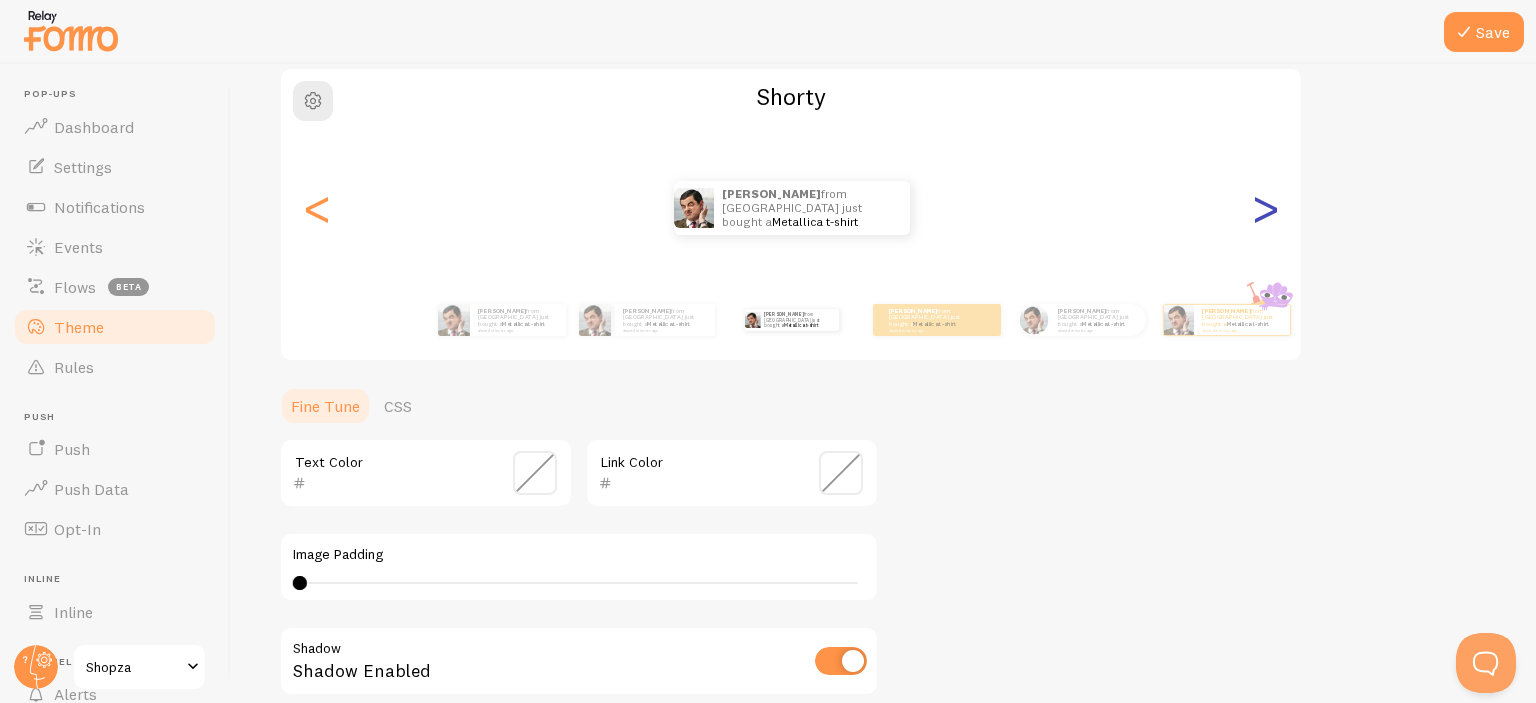 click on ">" at bounding box center [1265, 208] 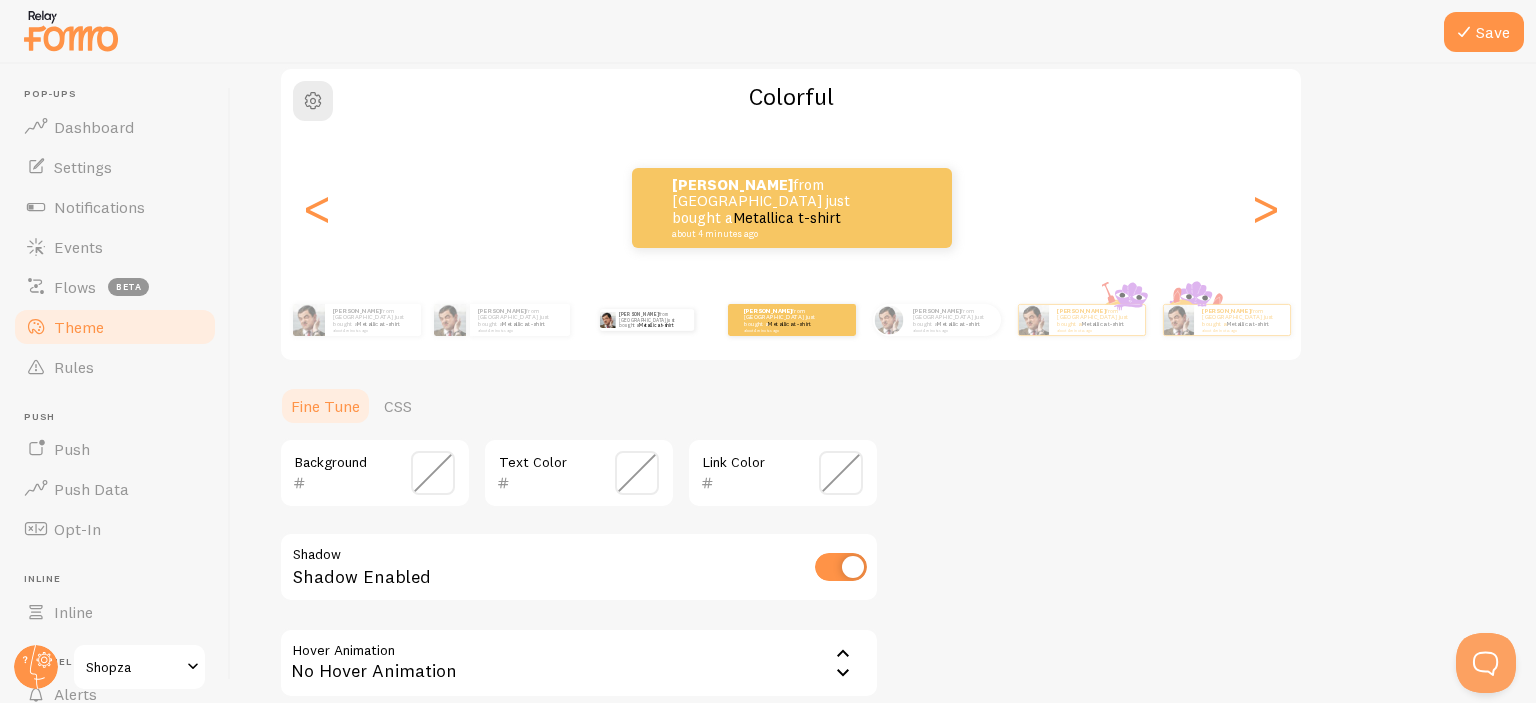 click on "Syed  from Pakistan just bought a  Metallica t-shirt   about 4 minutes ago" at bounding box center [646, 320] 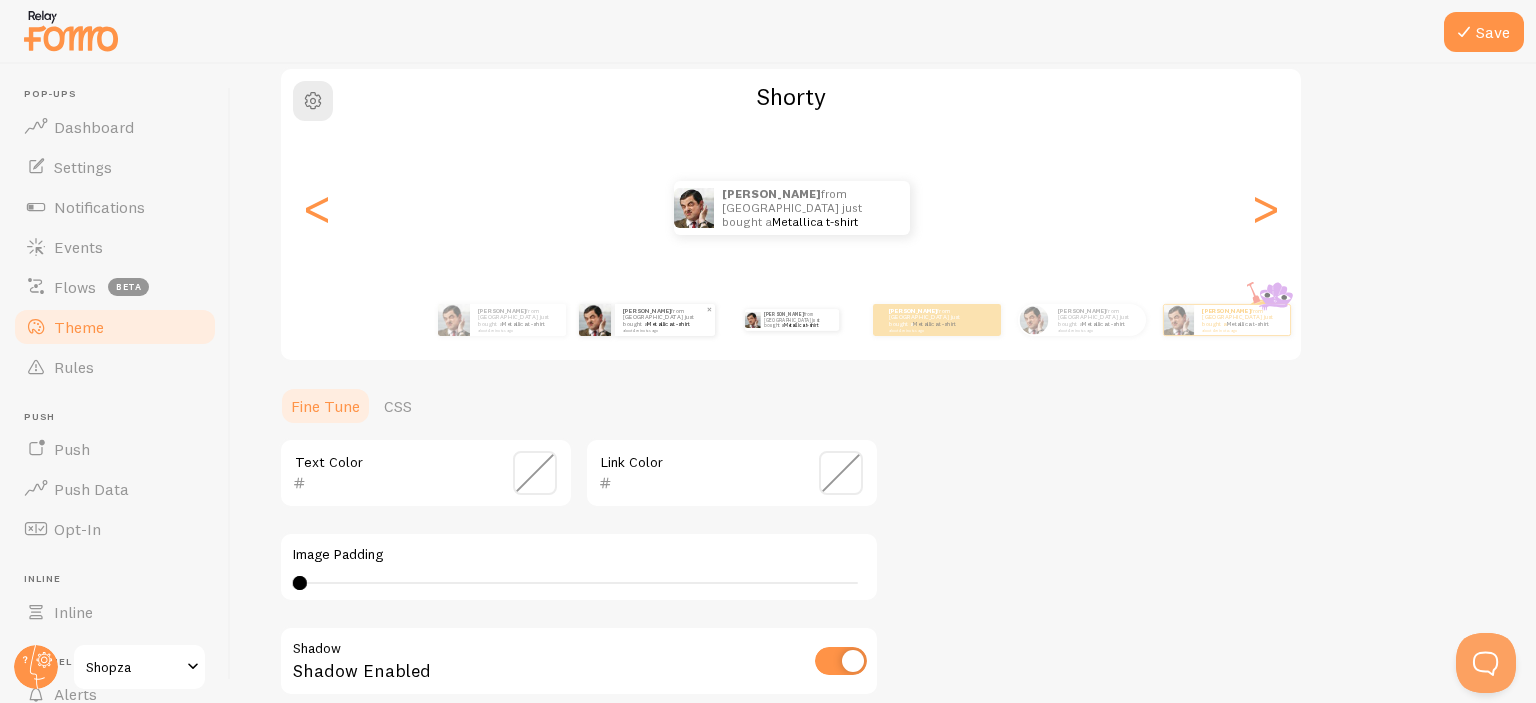 click on "Syed  from Pakistan just bought a  Metallica t-shirt   about 4 minutes ago" at bounding box center (501, 320) 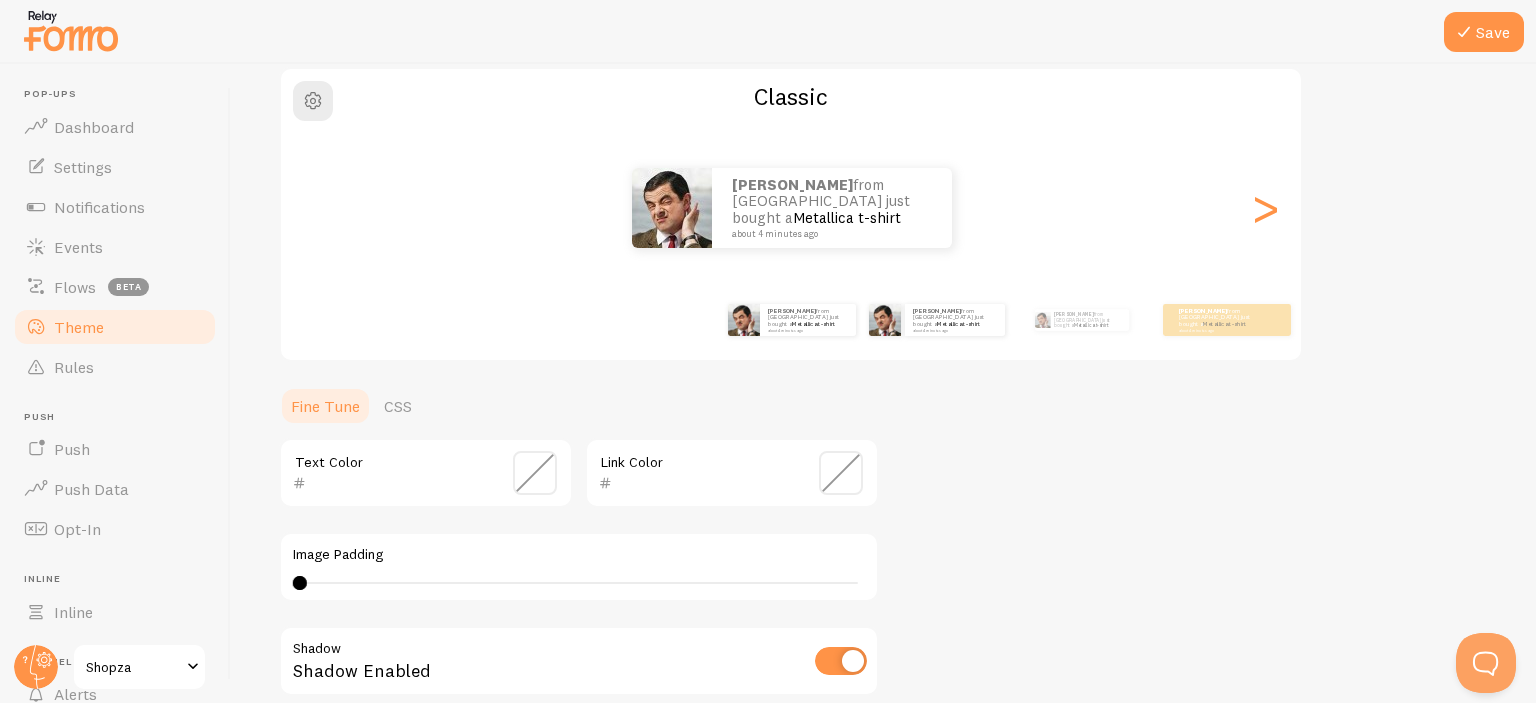 click on "Syed  from Pakistan just bought a  Metallica t-shirt   about 4 minutes ago" at bounding box center [936, 320] 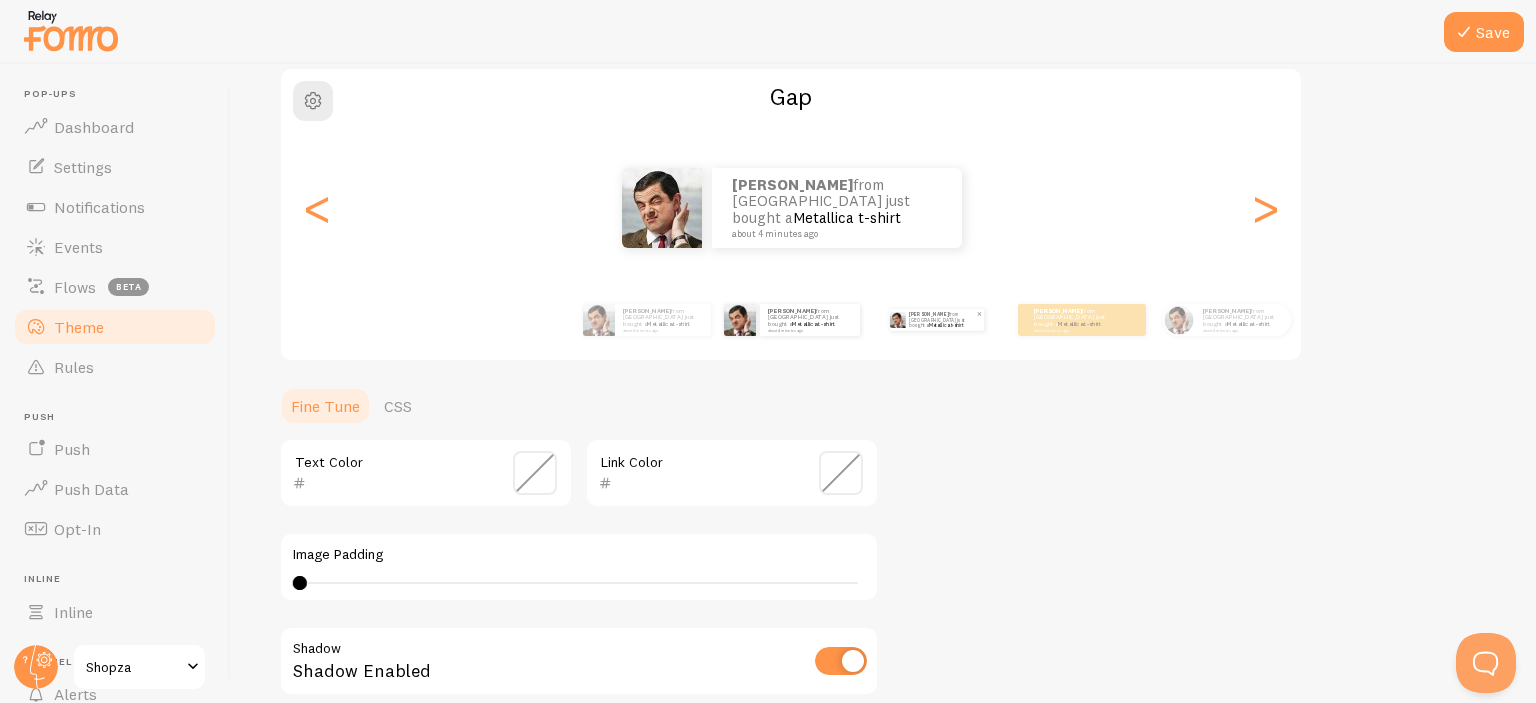 click on "Syed  from Pakistan just bought a  Metallica t-shirt   about 4 minutes ago" at bounding box center [942, 320] 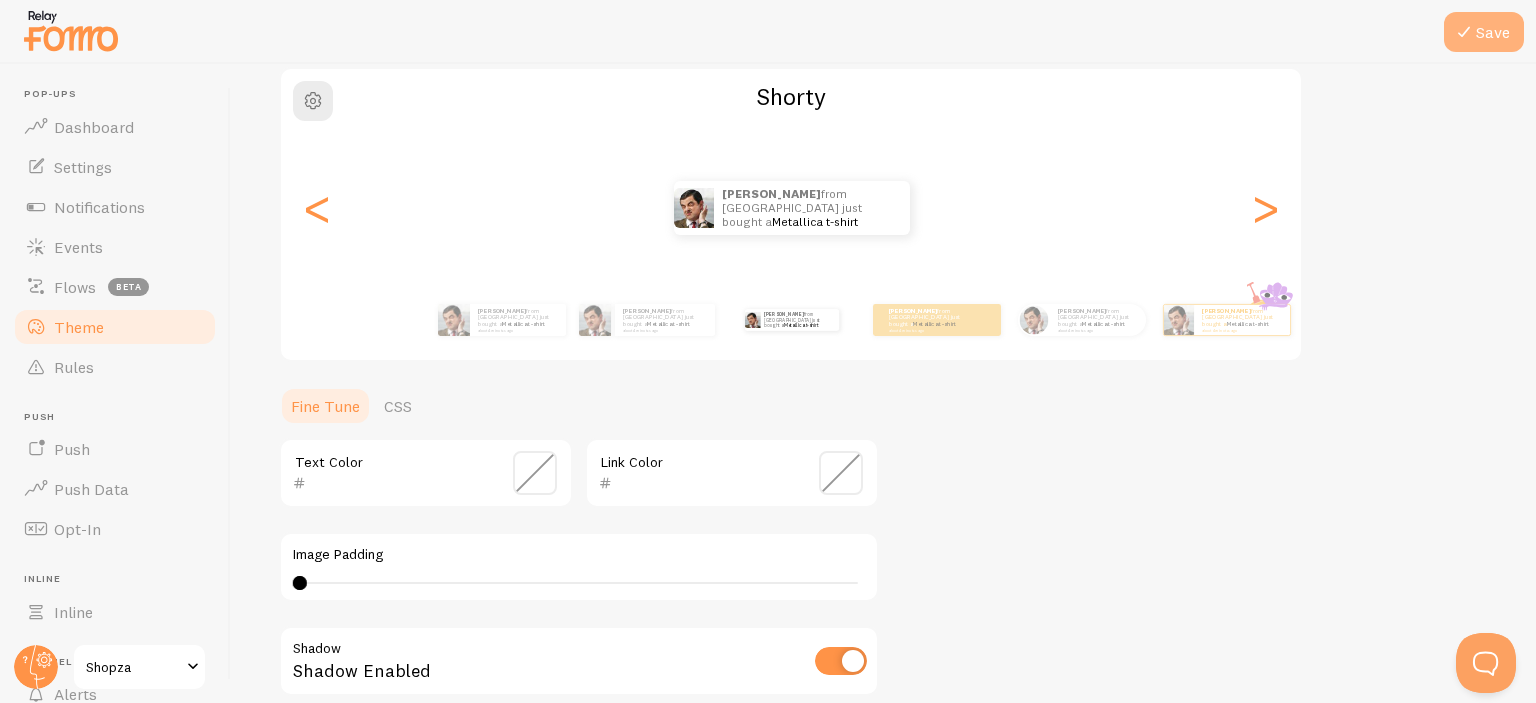 click on "Save" at bounding box center [1484, 32] 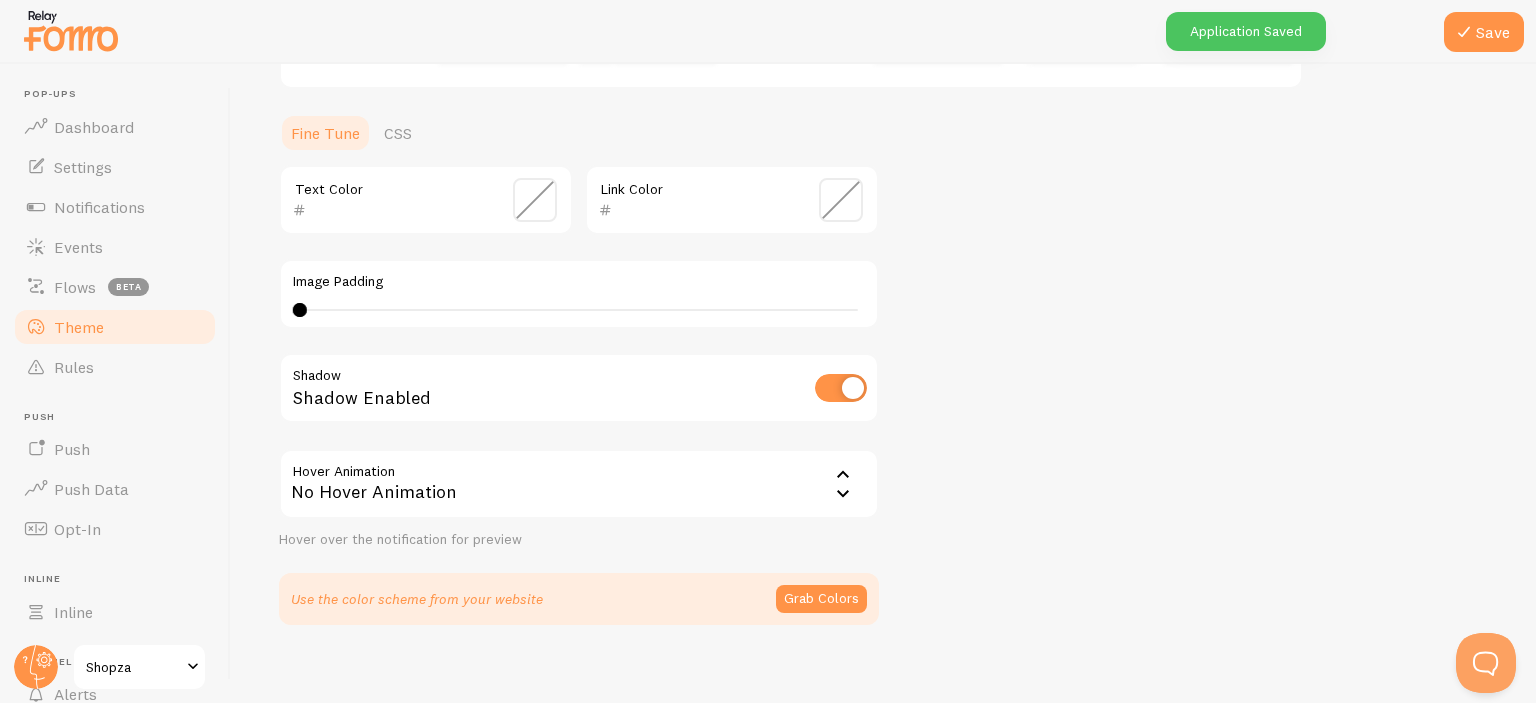 scroll, scrollTop: 452, scrollLeft: 0, axis: vertical 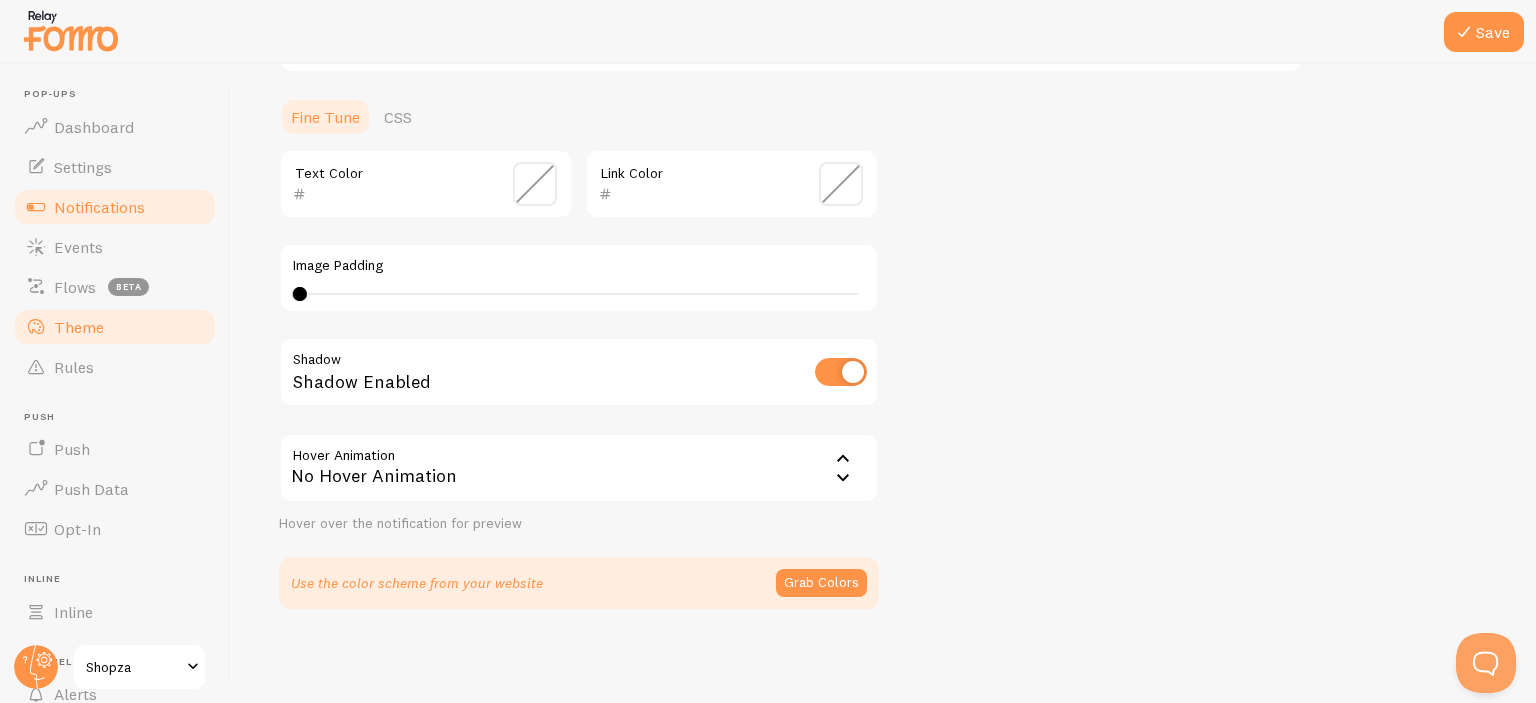 click on "Notifications" at bounding box center [115, 207] 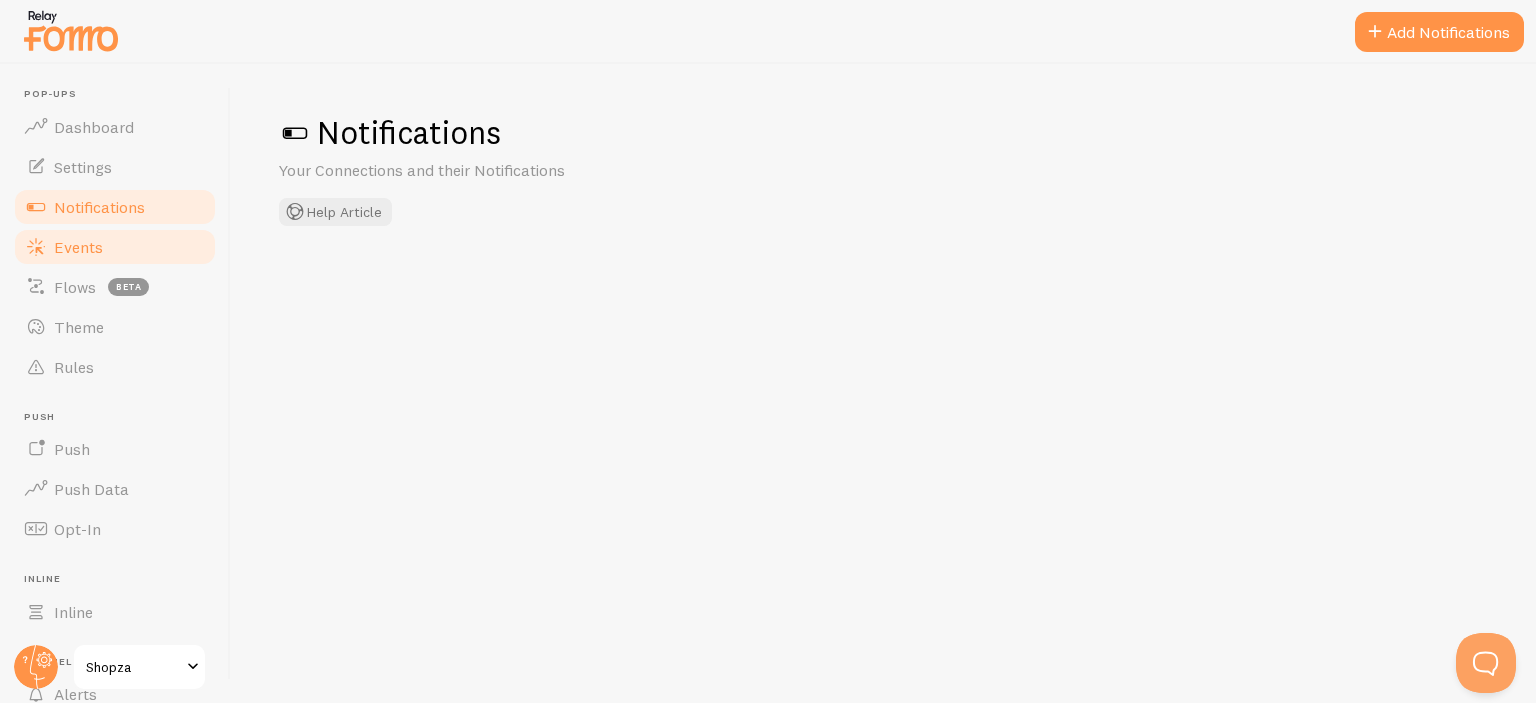 click on "Events" at bounding box center (115, 247) 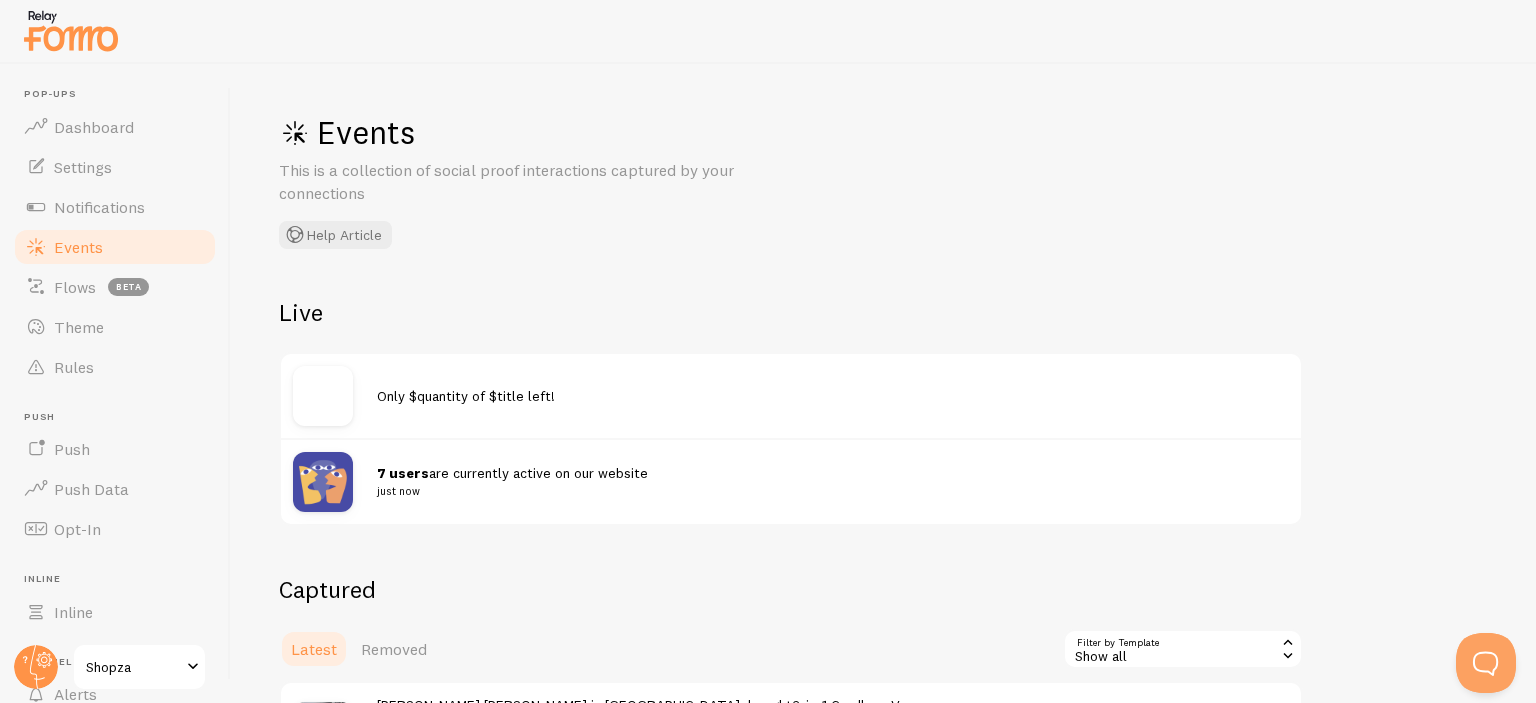 scroll, scrollTop: 15, scrollLeft: 0, axis: vertical 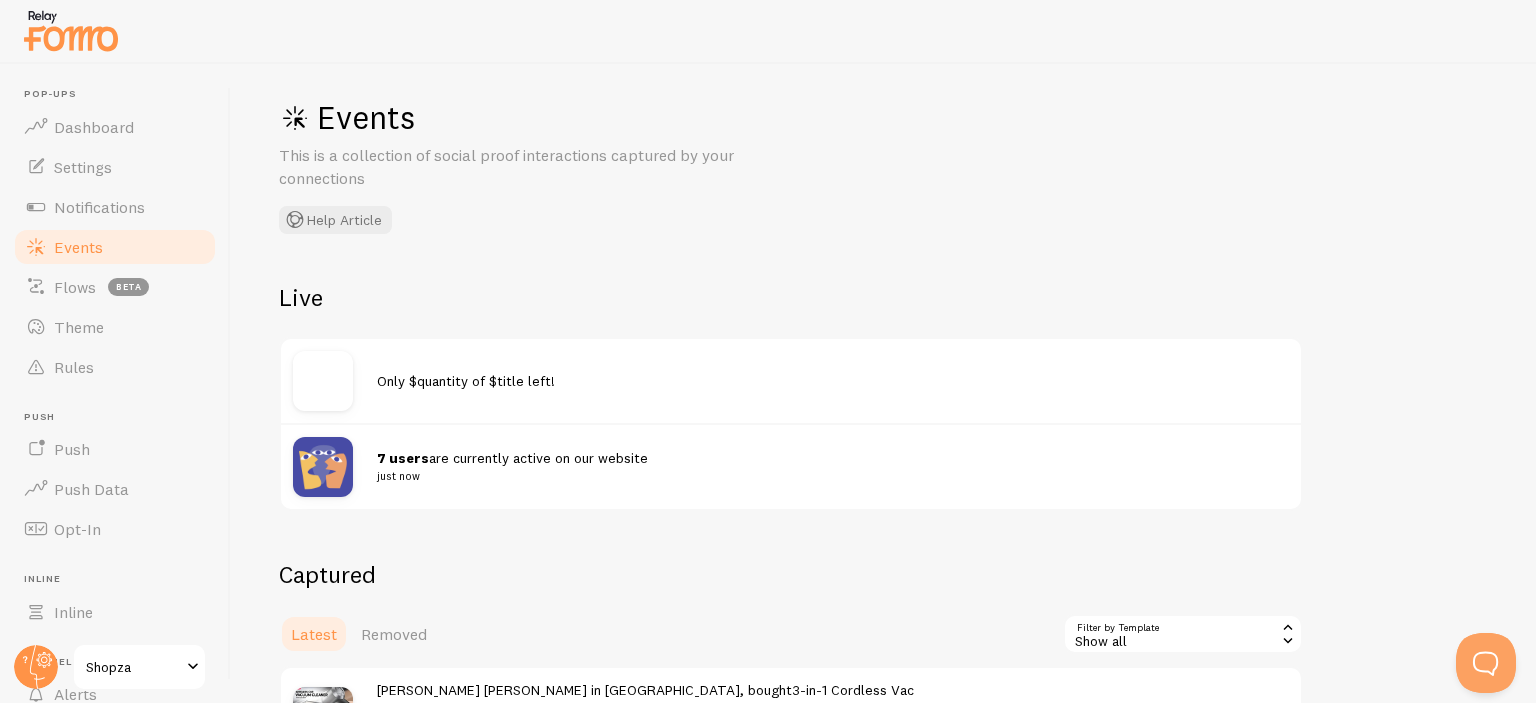 click at bounding box center (323, 467) 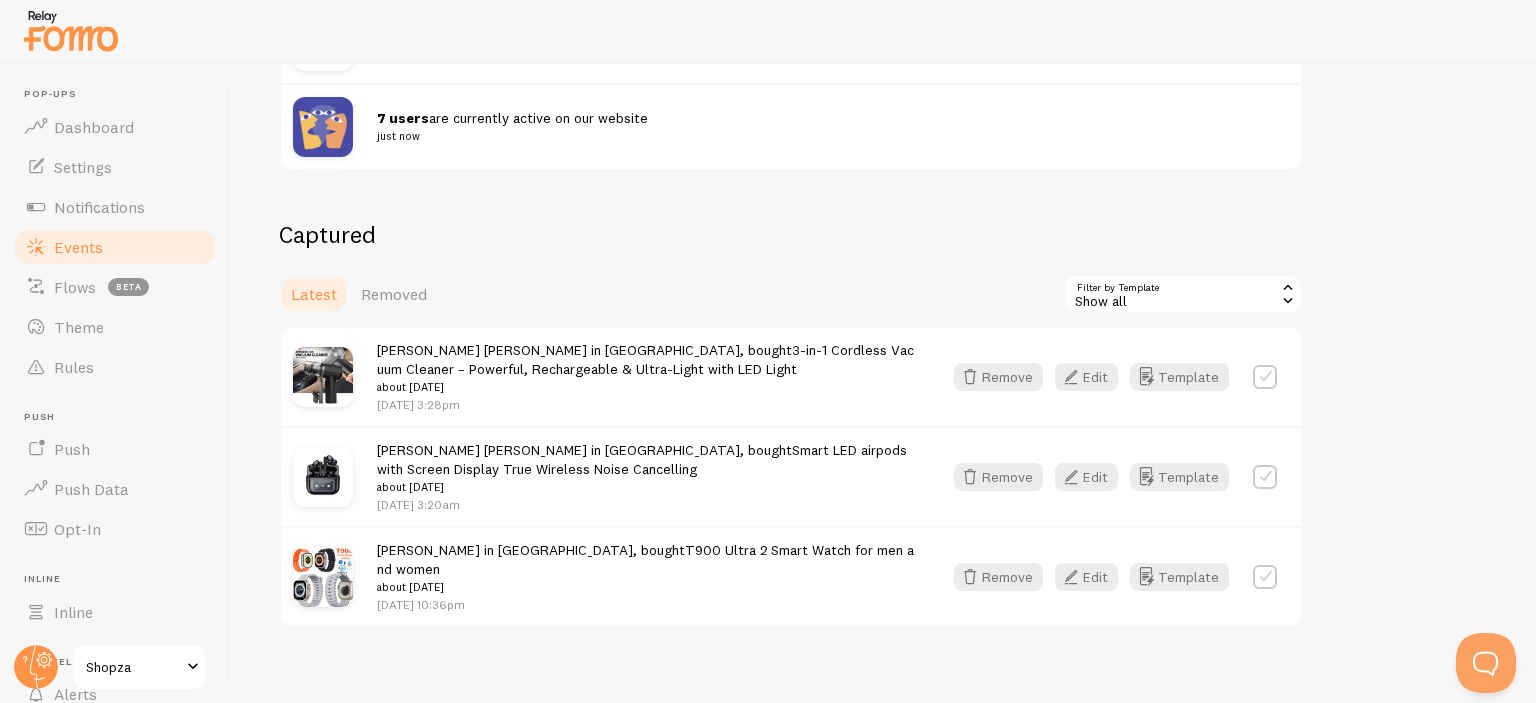 scroll, scrollTop: 360, scrollLeft: 0, axis: vertical 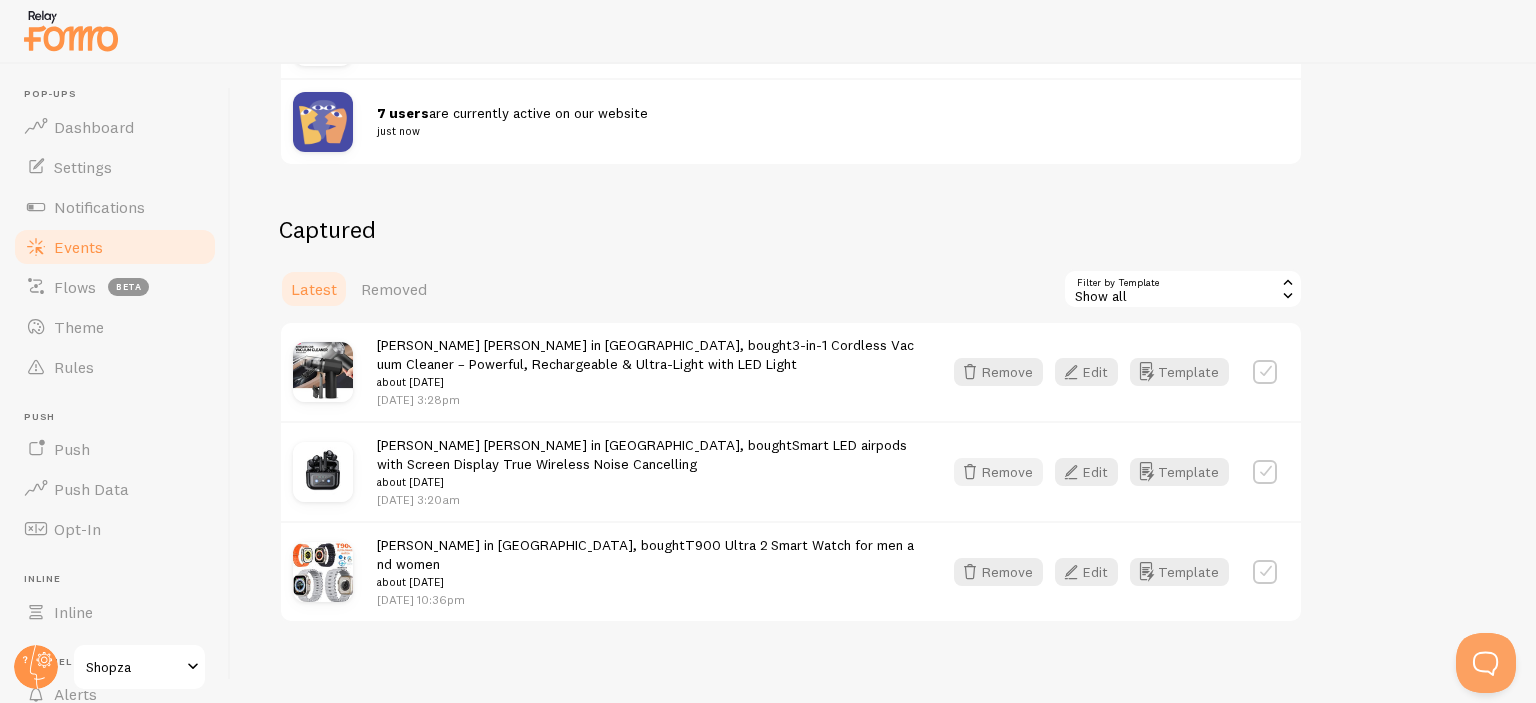 click on "Remove" at bounding box center [998, 472] 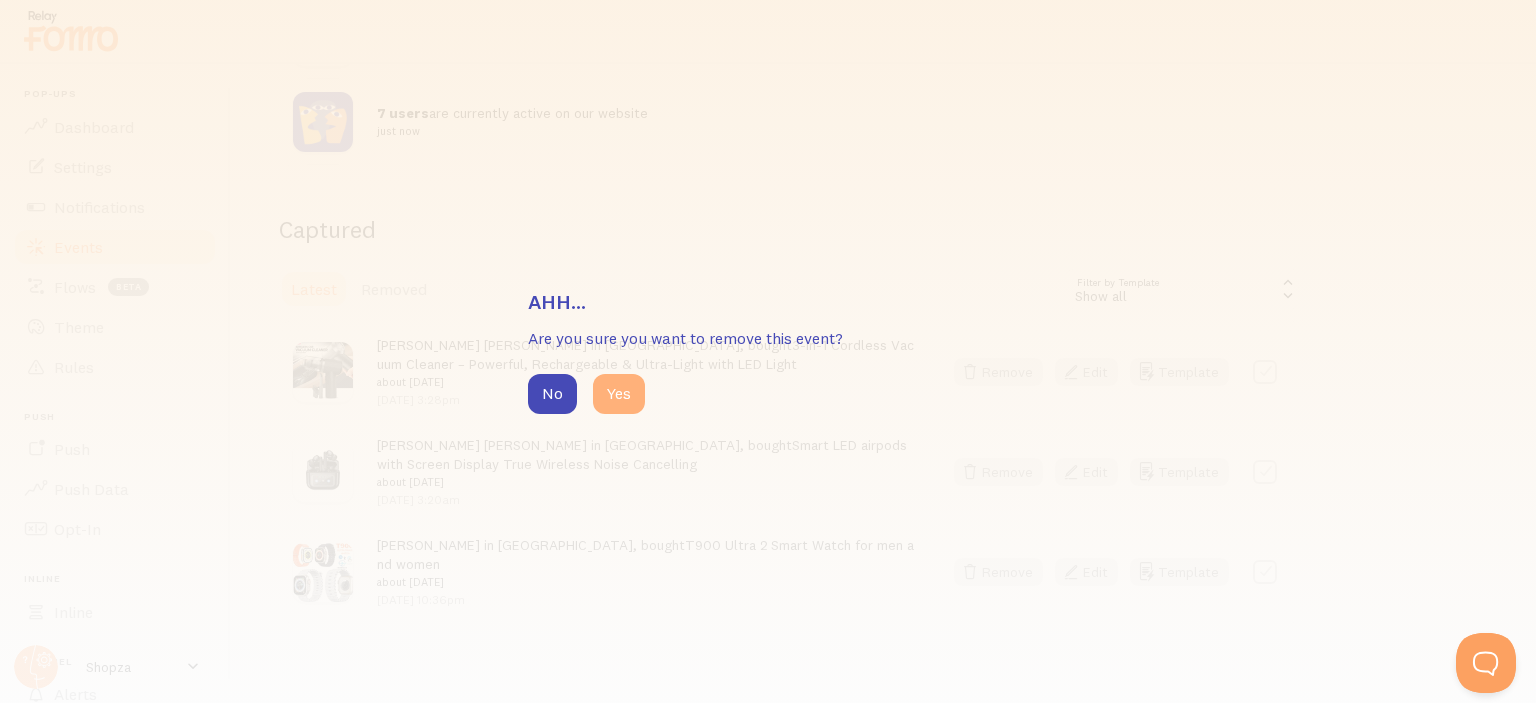 click on "Yes" at bounding box center [619, 394] 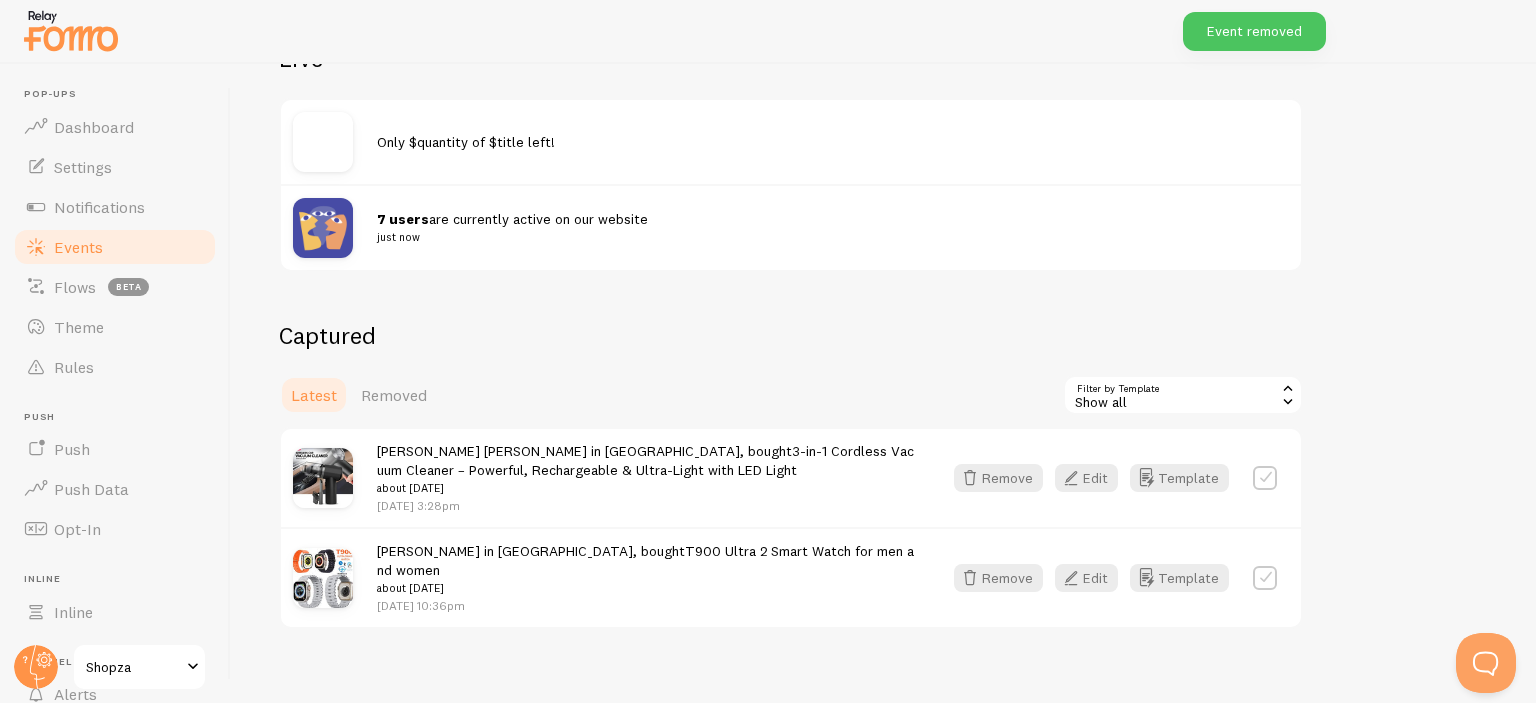 scroll, scrollTop: 260, scrollLeft: 0, axis: vertical 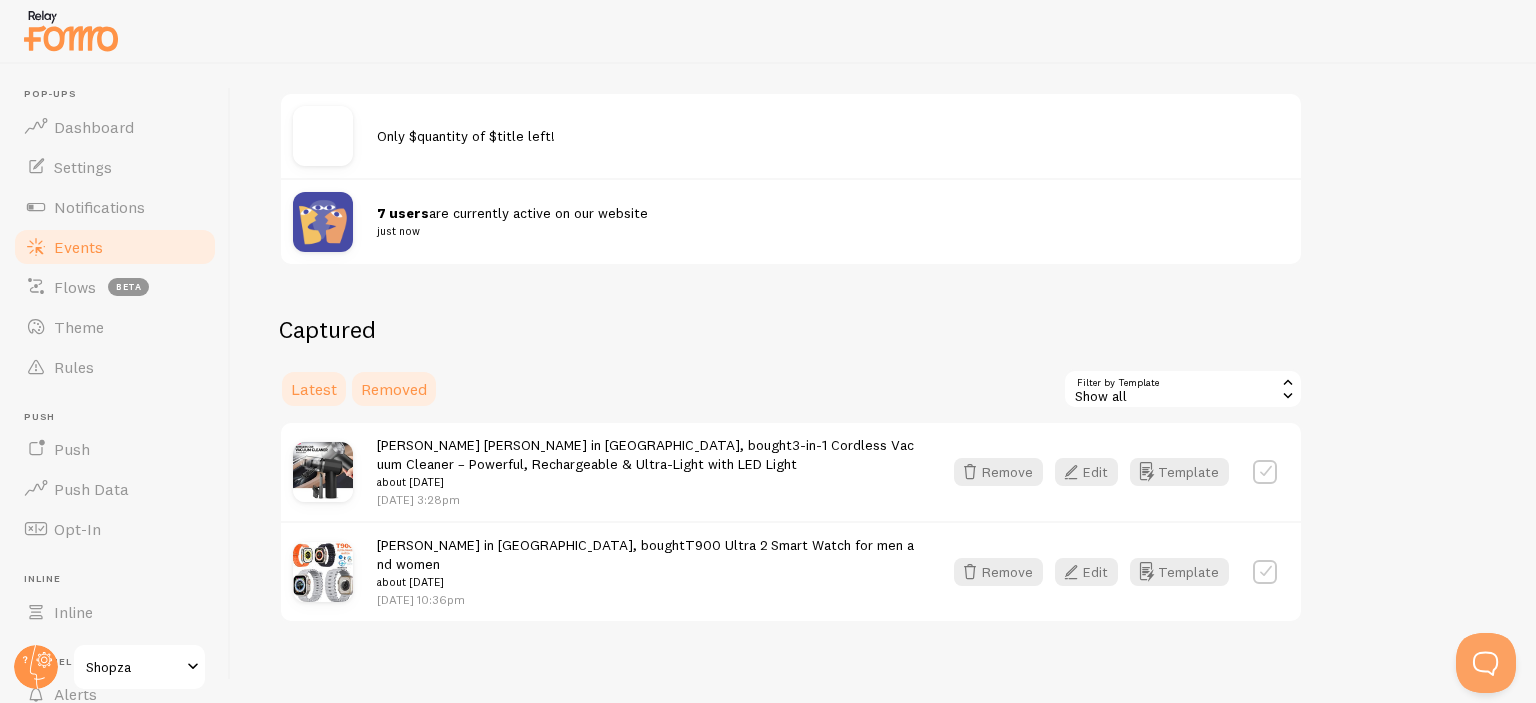 click on "Removed" at bounding box center (394, 389) 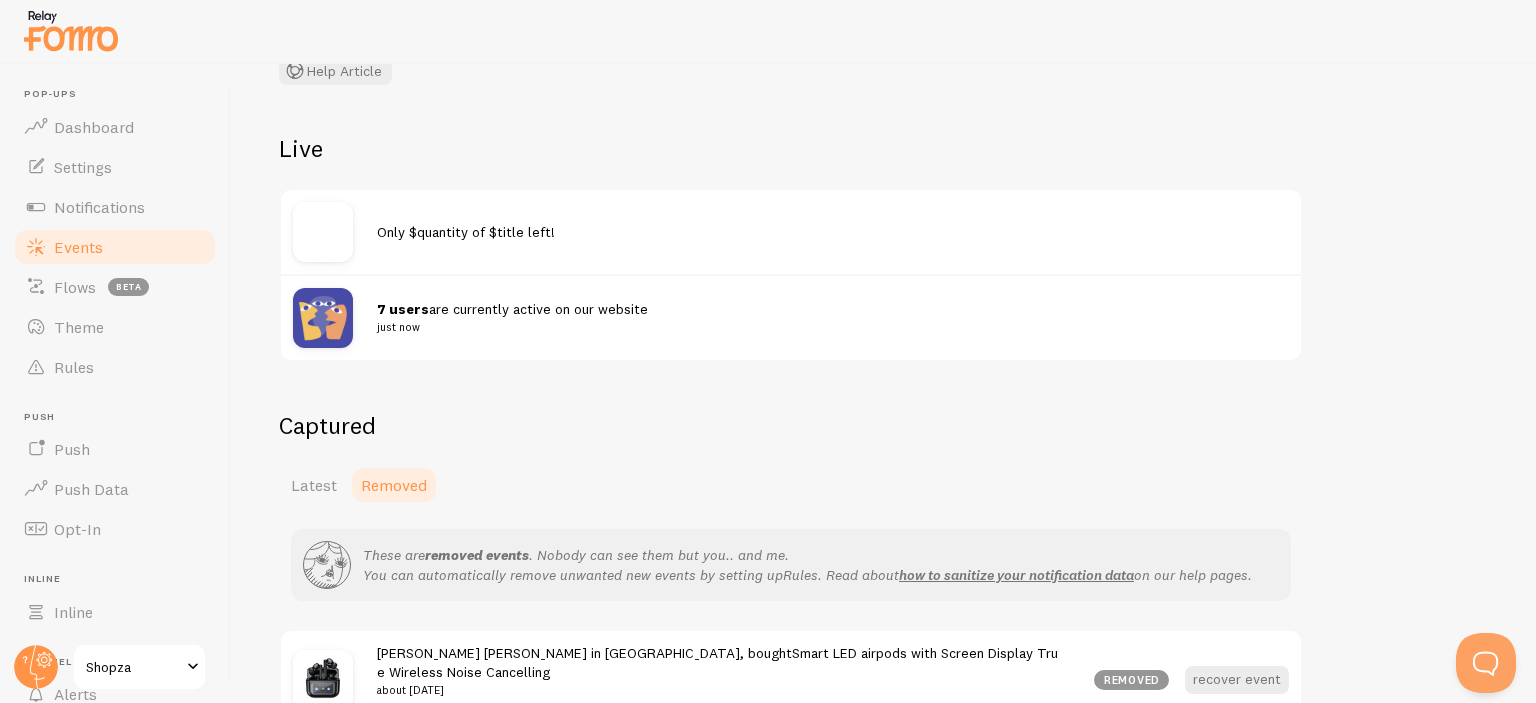 scroll, scrollTop: 271, scrollLeft: 0, axis: vertical 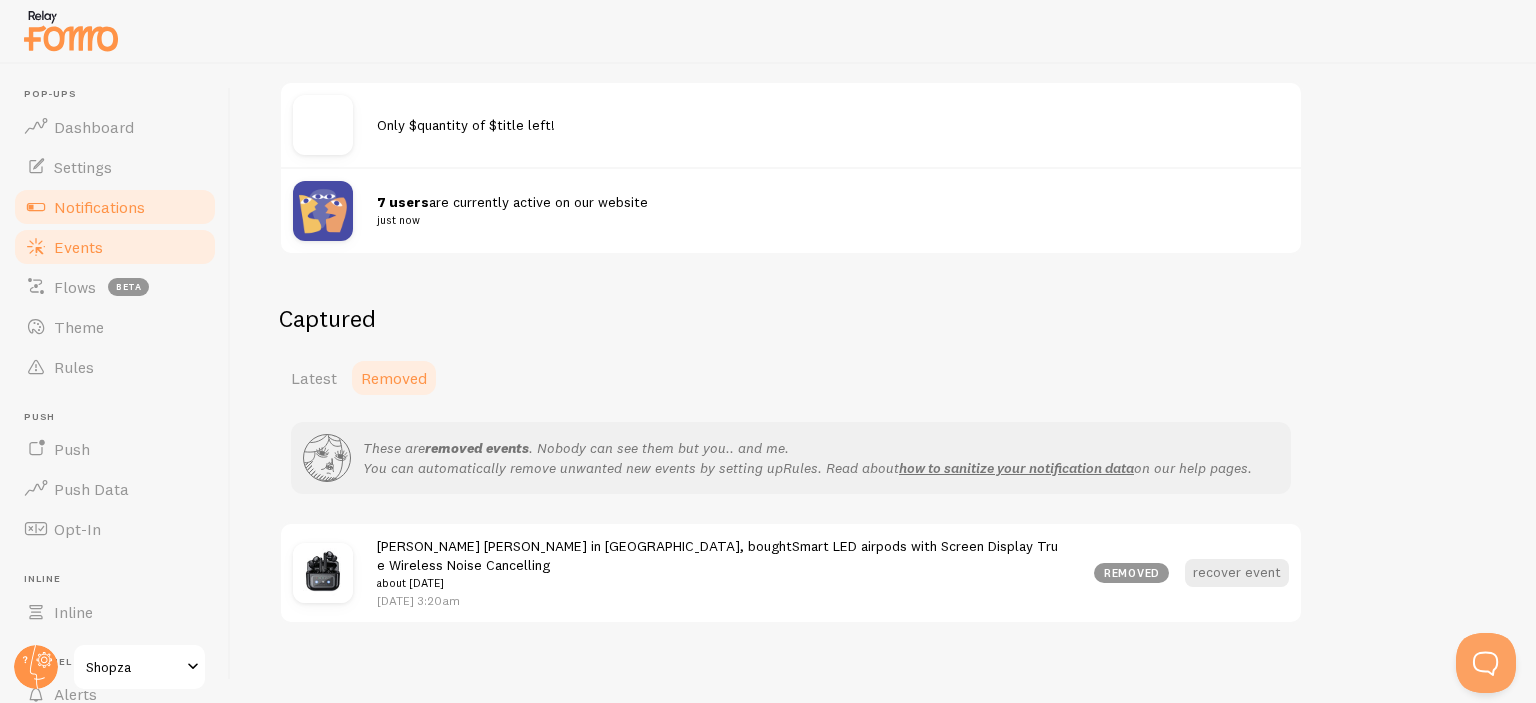 click on "Notifications" at bounding box center [115, 207] 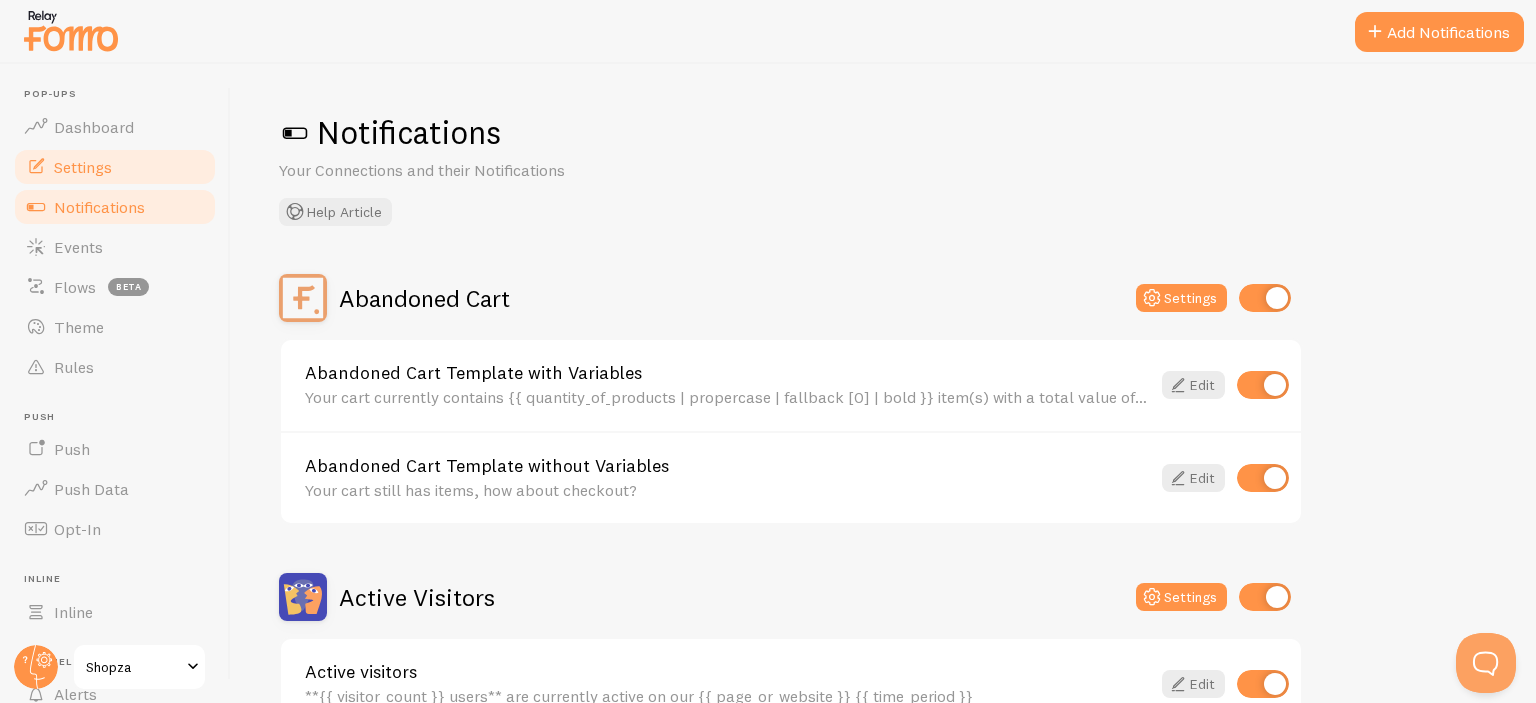 click on "Settings" at bounding box center (115, 167) 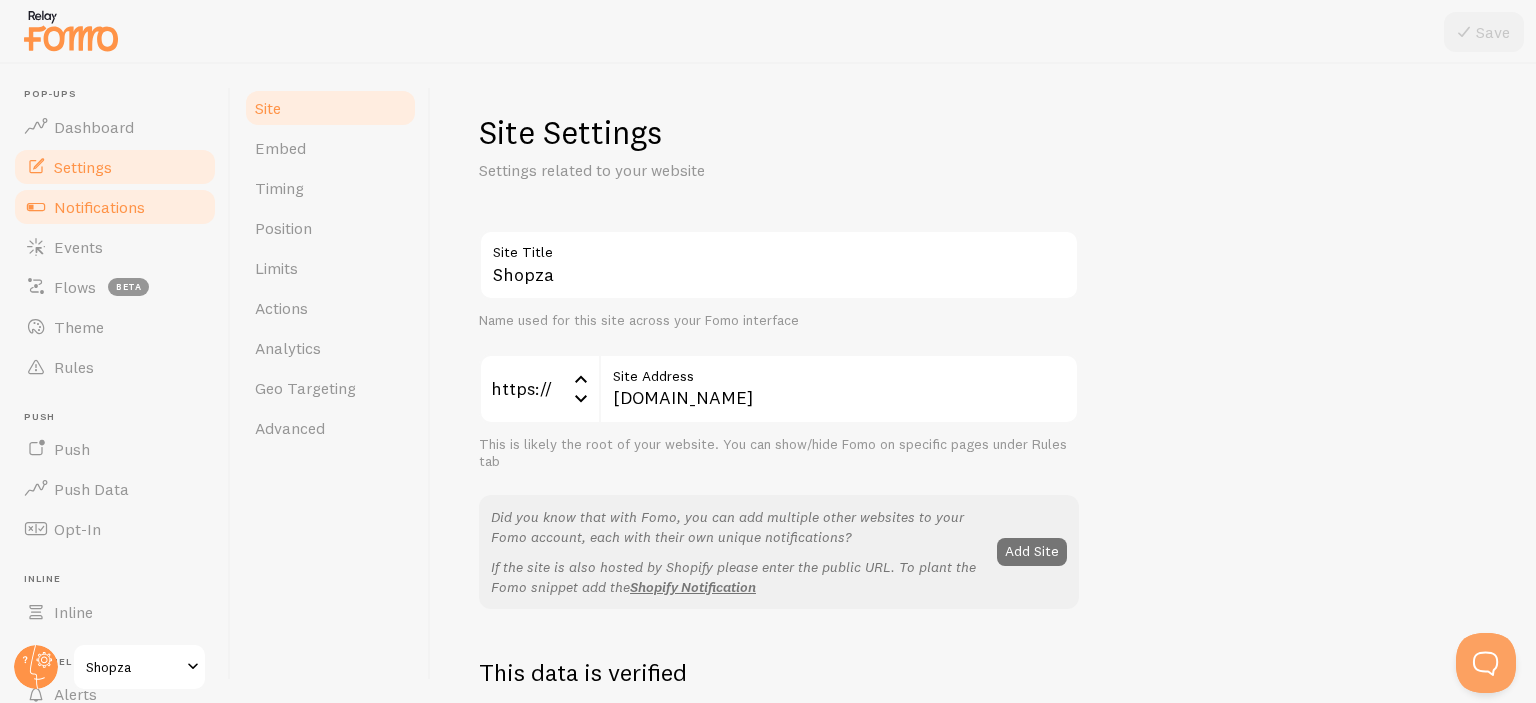 click on "Notifications" at bounding box center [99, 207] 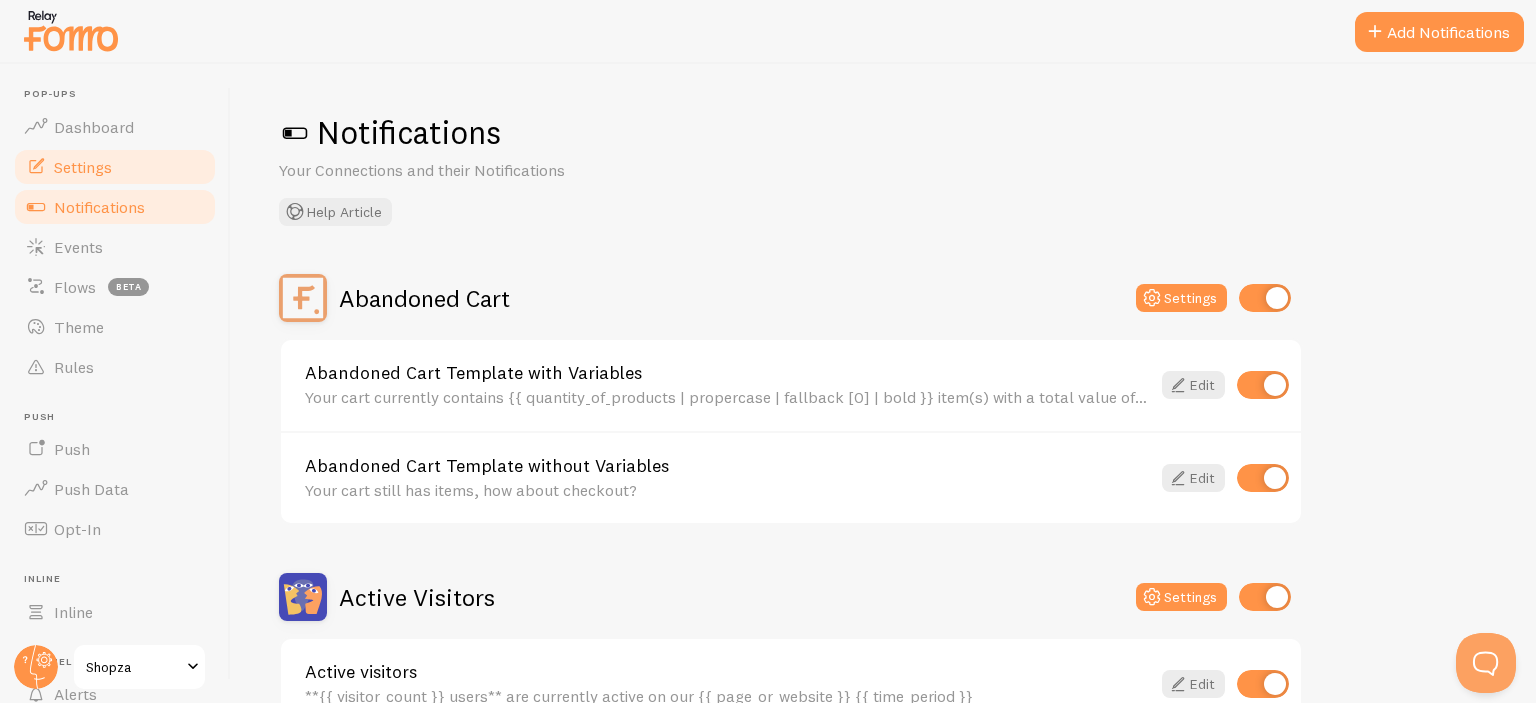 click on "Settings" at bounding box center [115, 167] 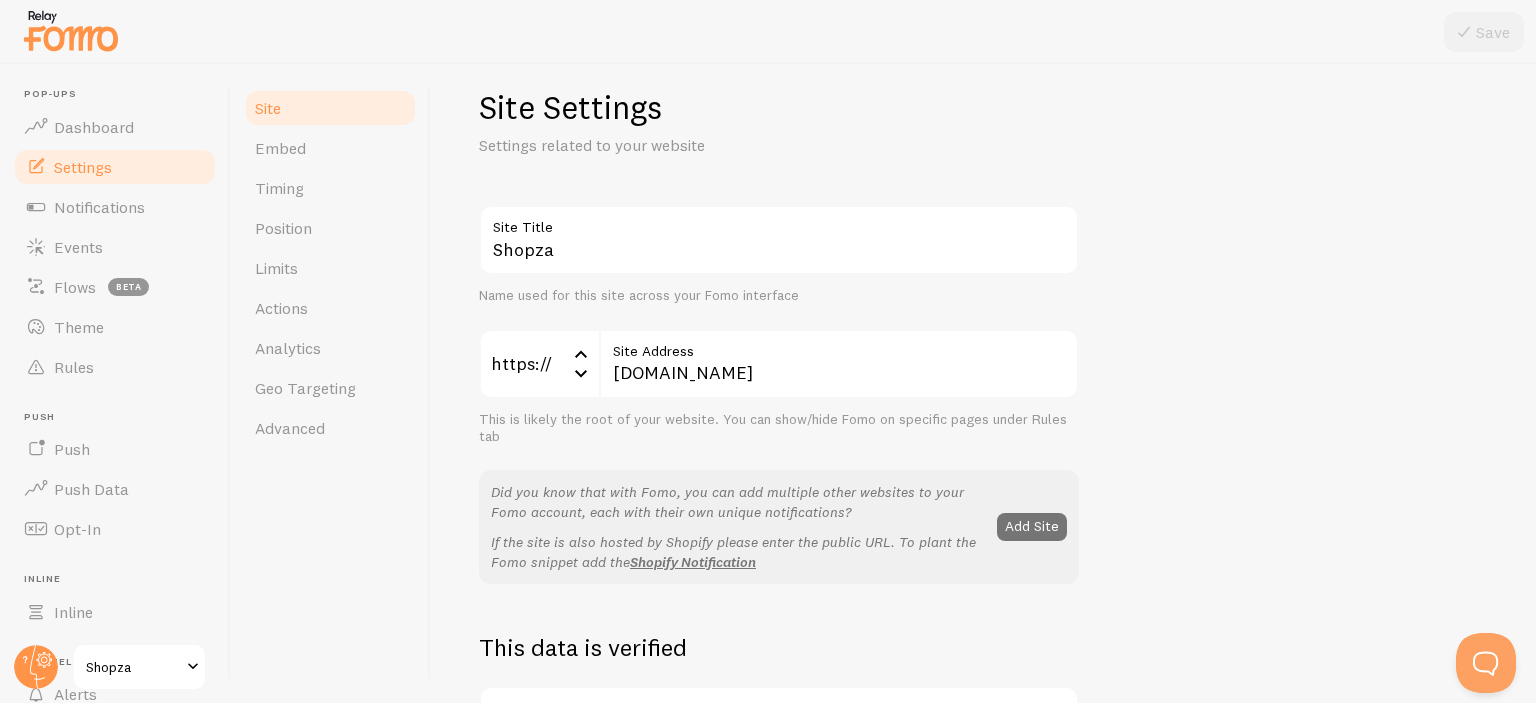 scroll, scrollTop: 39, scrollLeft: 0, axis: vertical 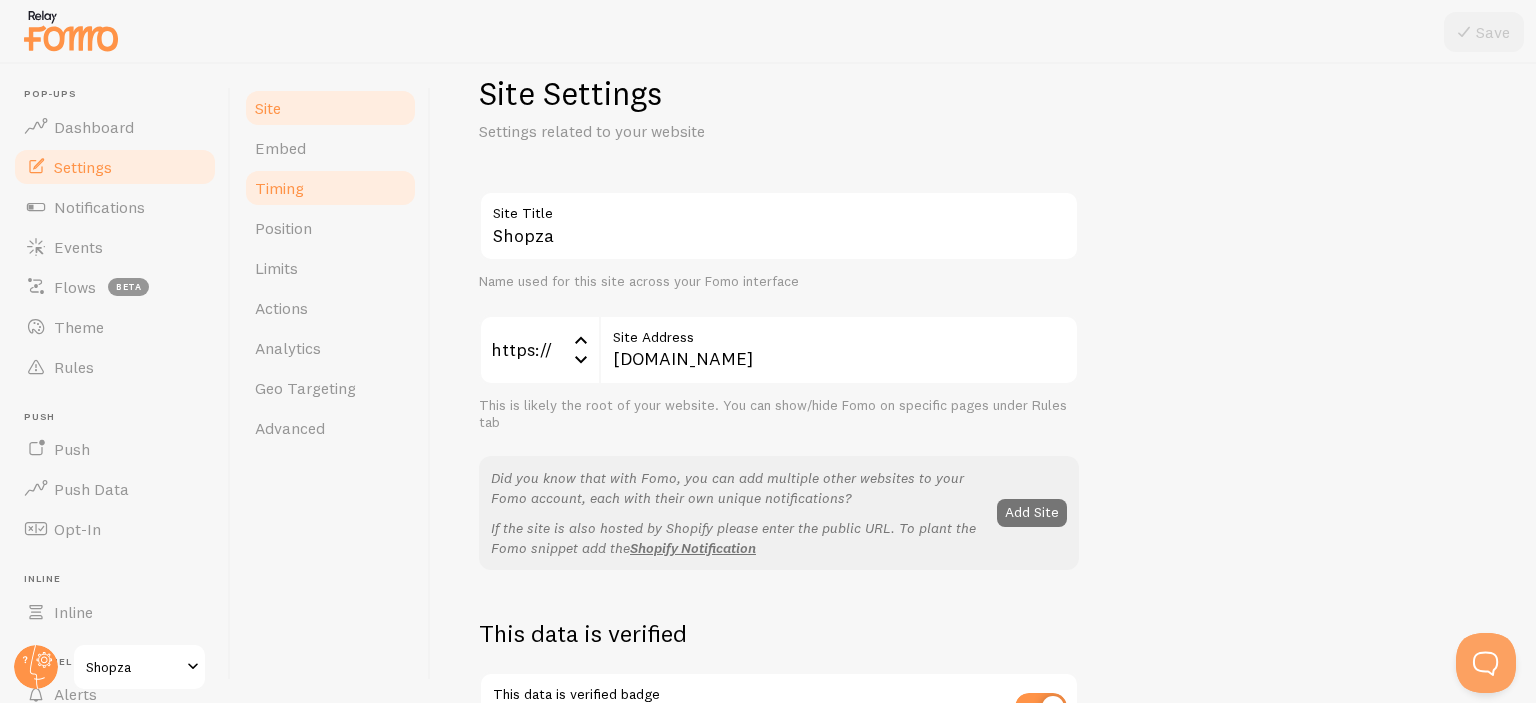 click on "Timing" at bounding box center [330, 188] 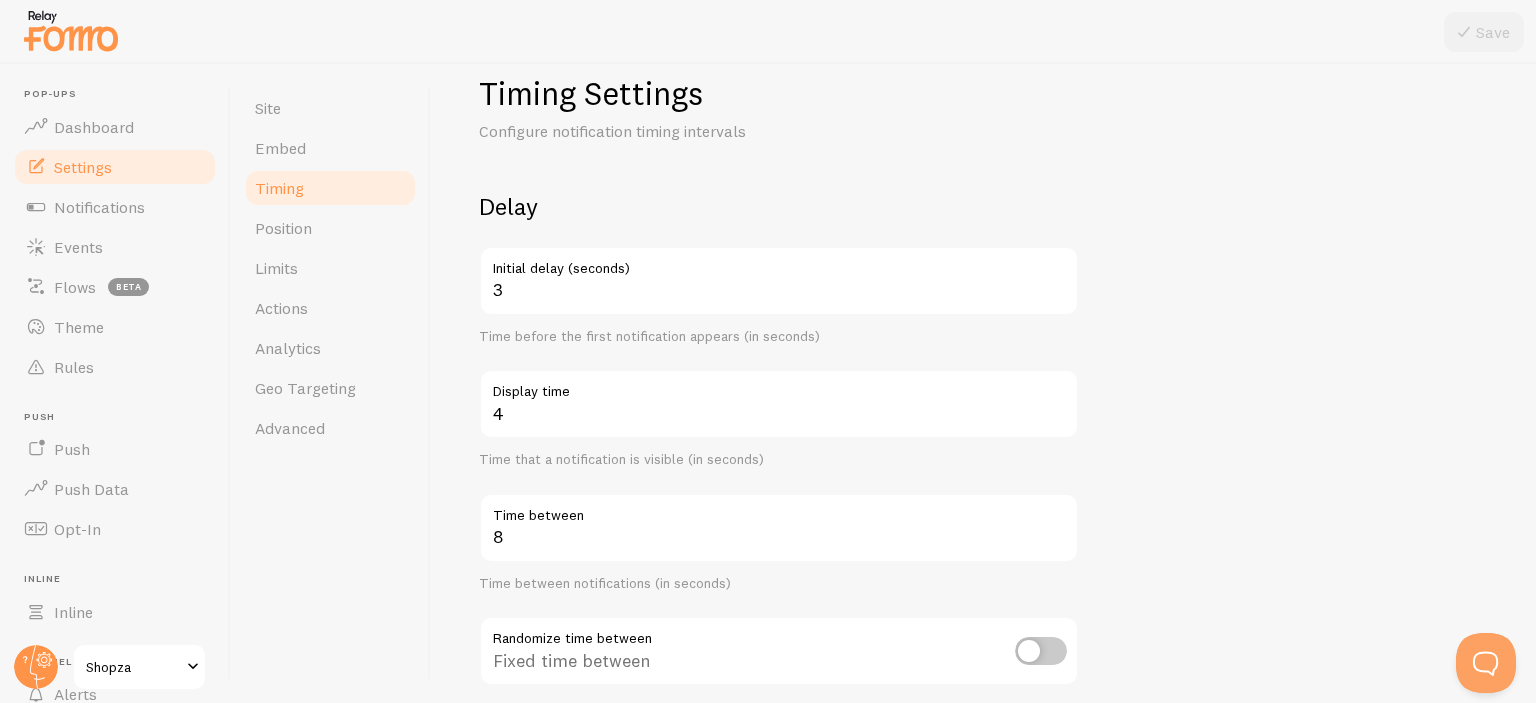 scroll, scrollTop: 0, scrollLeft: 0, axis: both 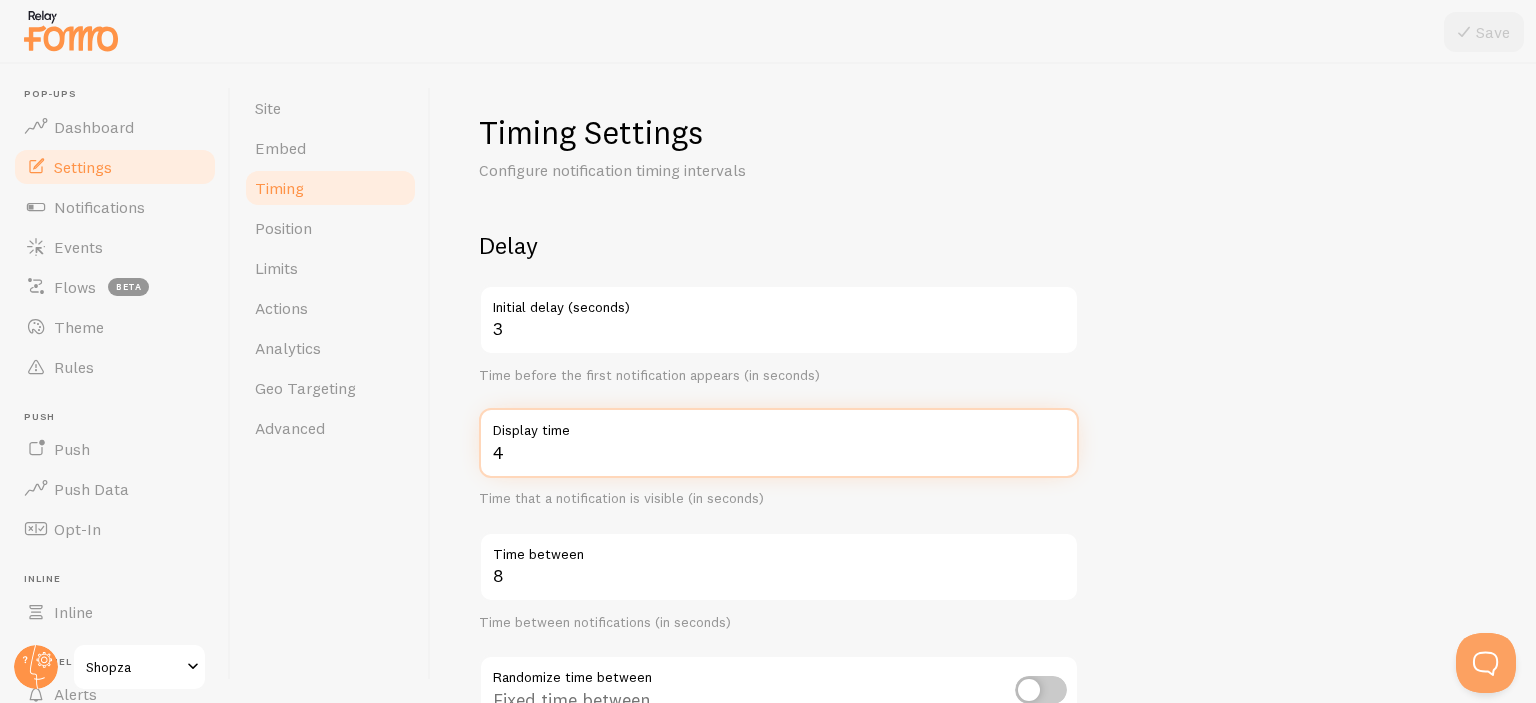 click on "4" at bounding box center (779, 443) 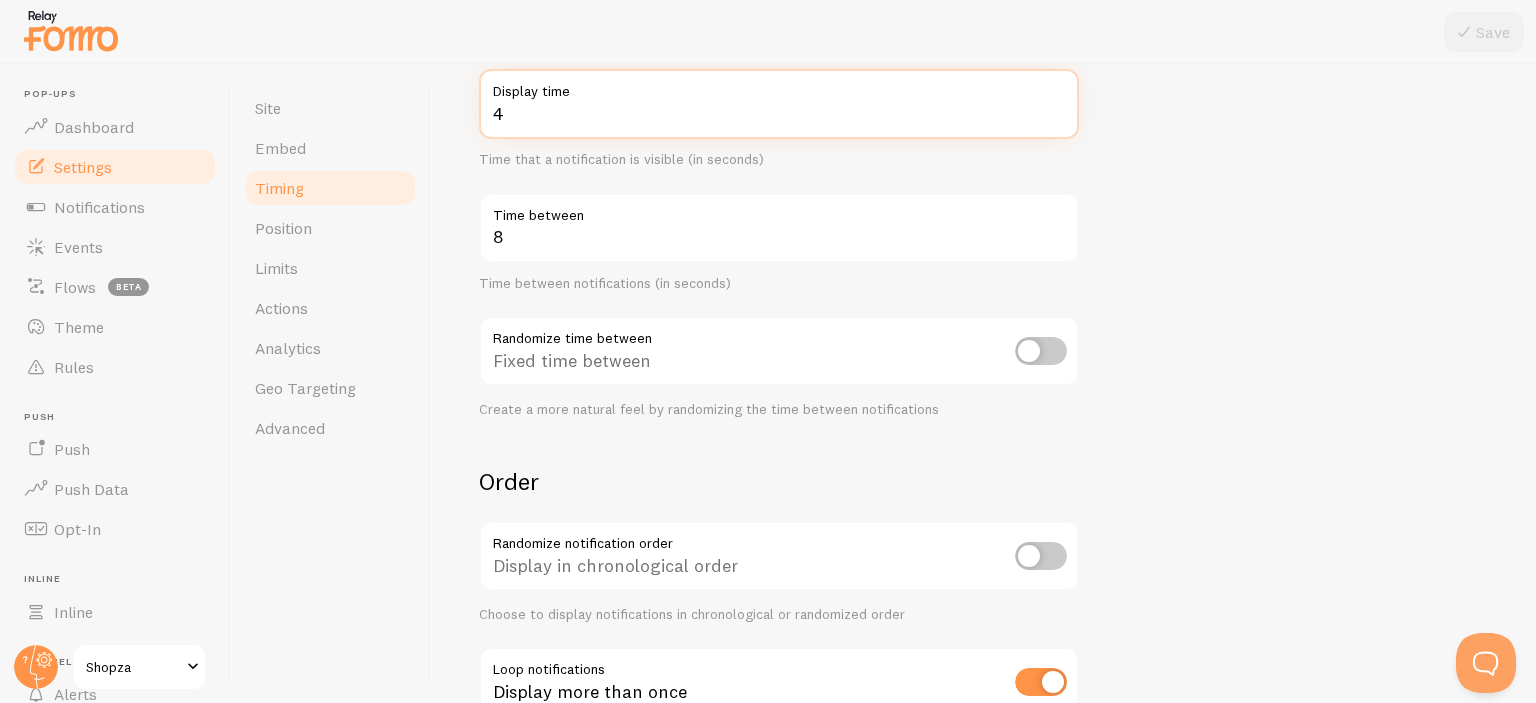 scroll, scrollTop: 341, scrollLeft: 0, axis: vertical 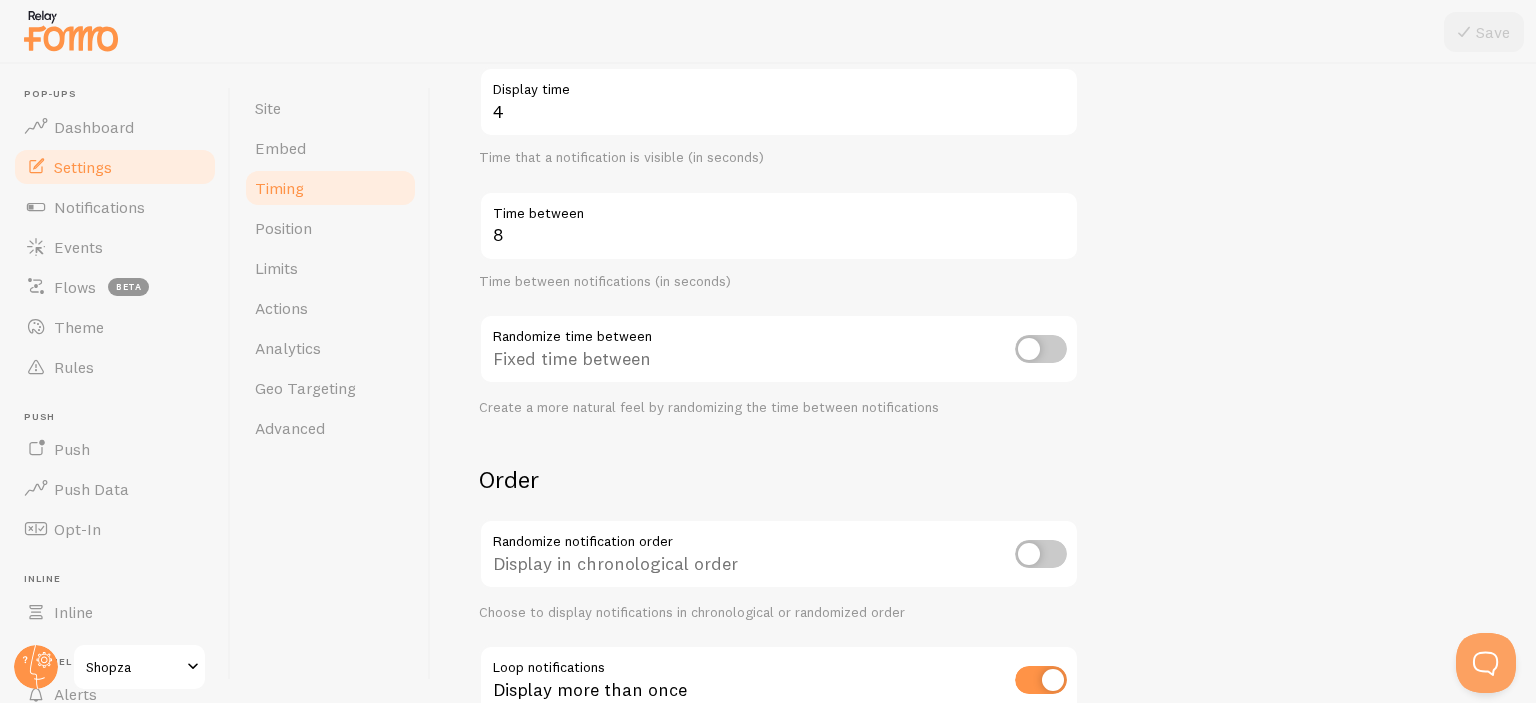 click at bounding box center (1041, 349) 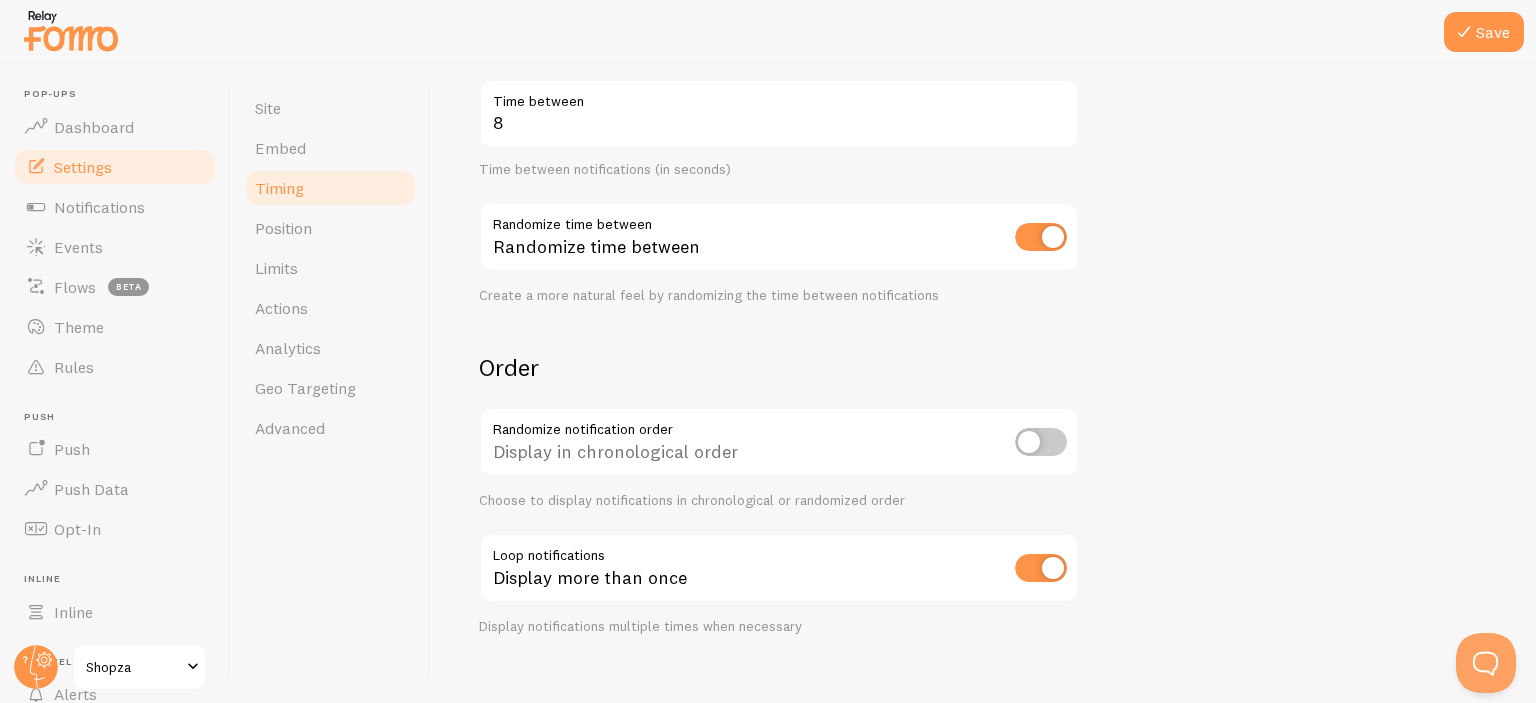 scroll, scrollTop: 458, scrollLeft: 0, axis: vertical 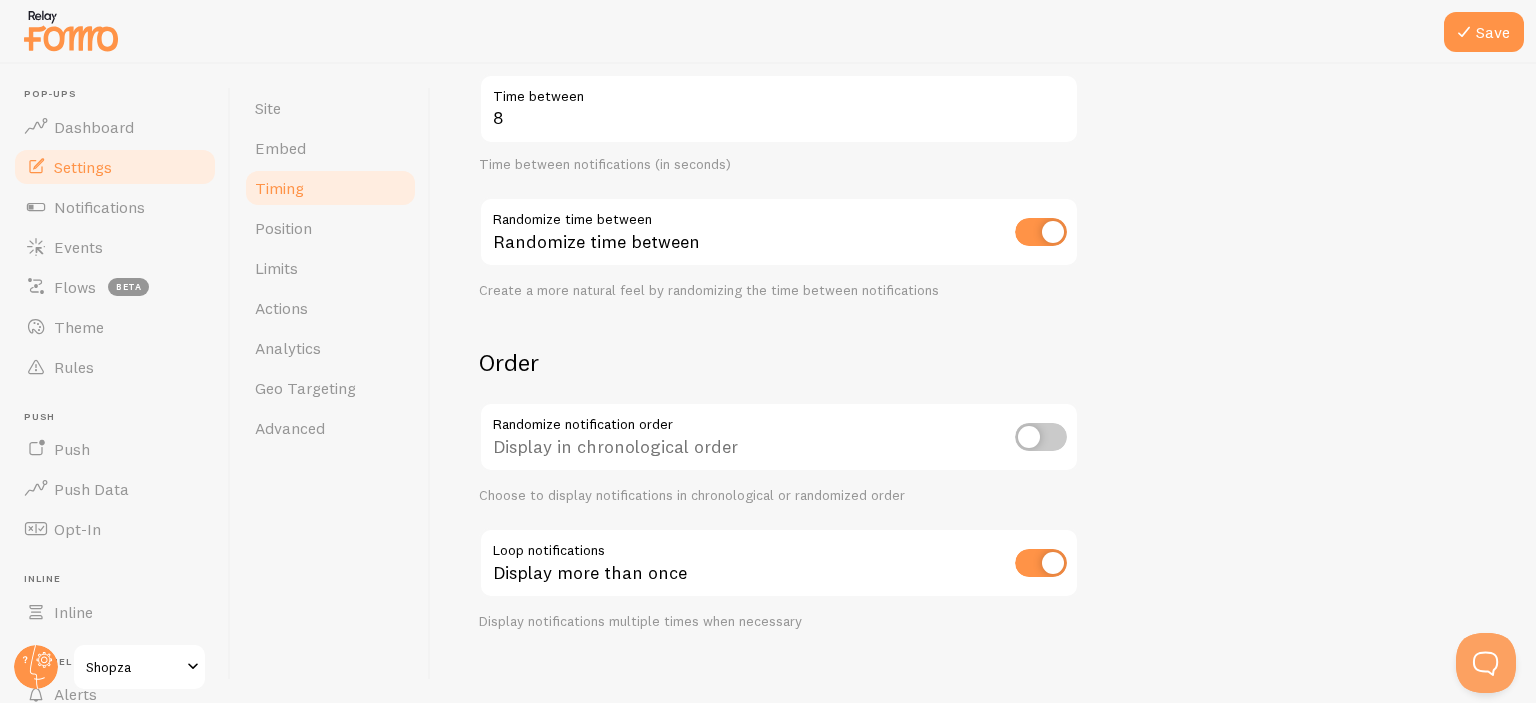 click at bounding box center (1041, 437) 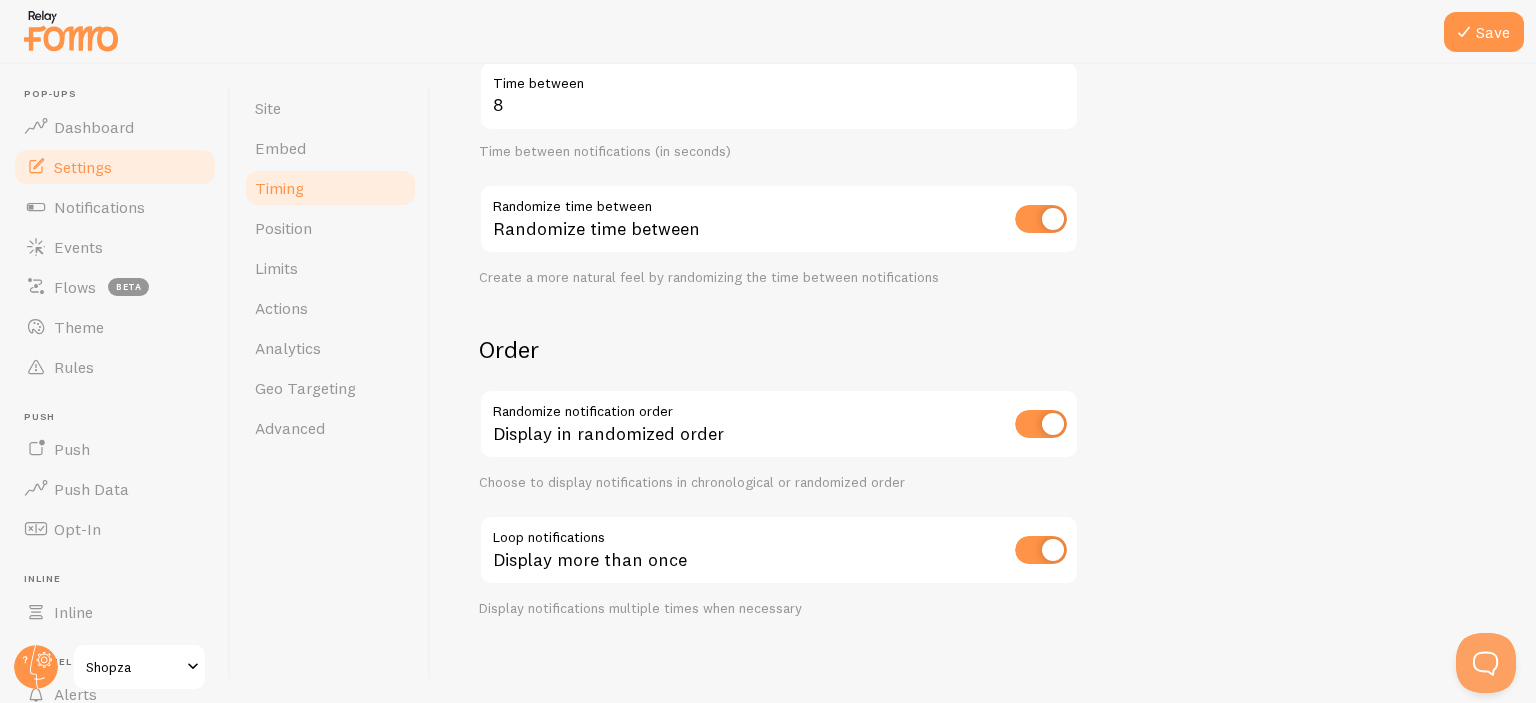 scroll, scrollTop: 478, scrollLeft: 0, axis: vertical 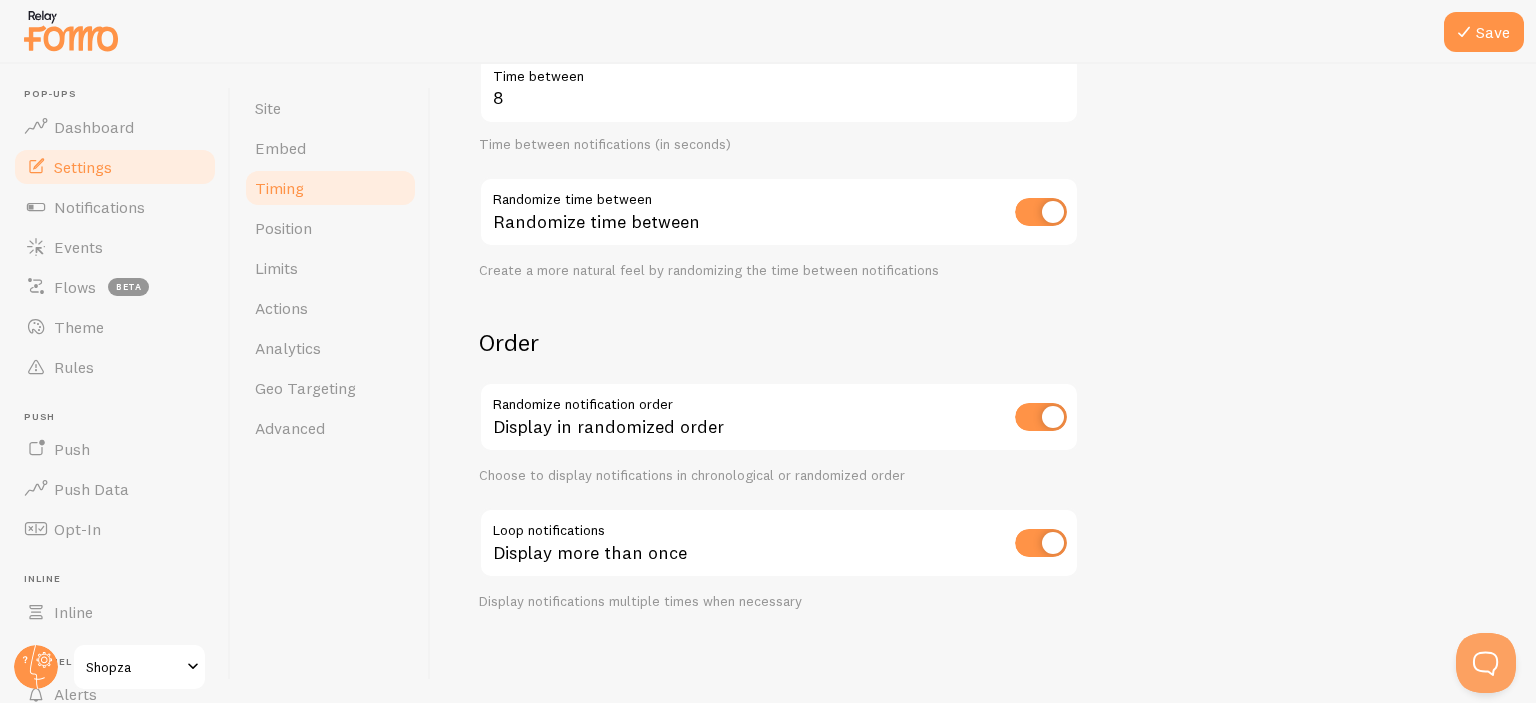 click at bounding box center [1041, 543] 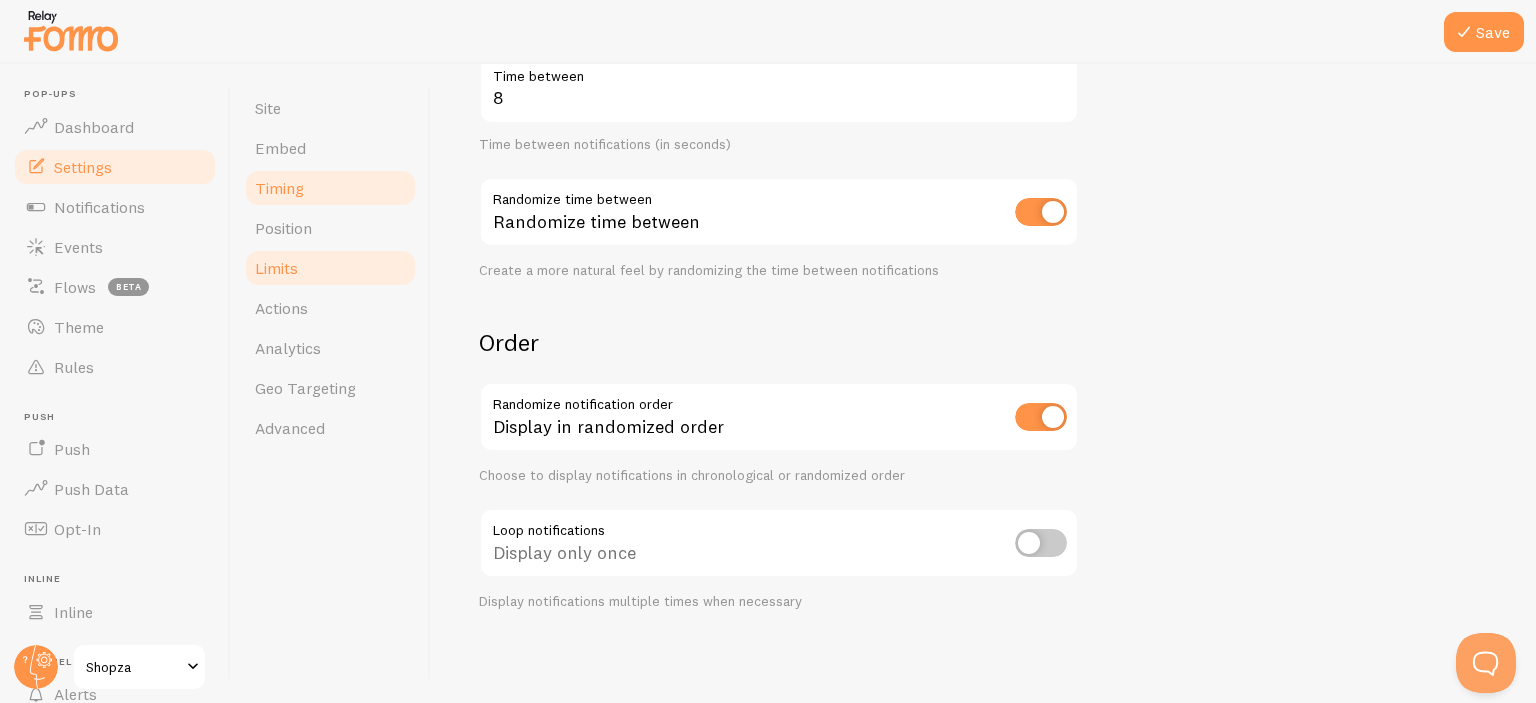 click on "Limits" at bounding box center [330, 268] 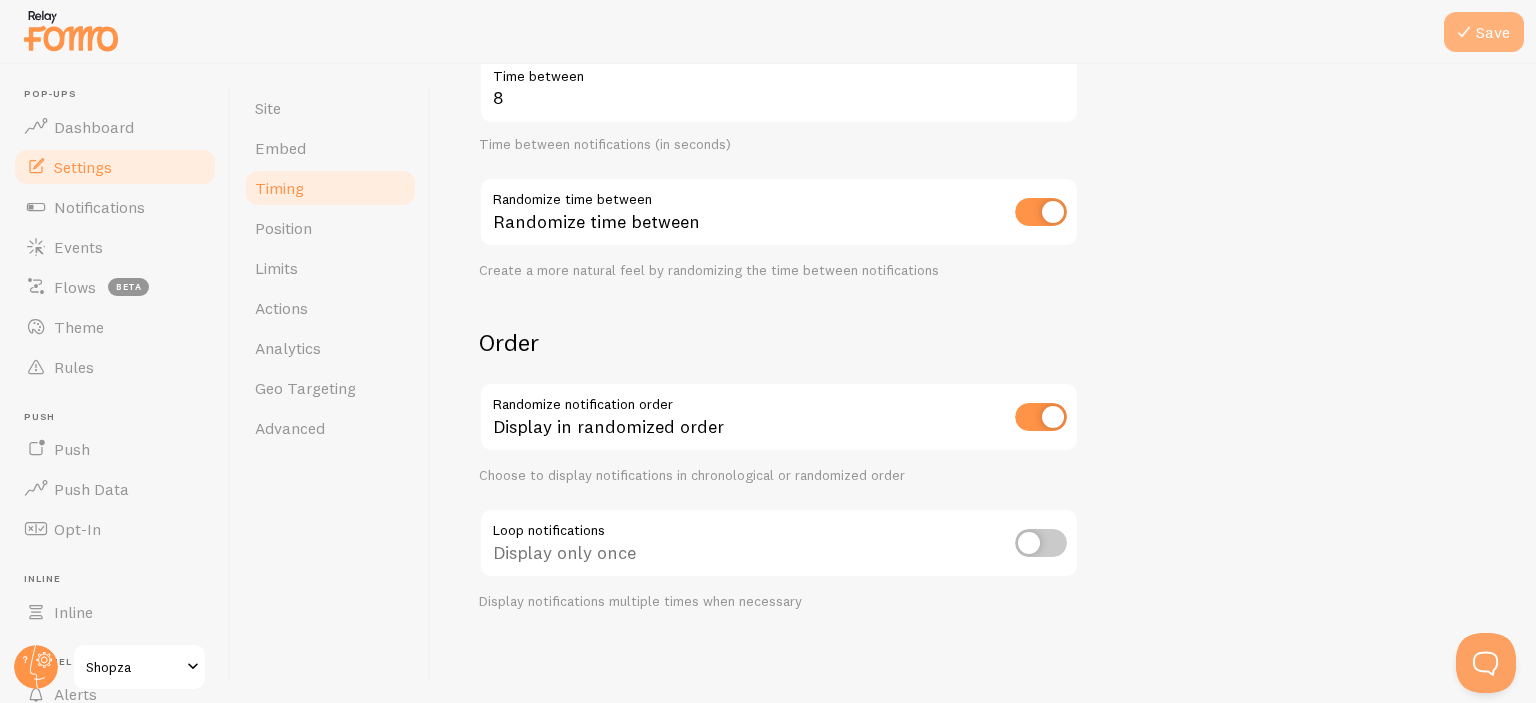 click on "Save" at bounding box center (1484, 32) 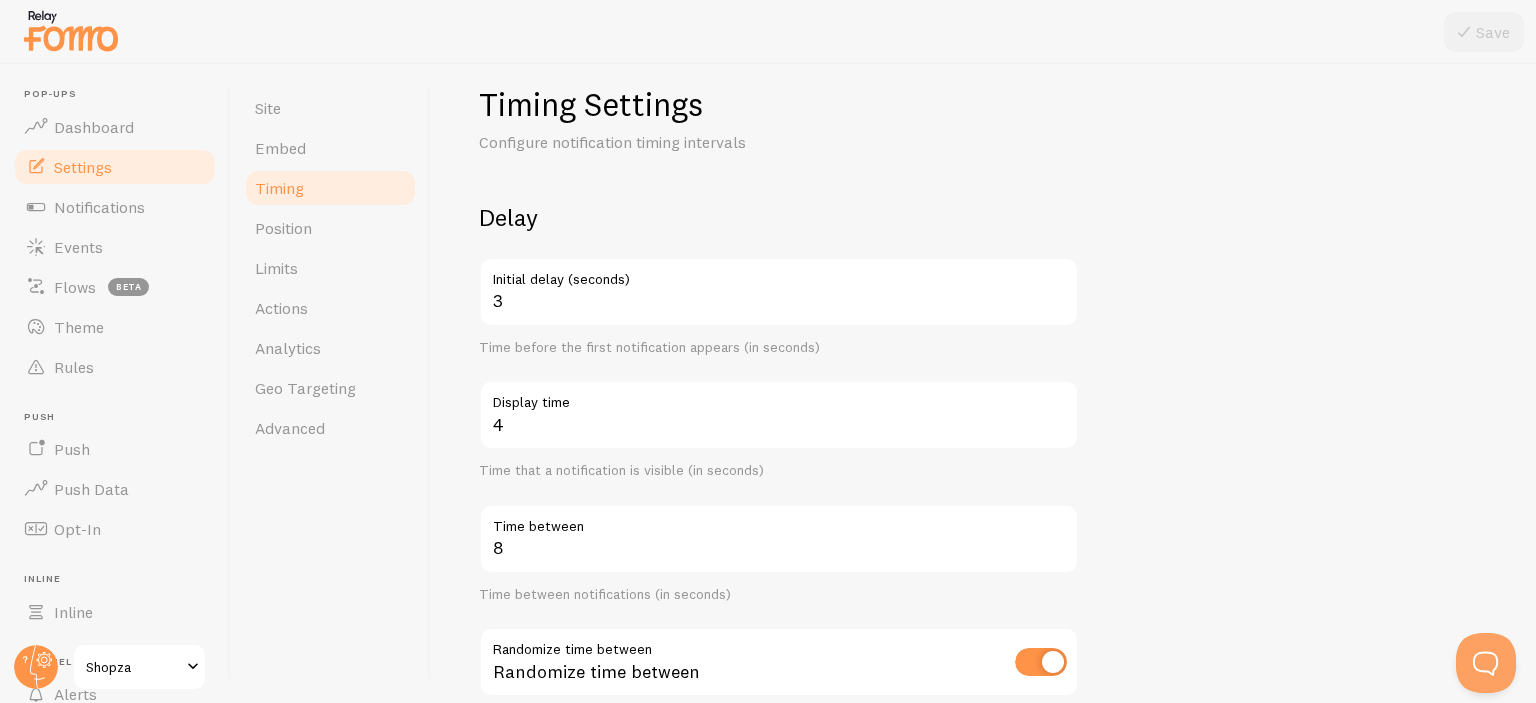 scroll, scrollTop: 25, scrollLeft: 0, axis: vertical 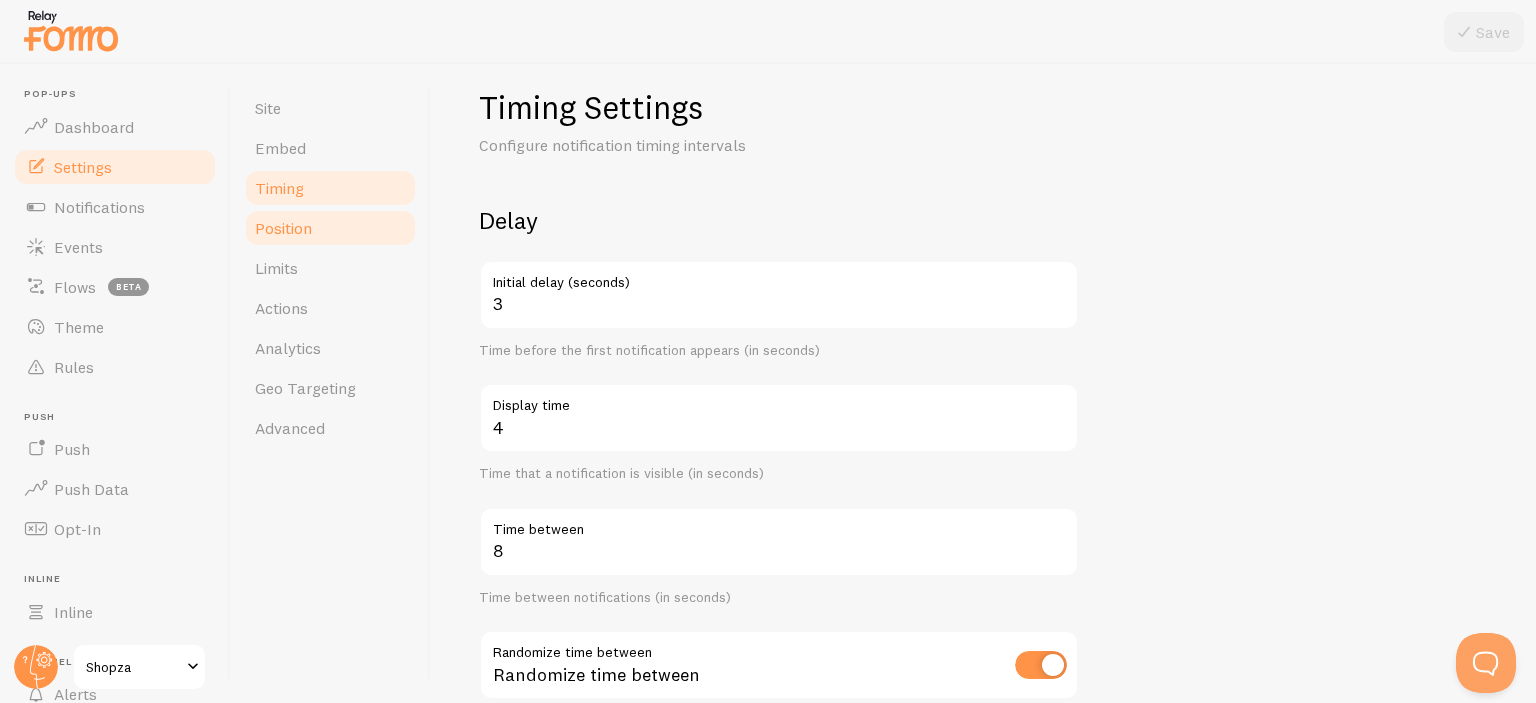 click on "Position" at bounding box center (330, 228) 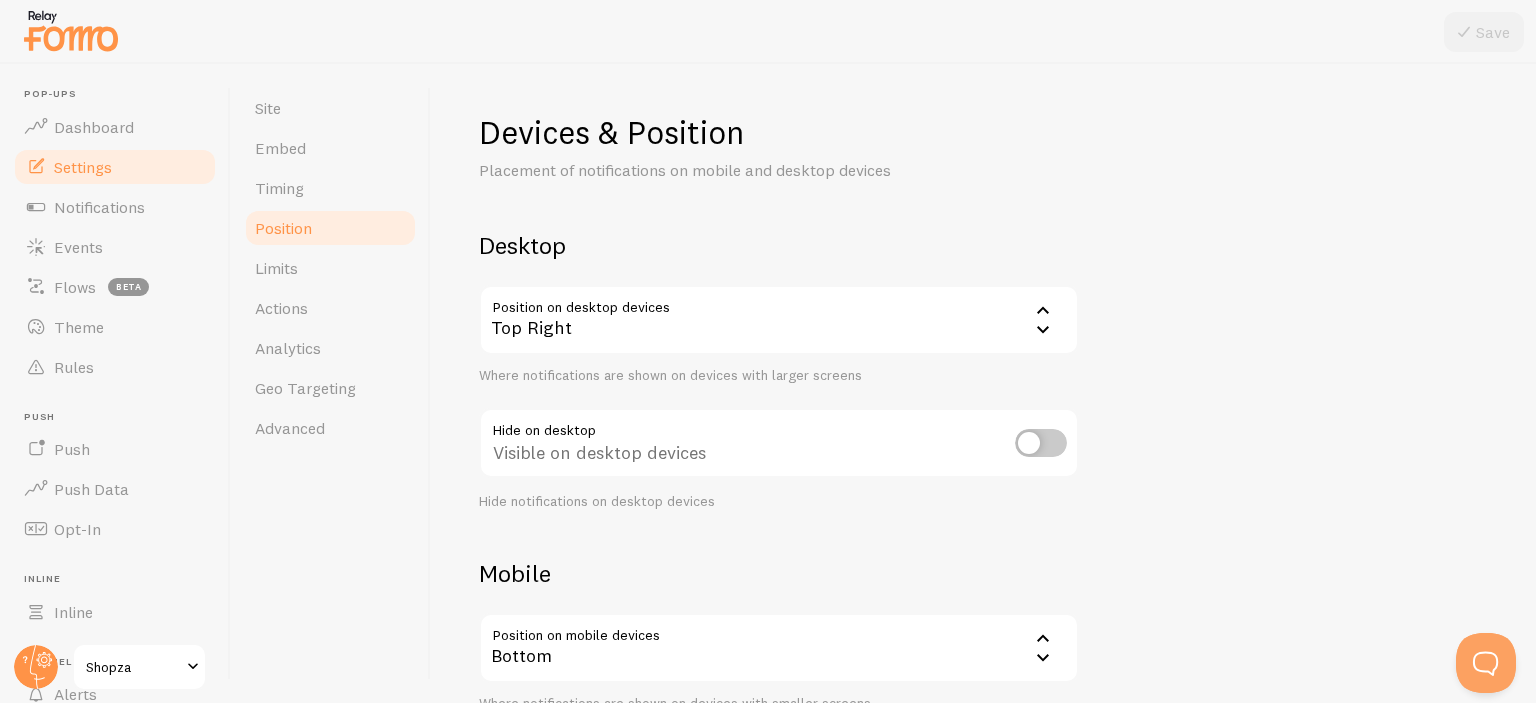 click on "Top Right" at bounding box center (779, 320) 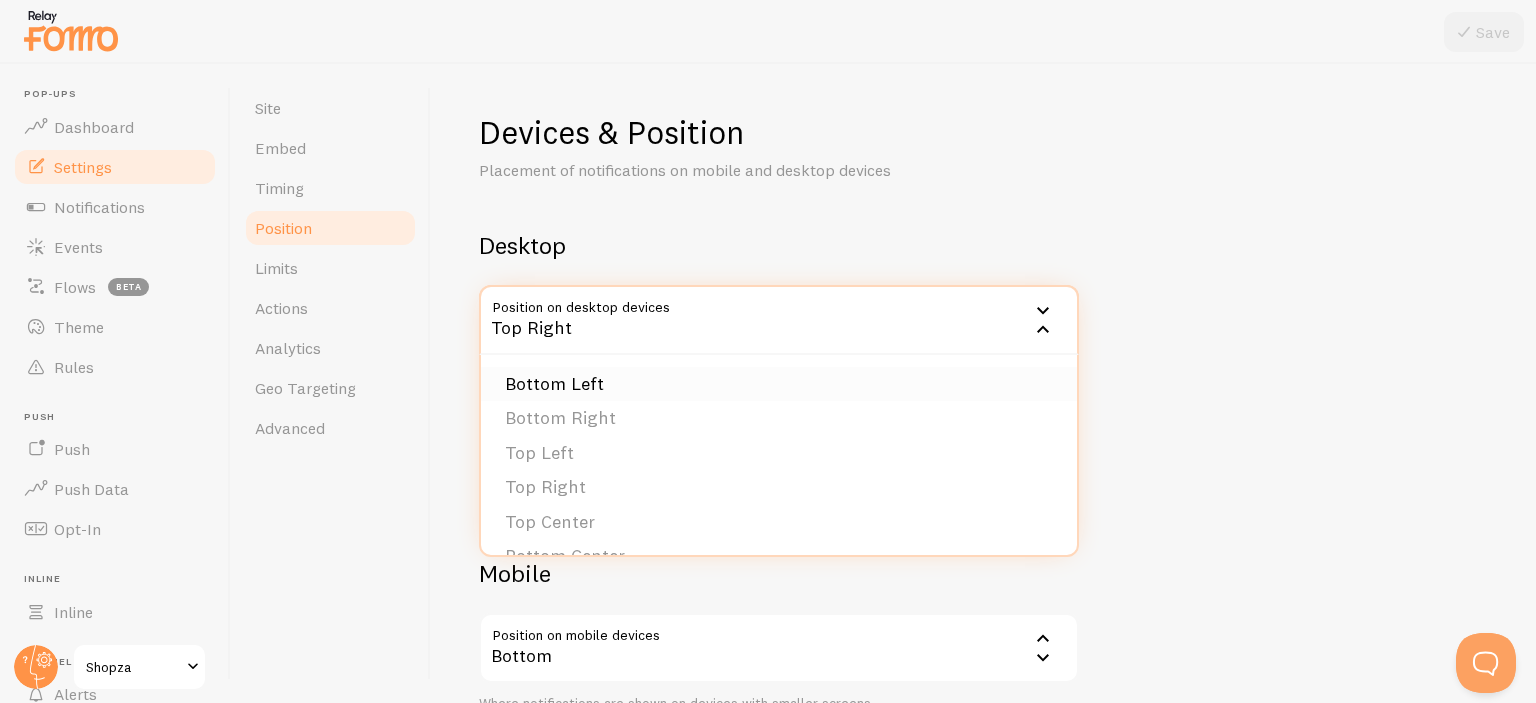 click on "Bottom Left" at bounding box center [779, 384] 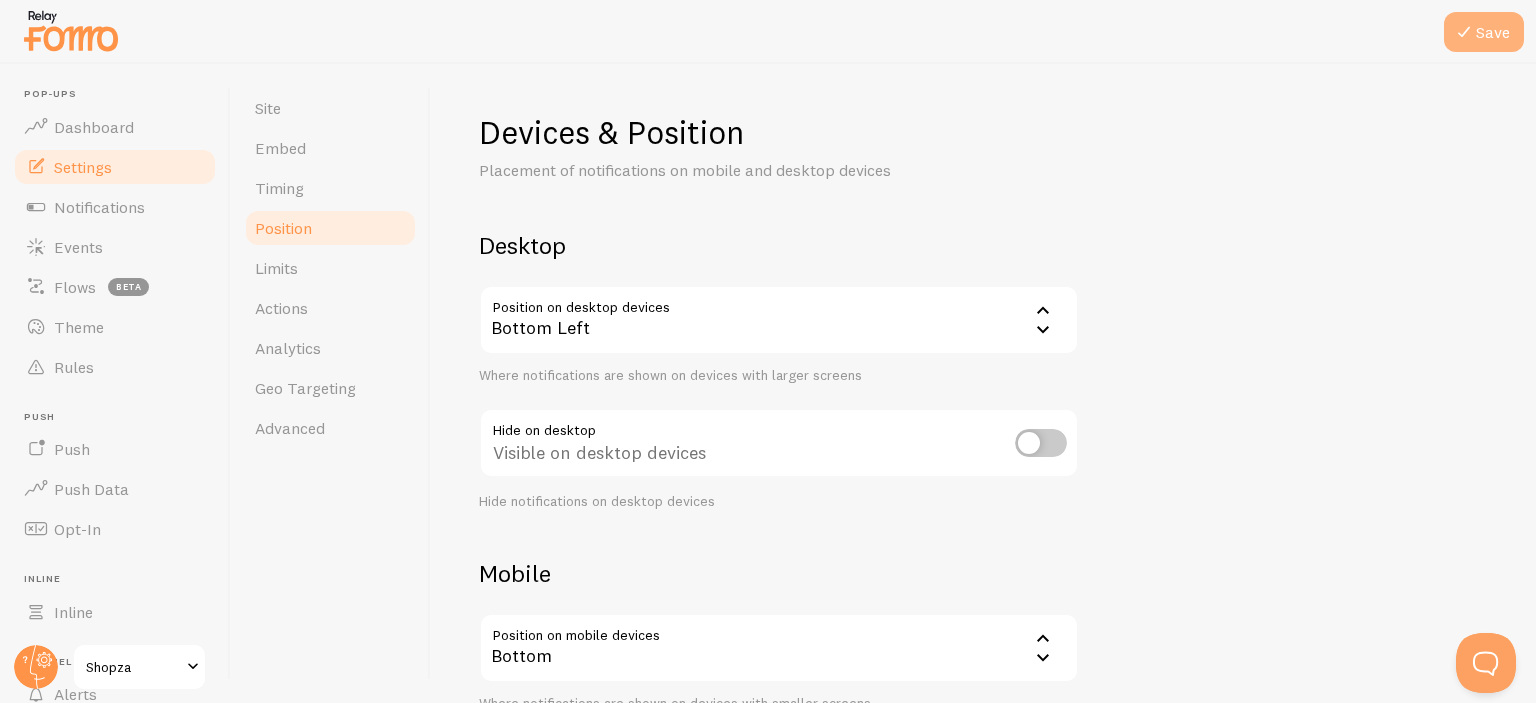 click on "Save" at bounding box center [1484, 32] 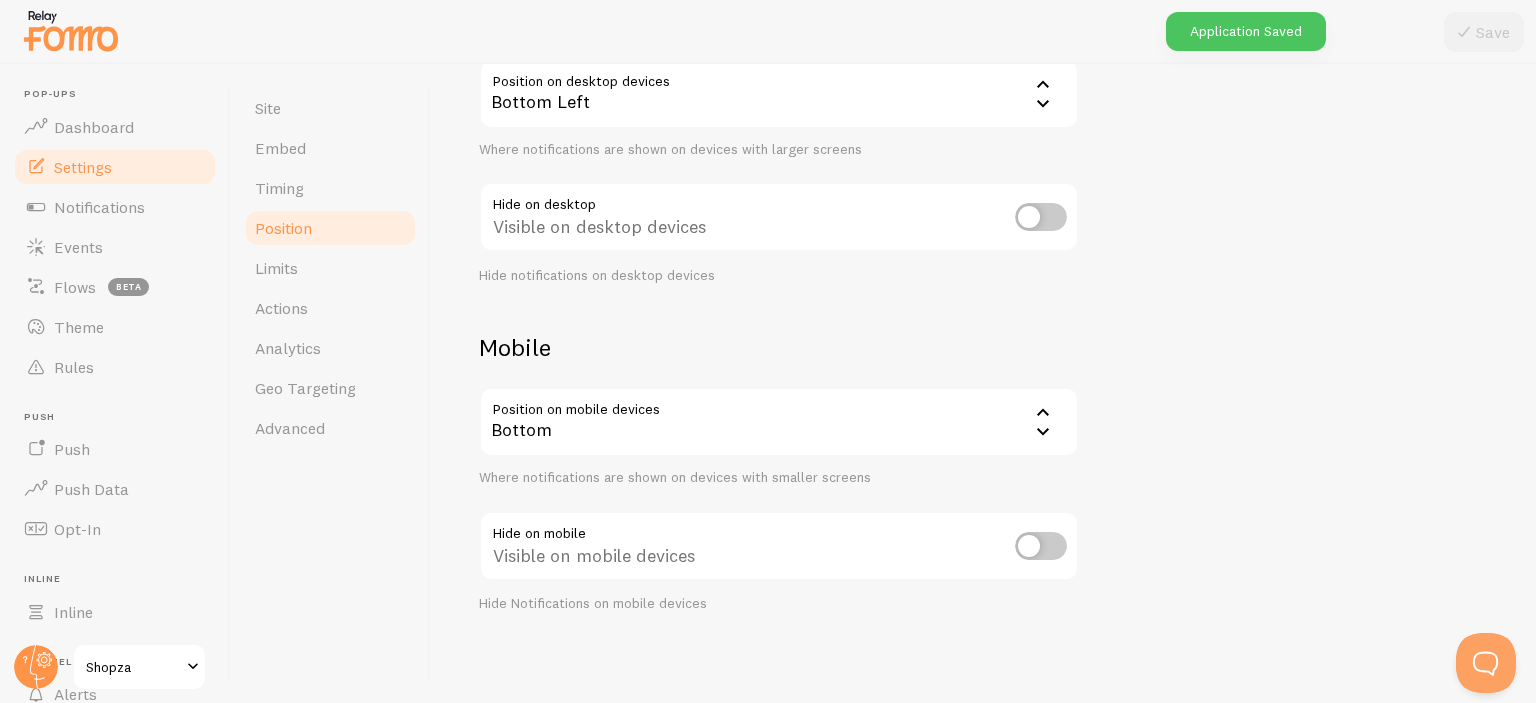 scroll, scrollTop: 229, scrollLeft: 0, axis: vertical 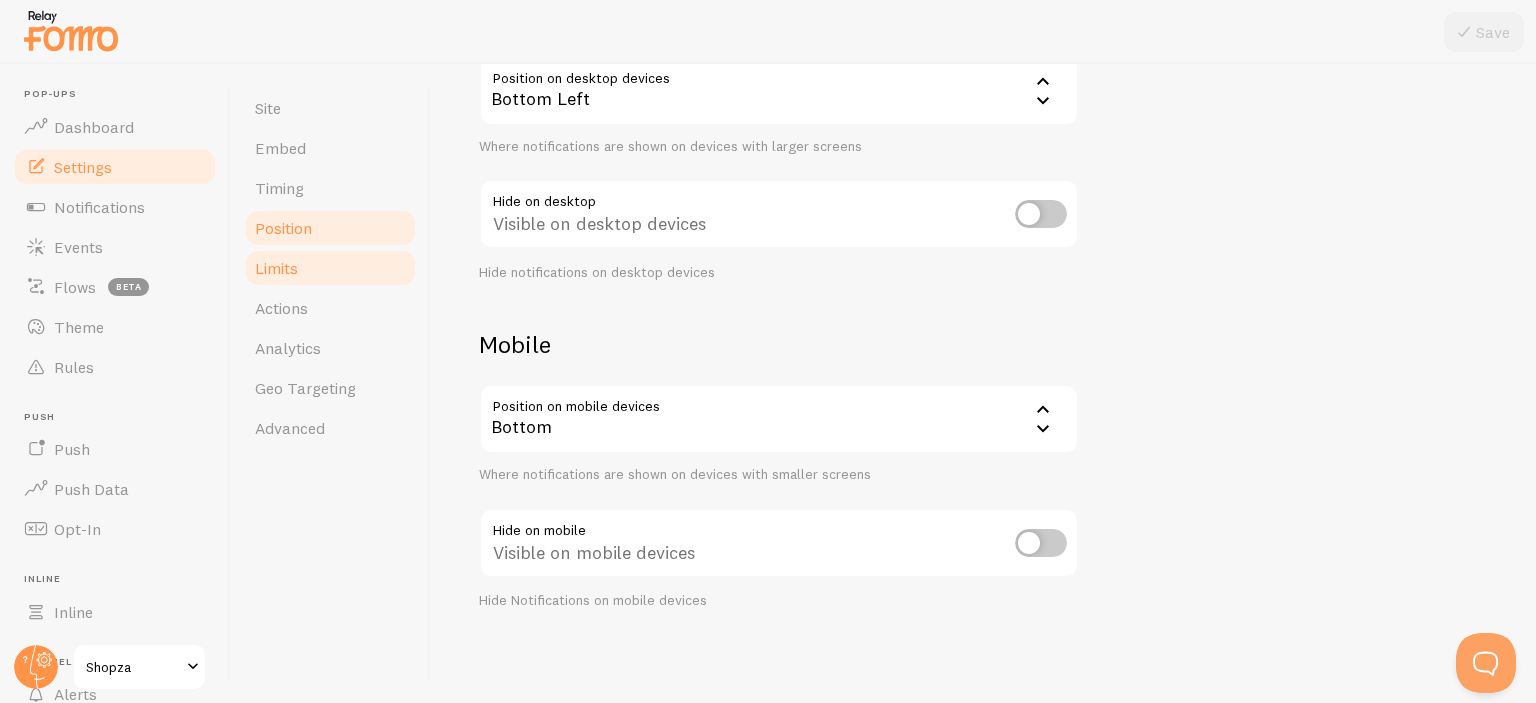 click on "Limits" at bounding box center (330, 268) 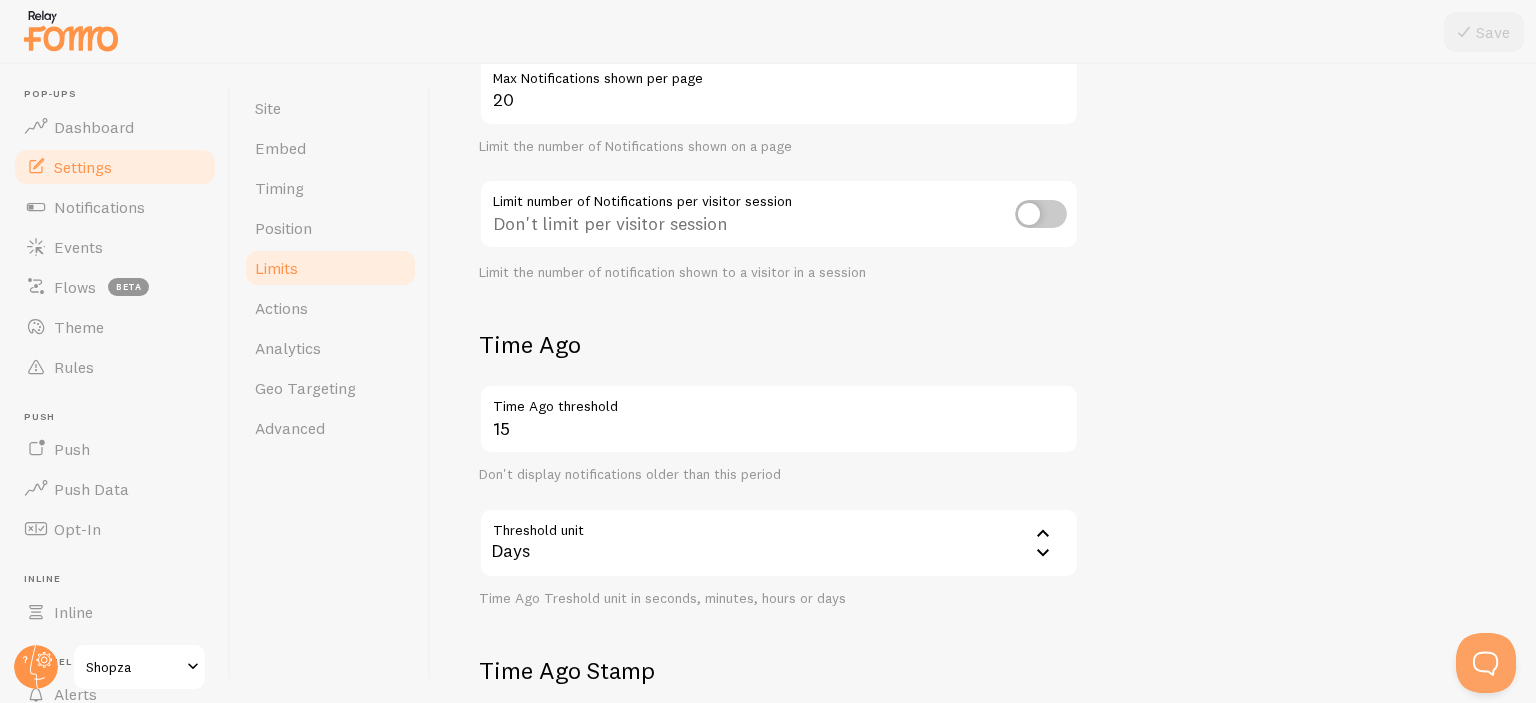 scroll, scrollTop: 0, scrollLeft: 0, axis: both 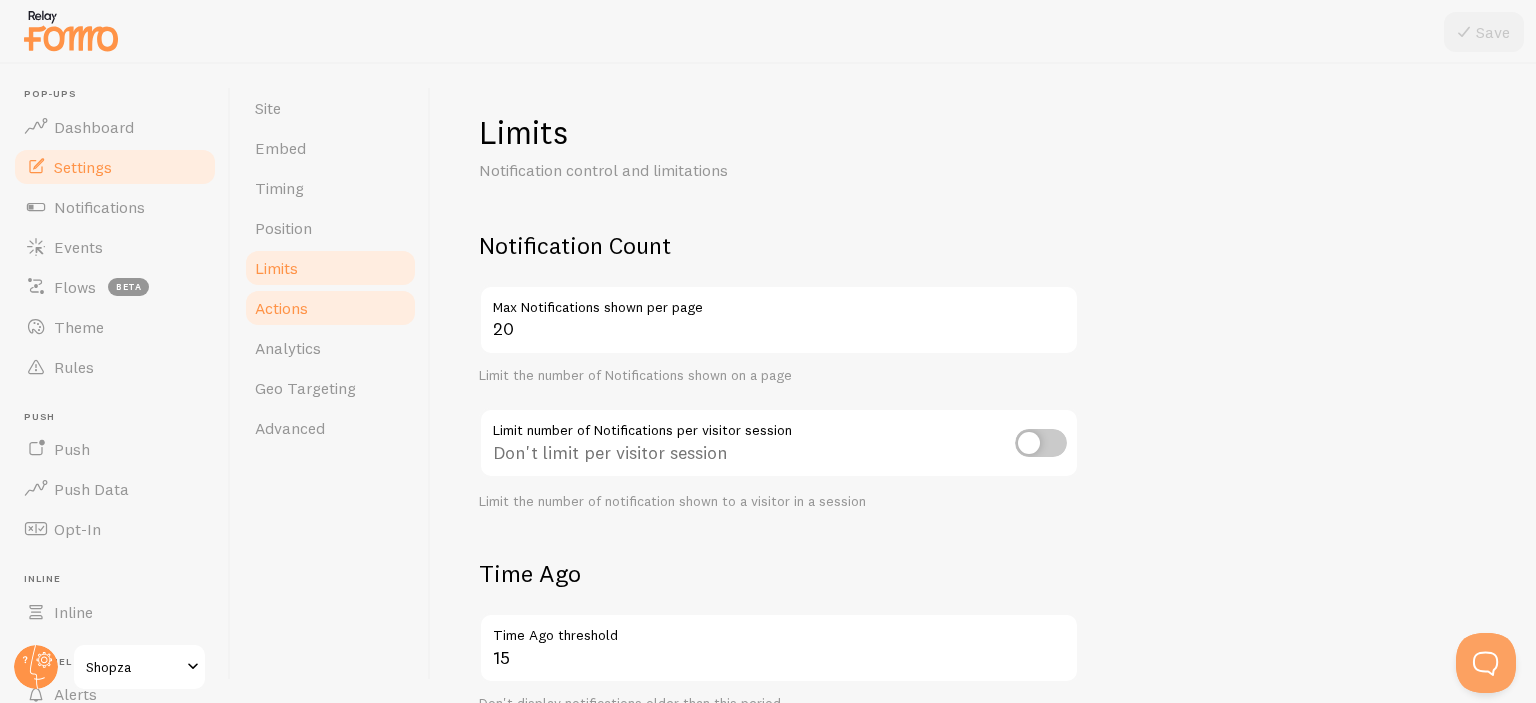click on "Actions" at bounding box center (330, 308) 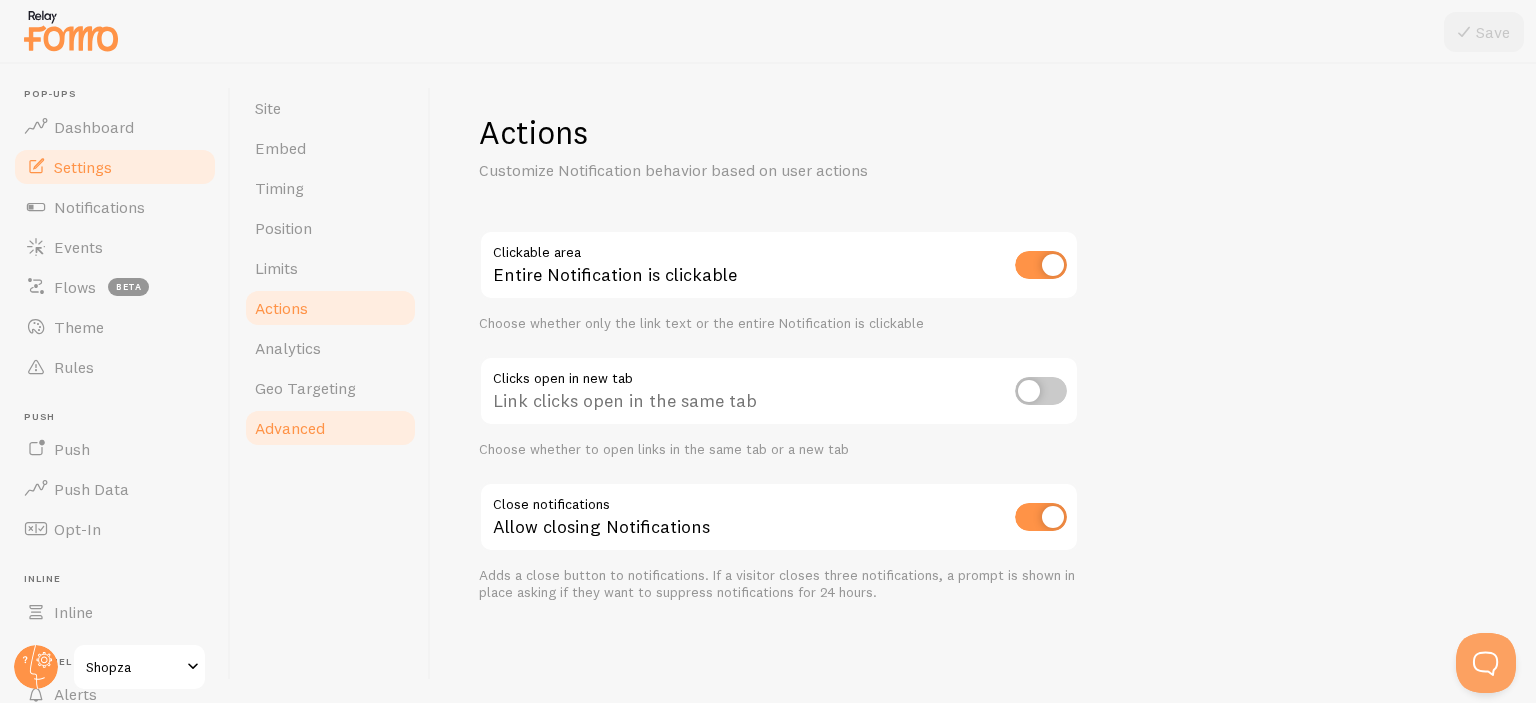 click on "Advanced" at bounding box center [330, 428] 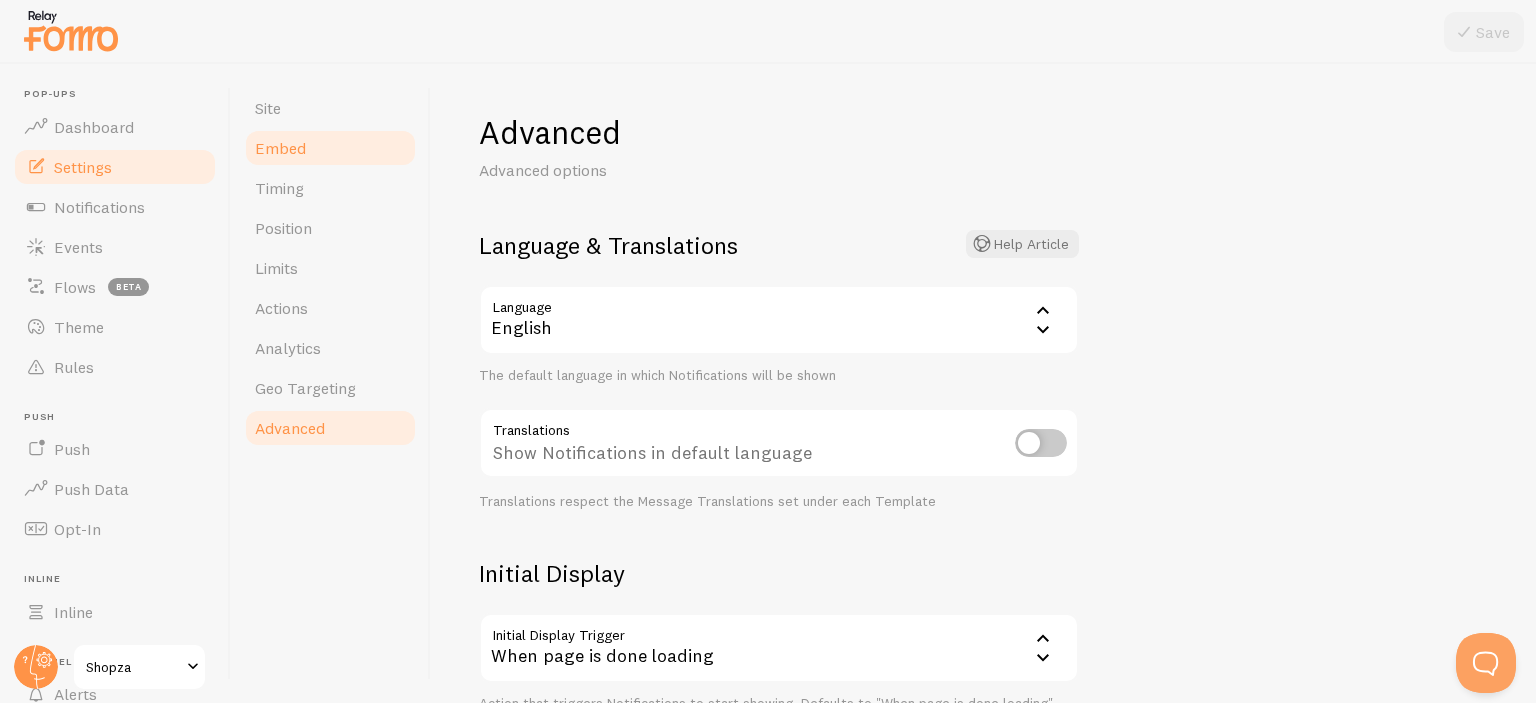 click on "Embed" at bounding box center [330, 148] 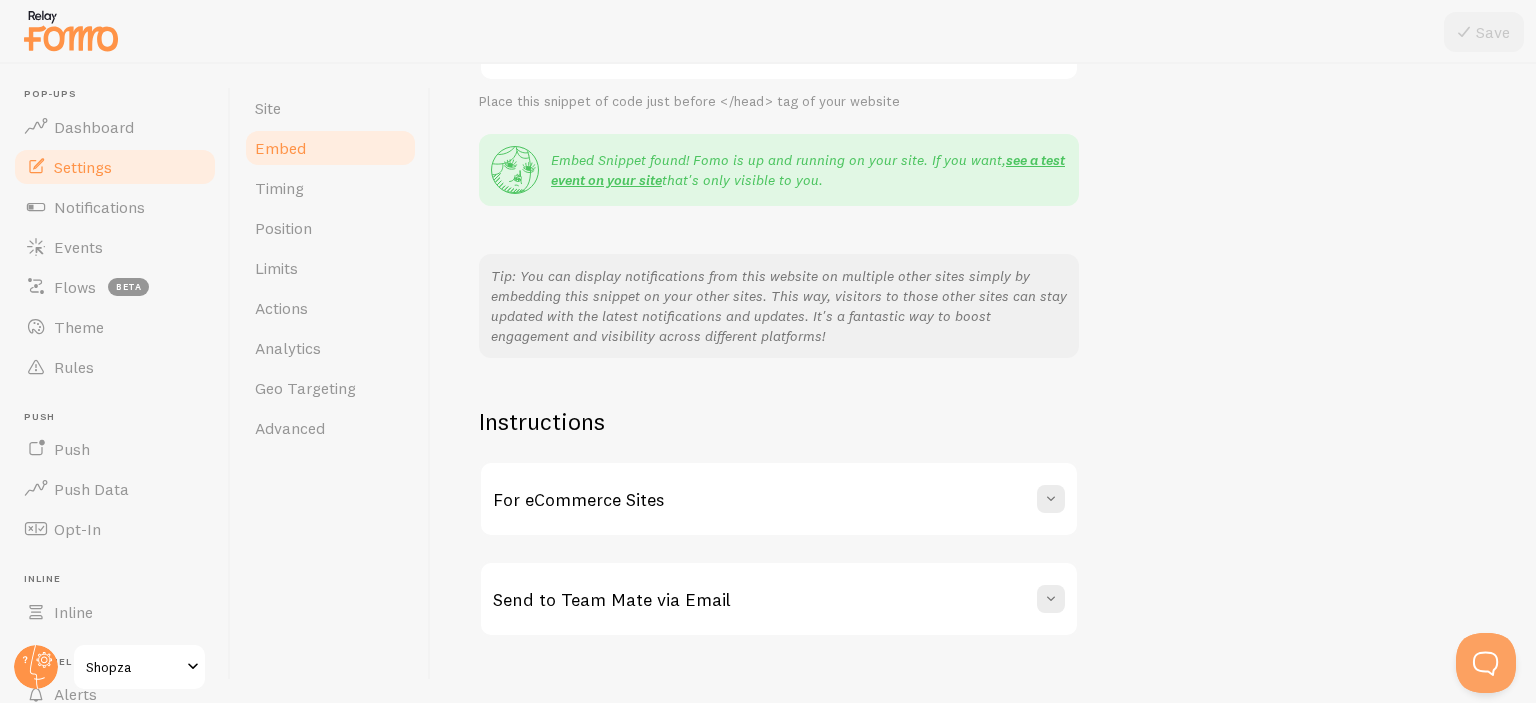 scroll, scrollTop: 368, scrollLeft: 0, axis: vertical 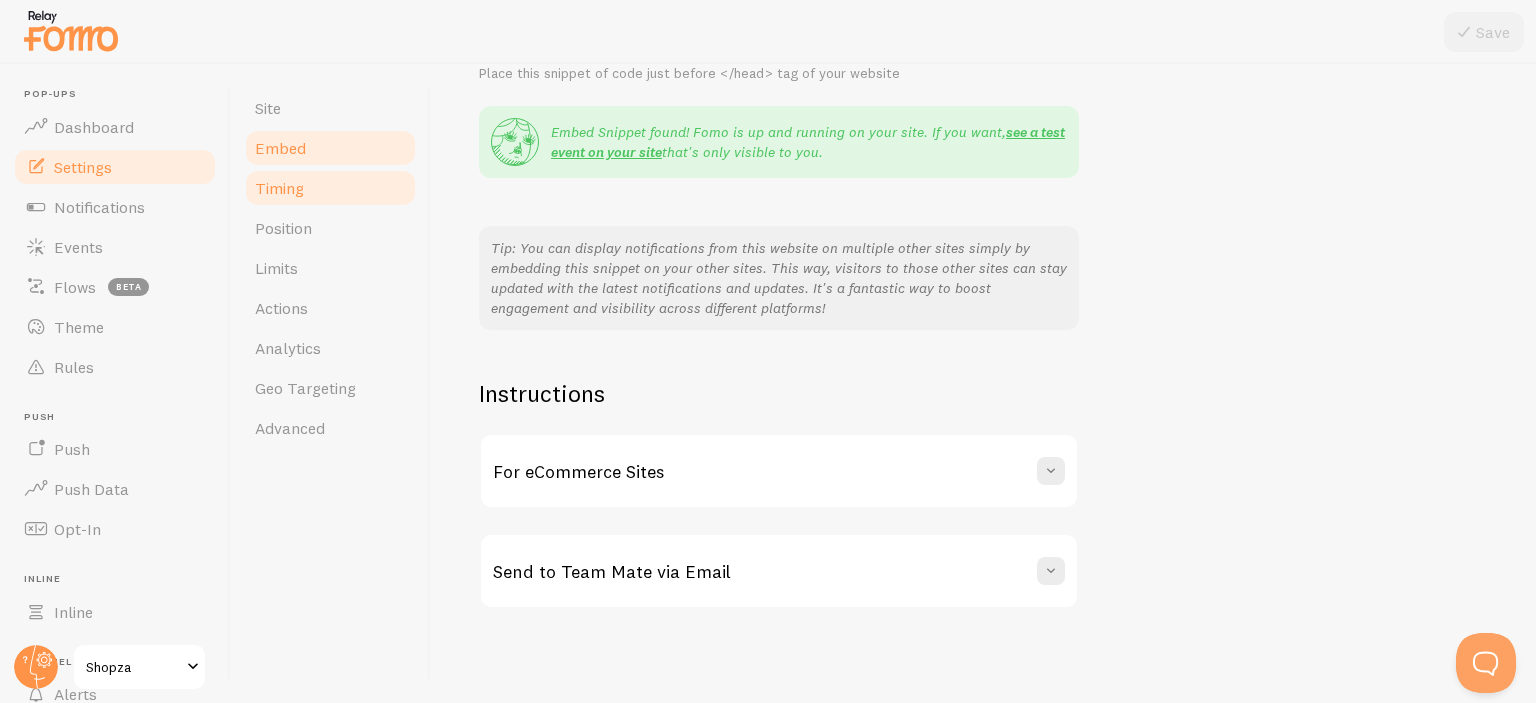 click on "Timing" at bounding box center [279, 188] 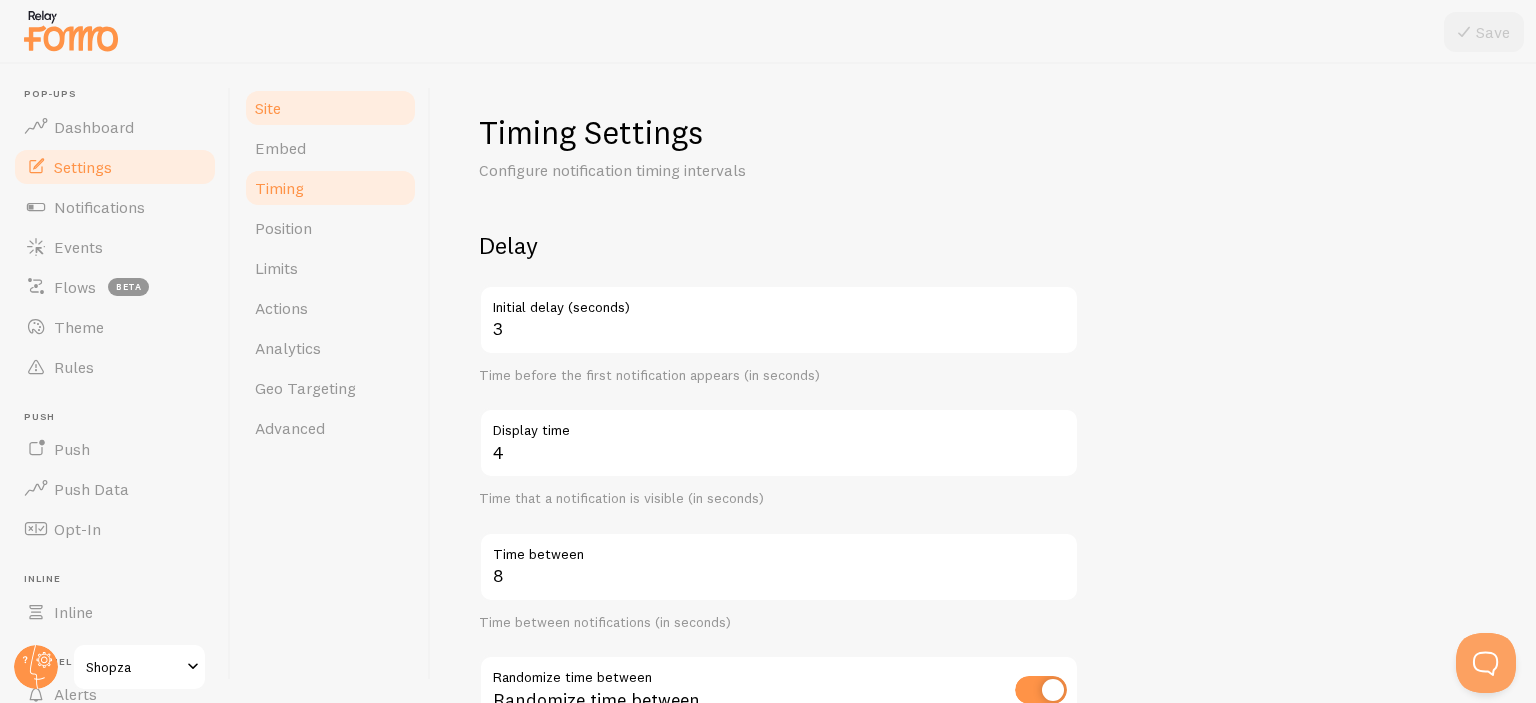click on "Site" at bounding box center (330, 108) 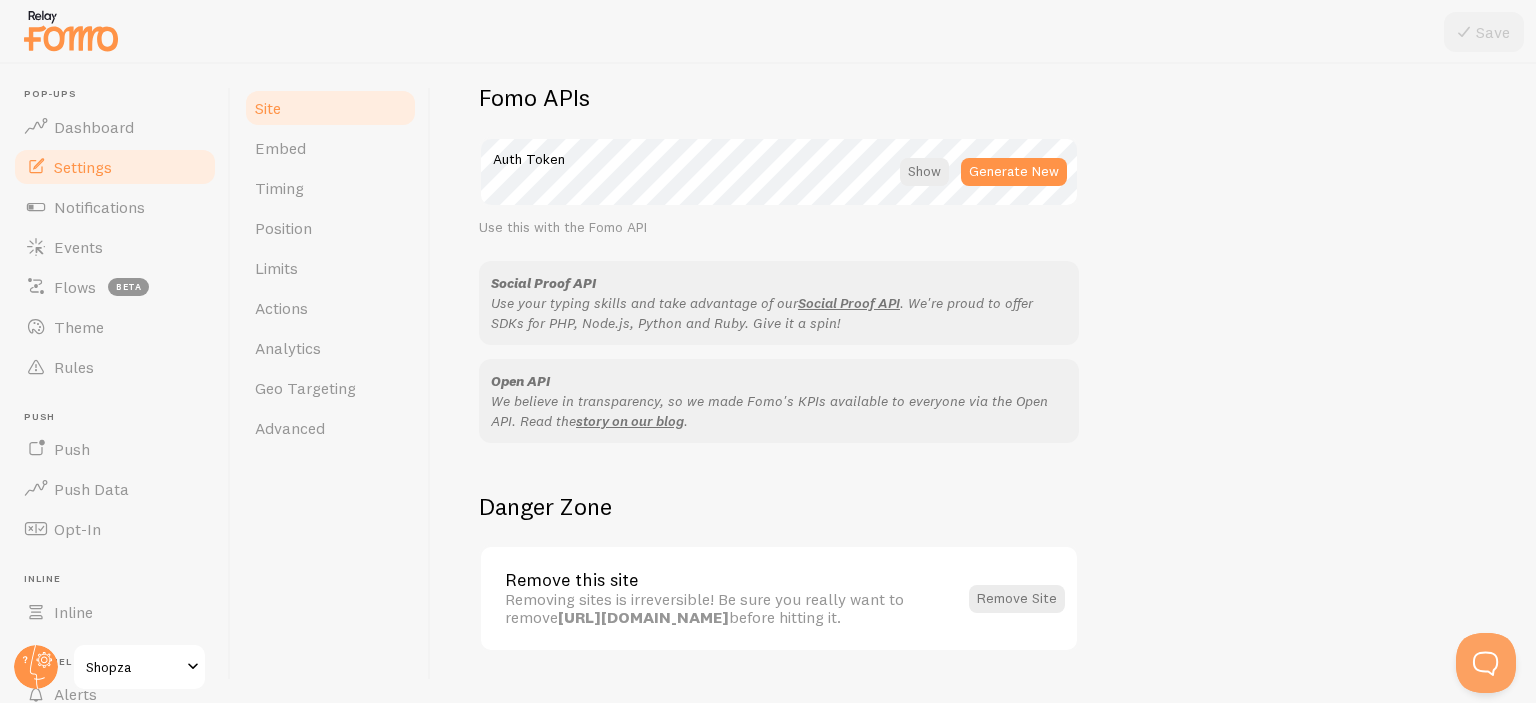 scroll, scrollTop: 1183, scrollLeft: 0, axis: vertical 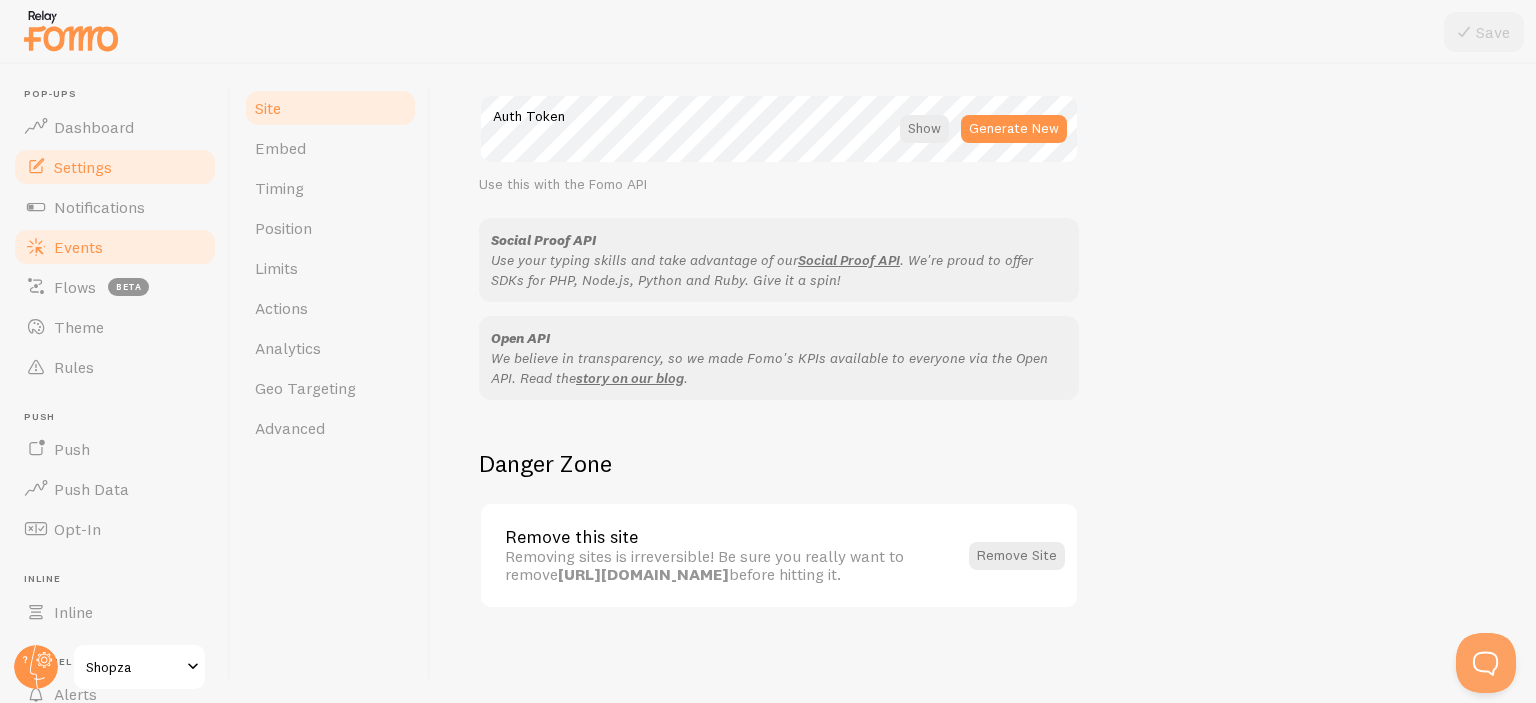 click on "Events" at bounding box center [115, 247] 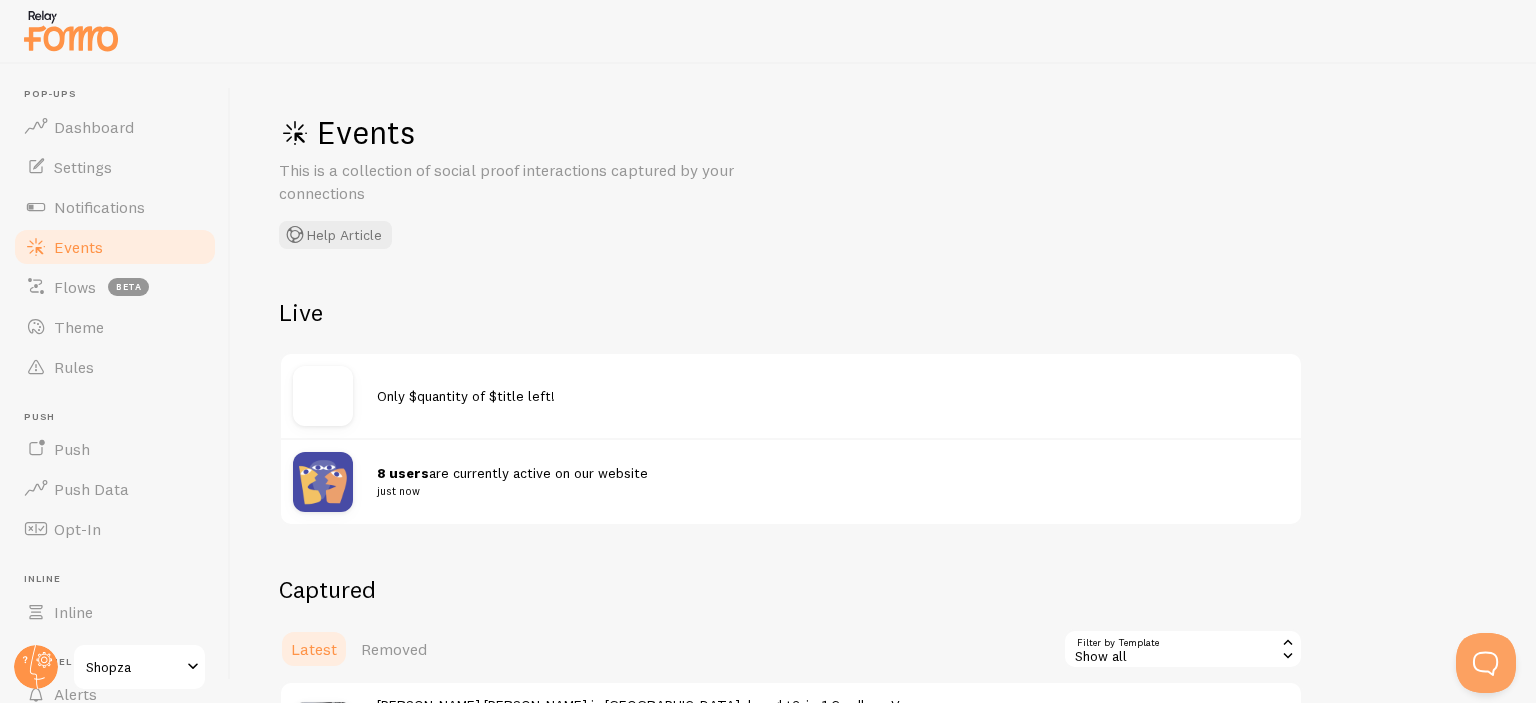 click at bounding box center (323, 396) 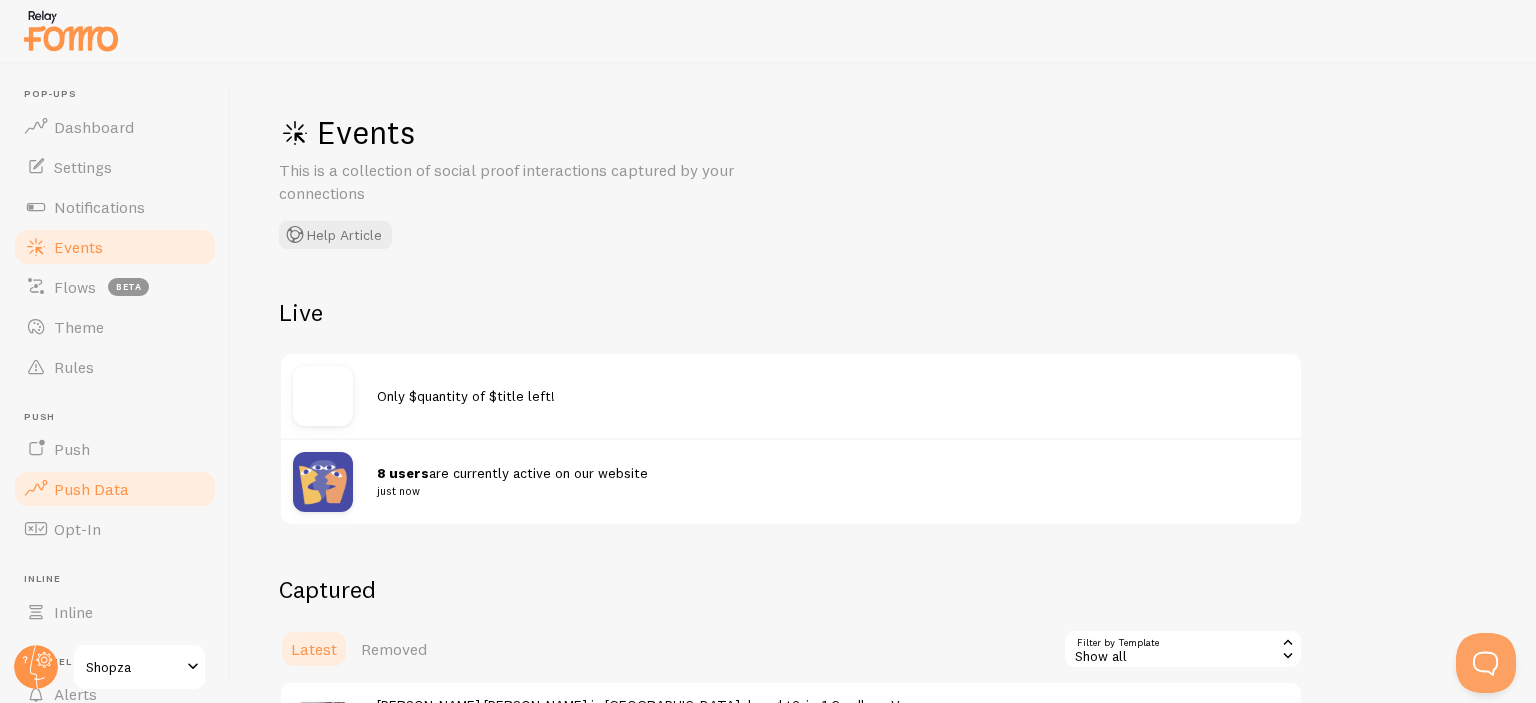 click on "Push Data" at bounding box center [115, 489] 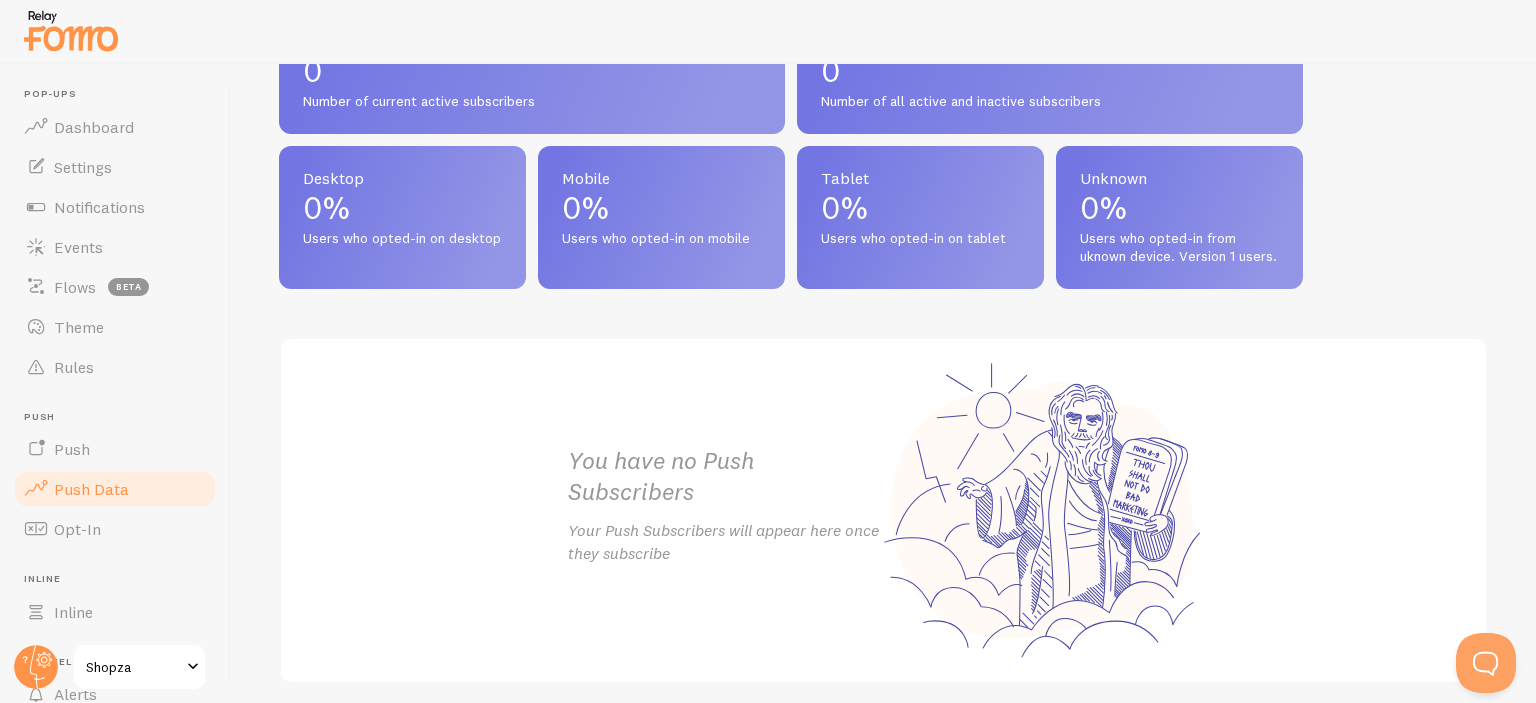 scroll, scrollTop: 1004, scrollLeft: 0, axis: vertical 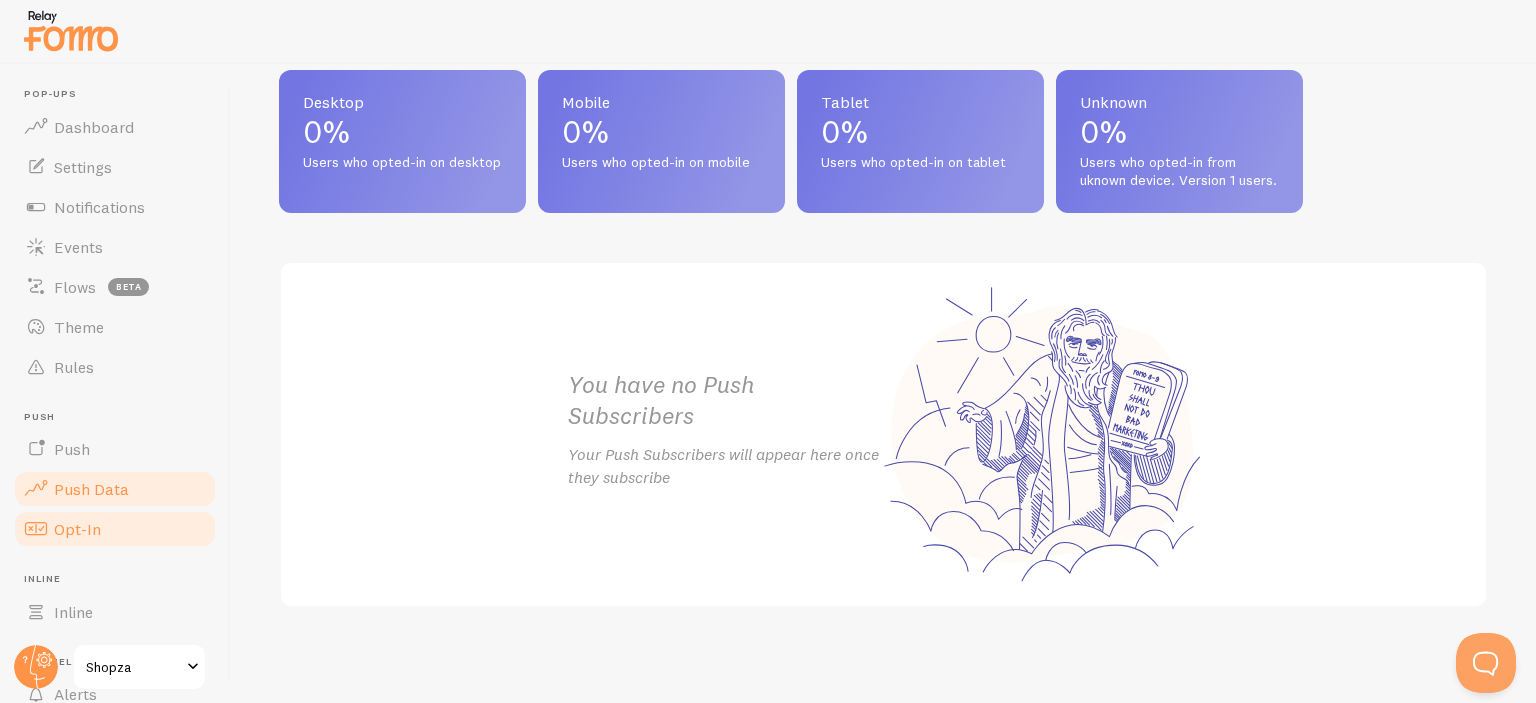 click on "Opt-In" at bounding box center [77, 529] 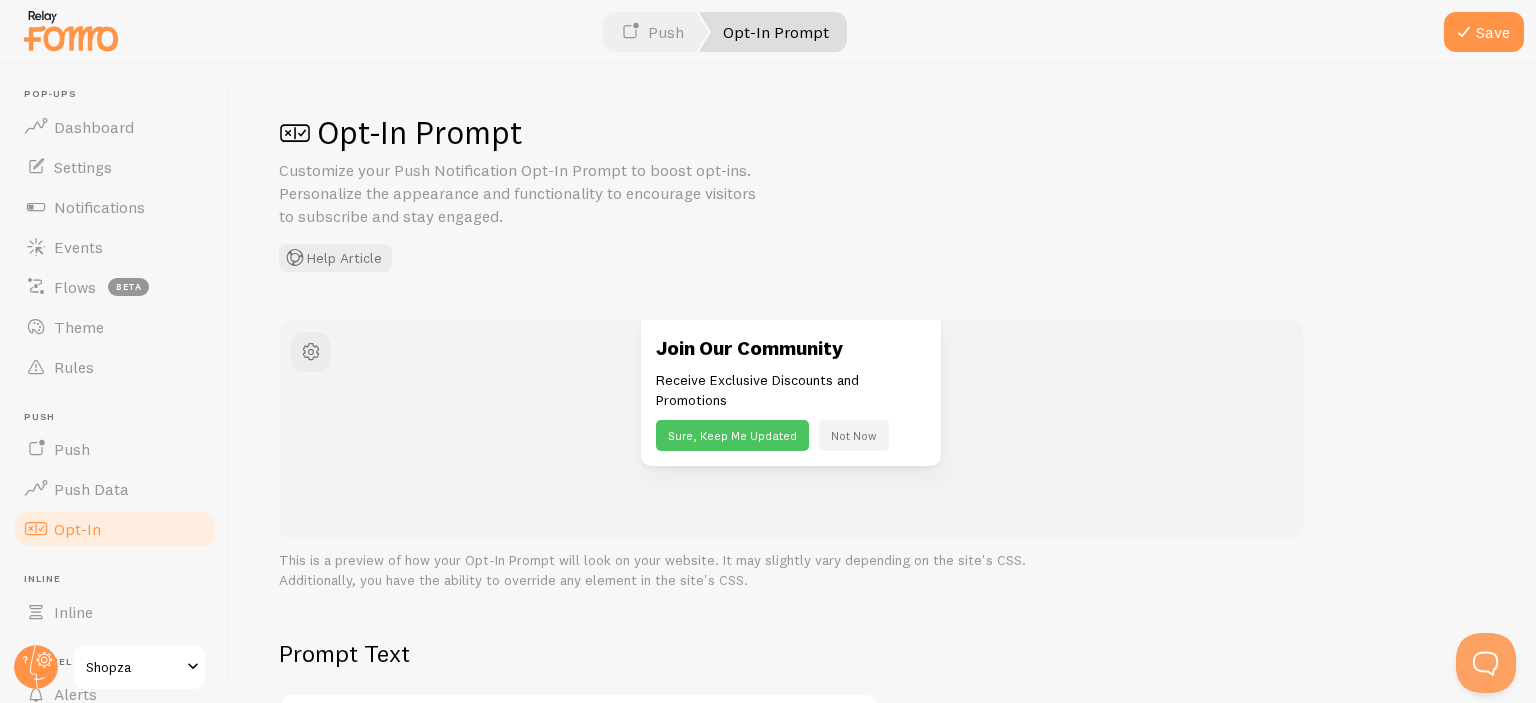 click on "Not Now" at bounding box center [854, 435] 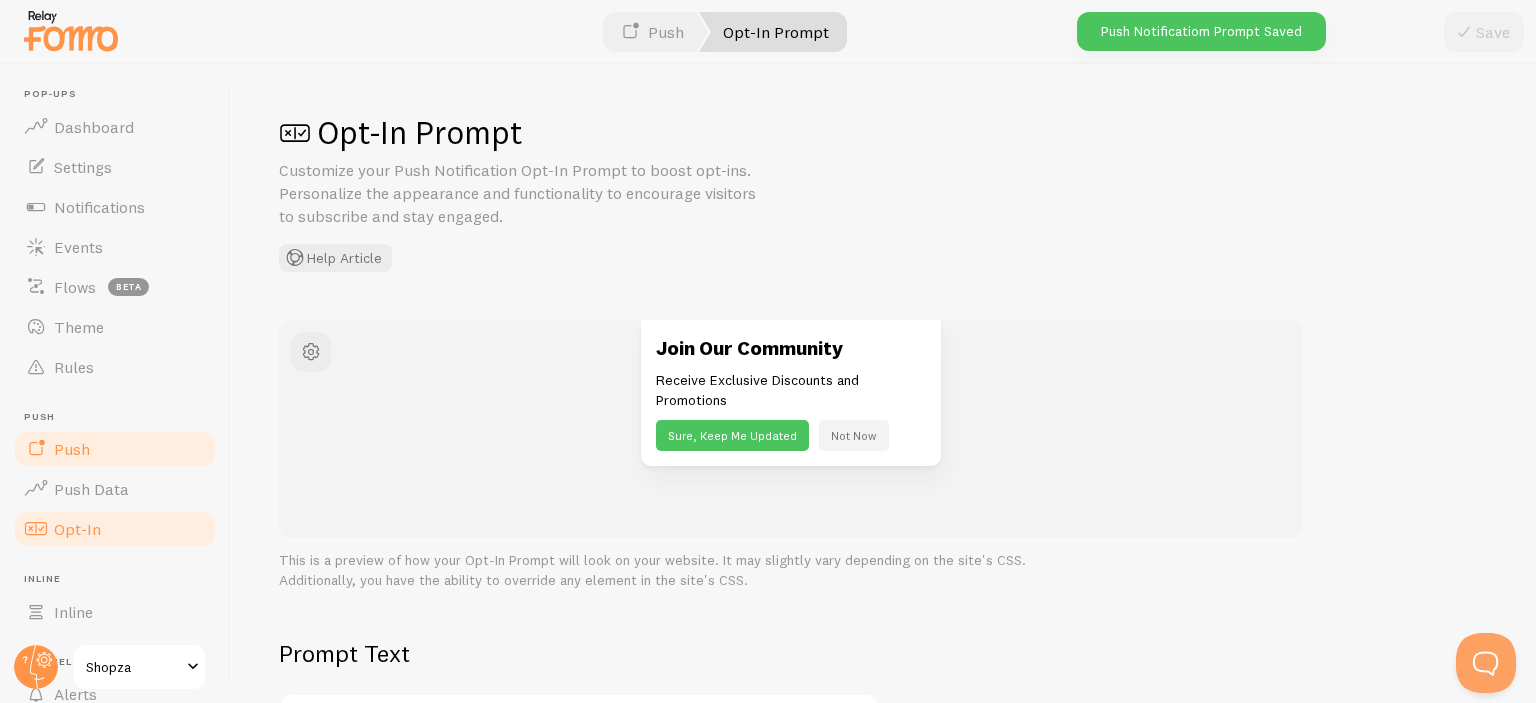 click on "Push" at bounding box center (72, 449) 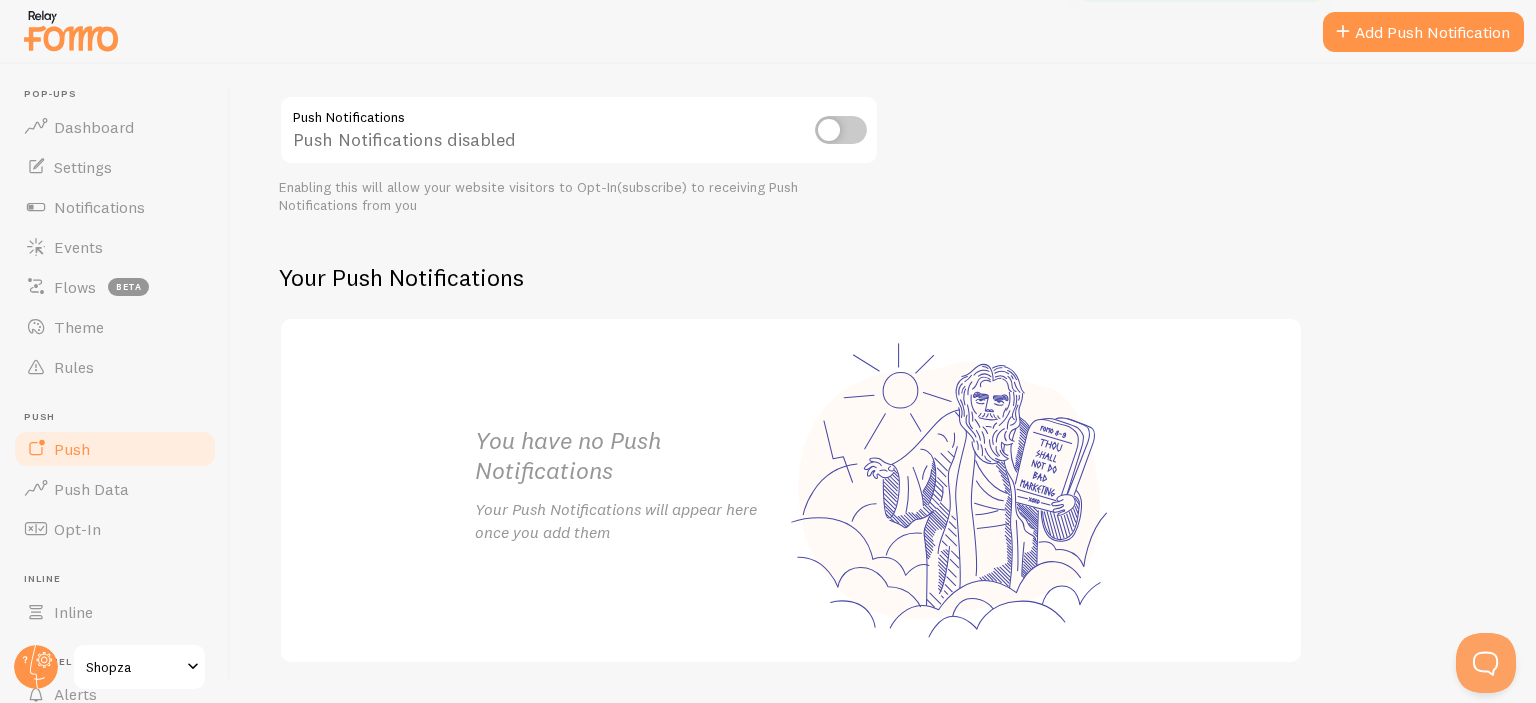 scroll, scrollTop: 217, scrollLeft: 0, axis: vertical 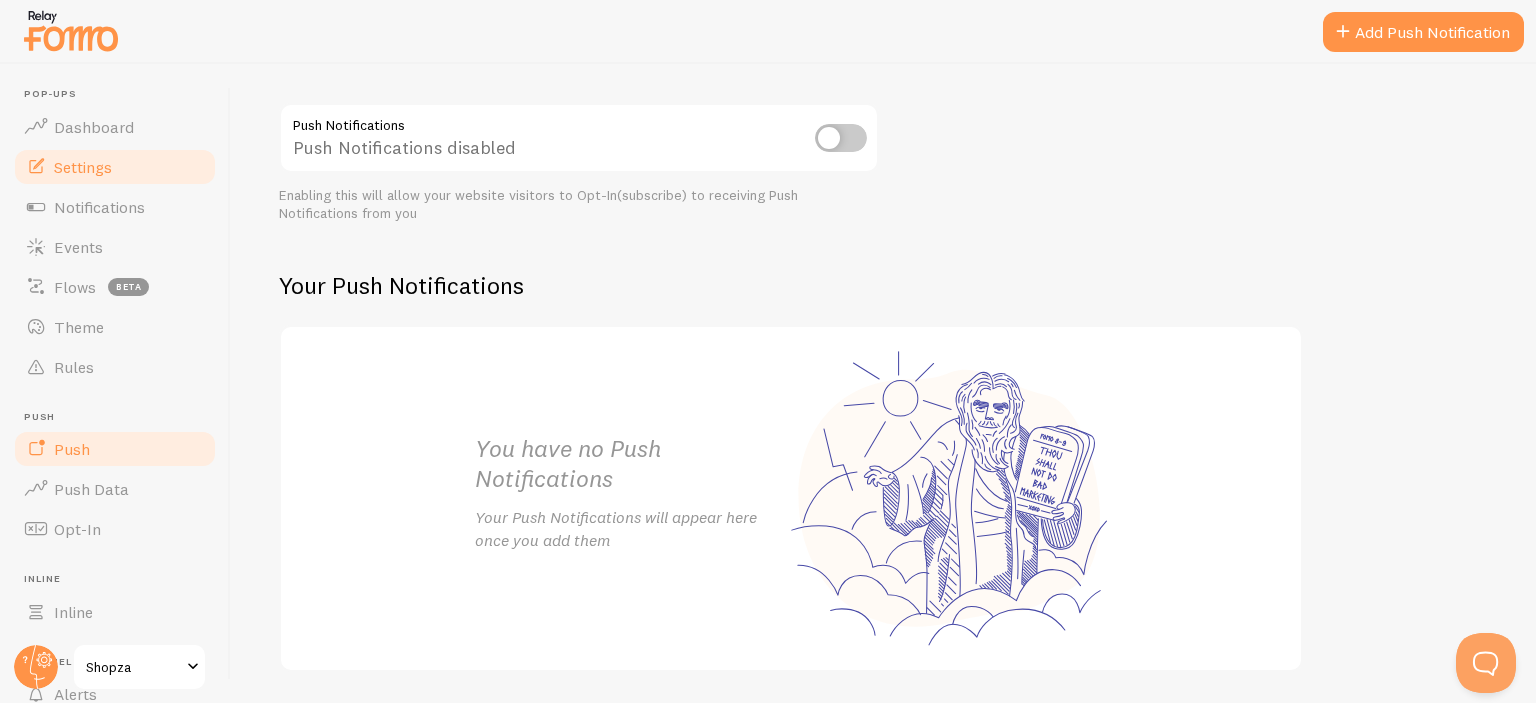 click on "Settings" at bounding box center [115, 167] 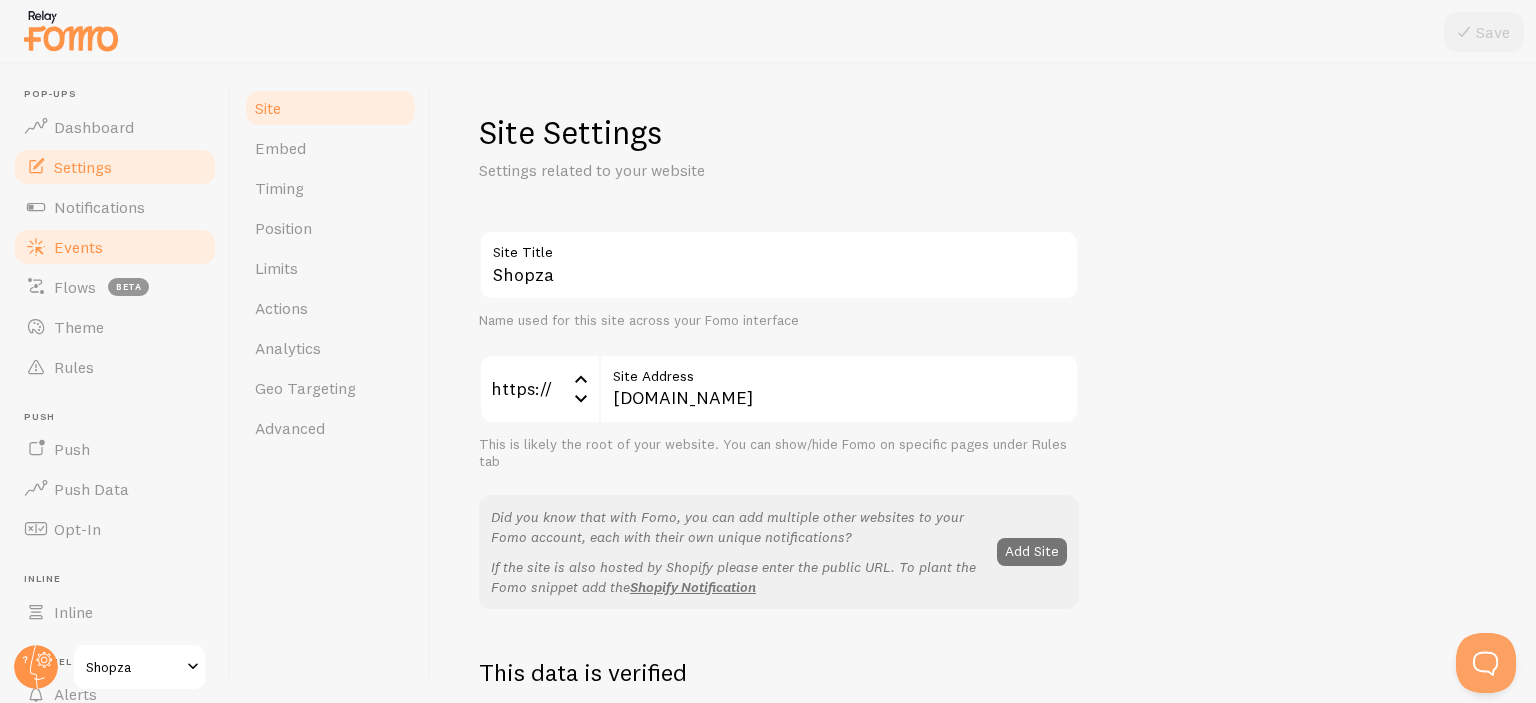 click on "Events" at bounding box center [115, 247] 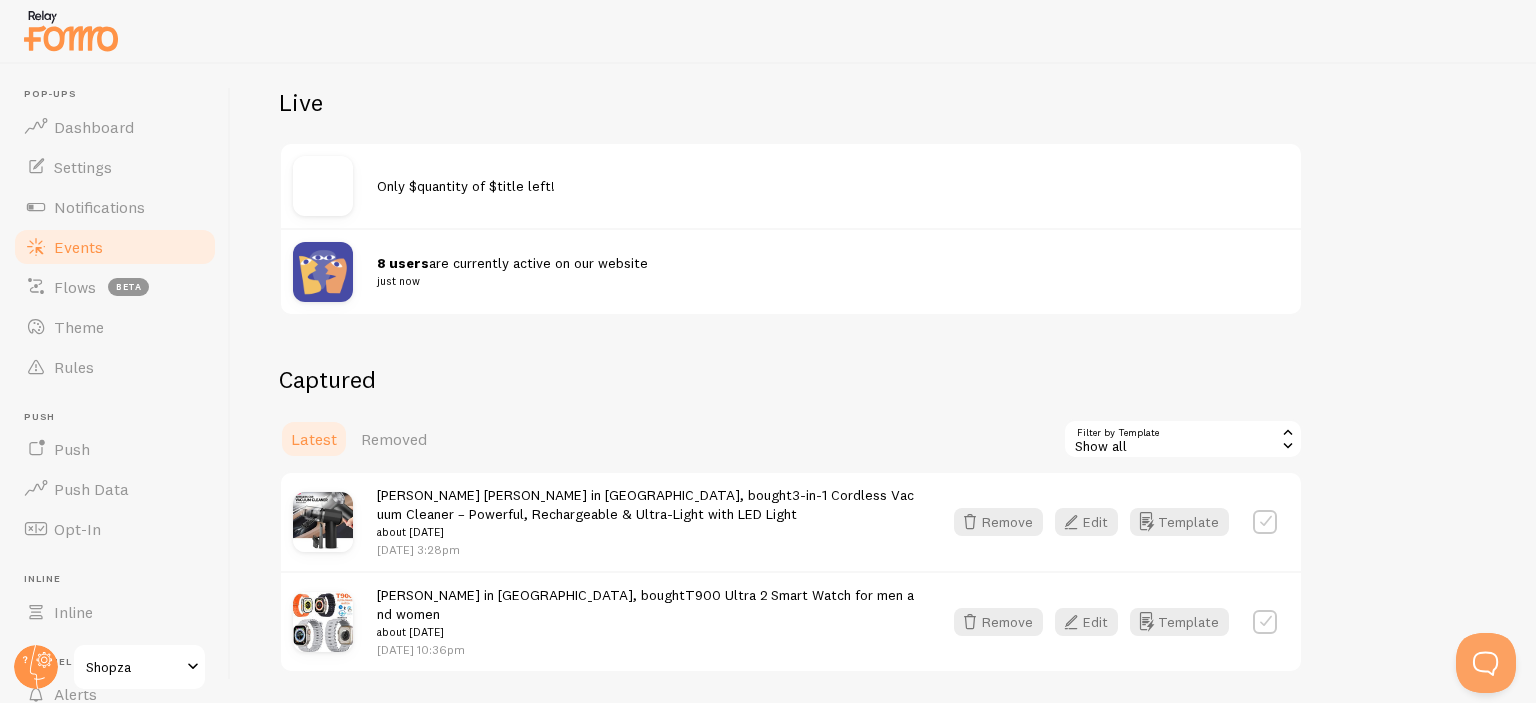 scroll, scrollTop: 260, scrollLeft: 0, axis: vertical 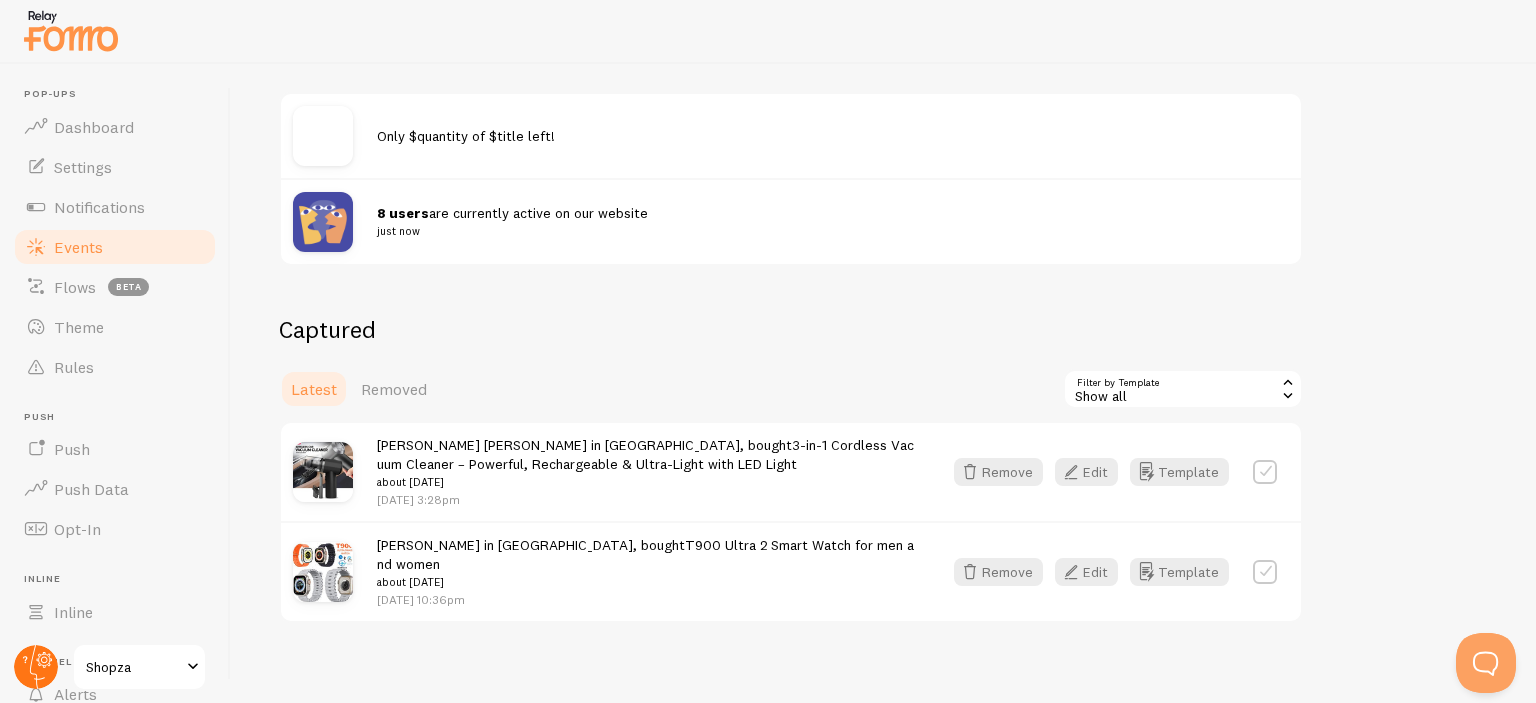 click 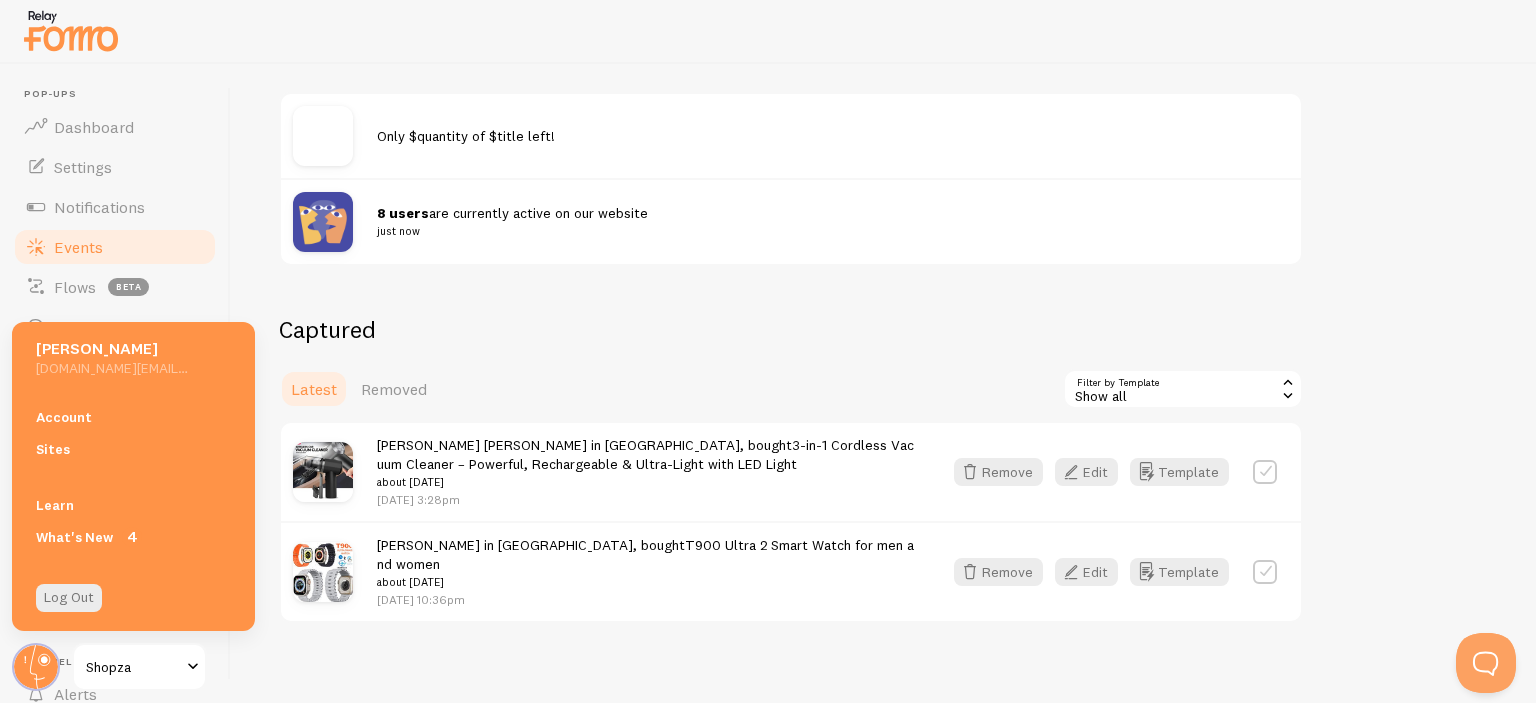 click on "Shopza" at bounding box center (133, 667) 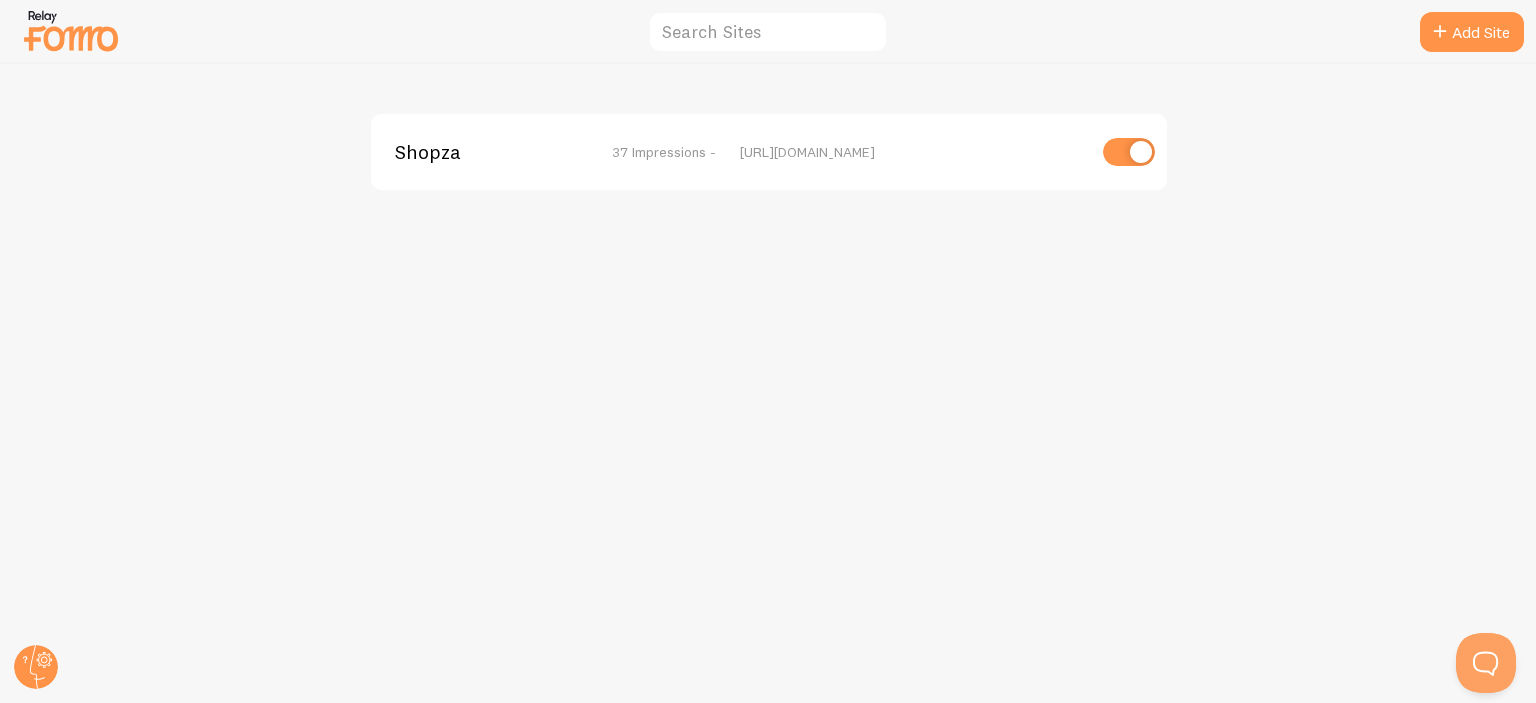click at bounding box center [71, 30] 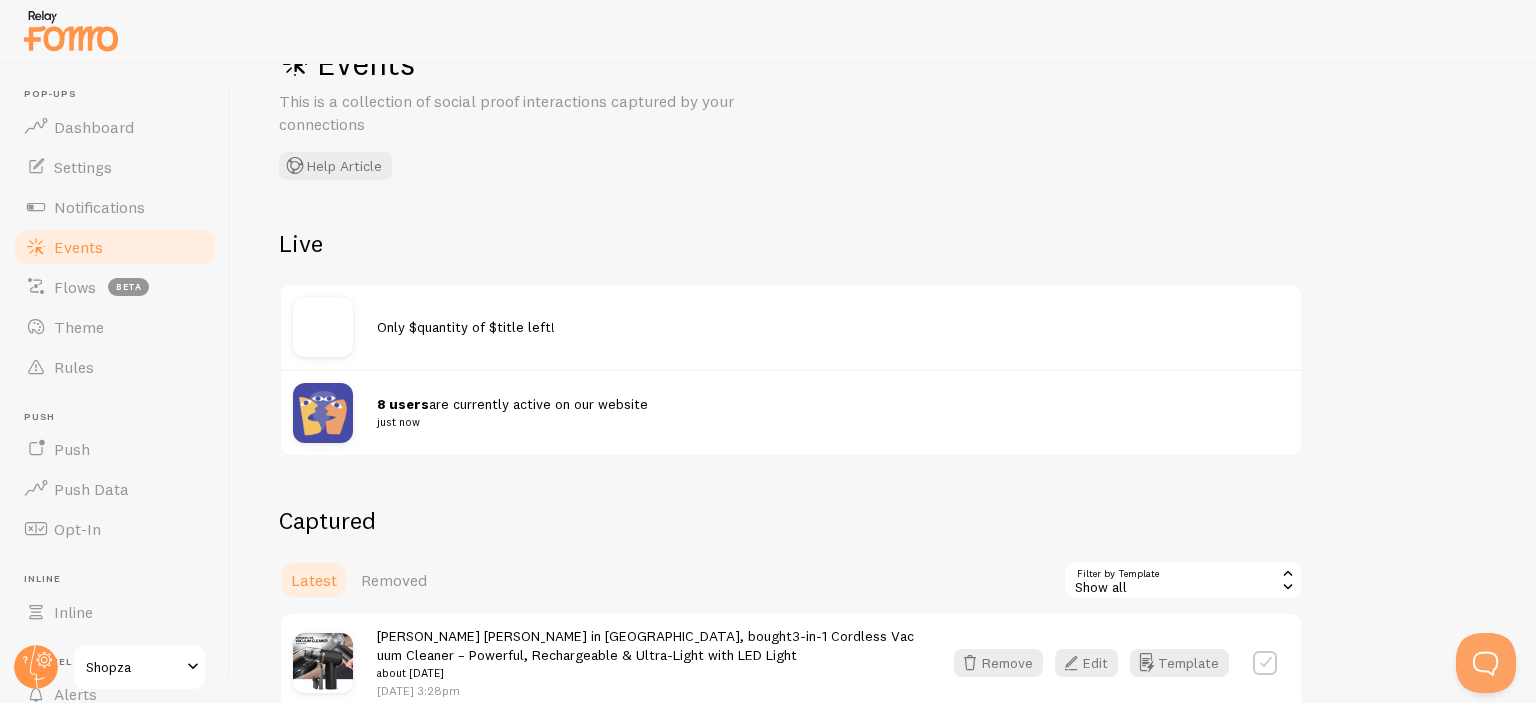 scroll, scrollTop: 108, scrollLeft: 0, axis: vertical 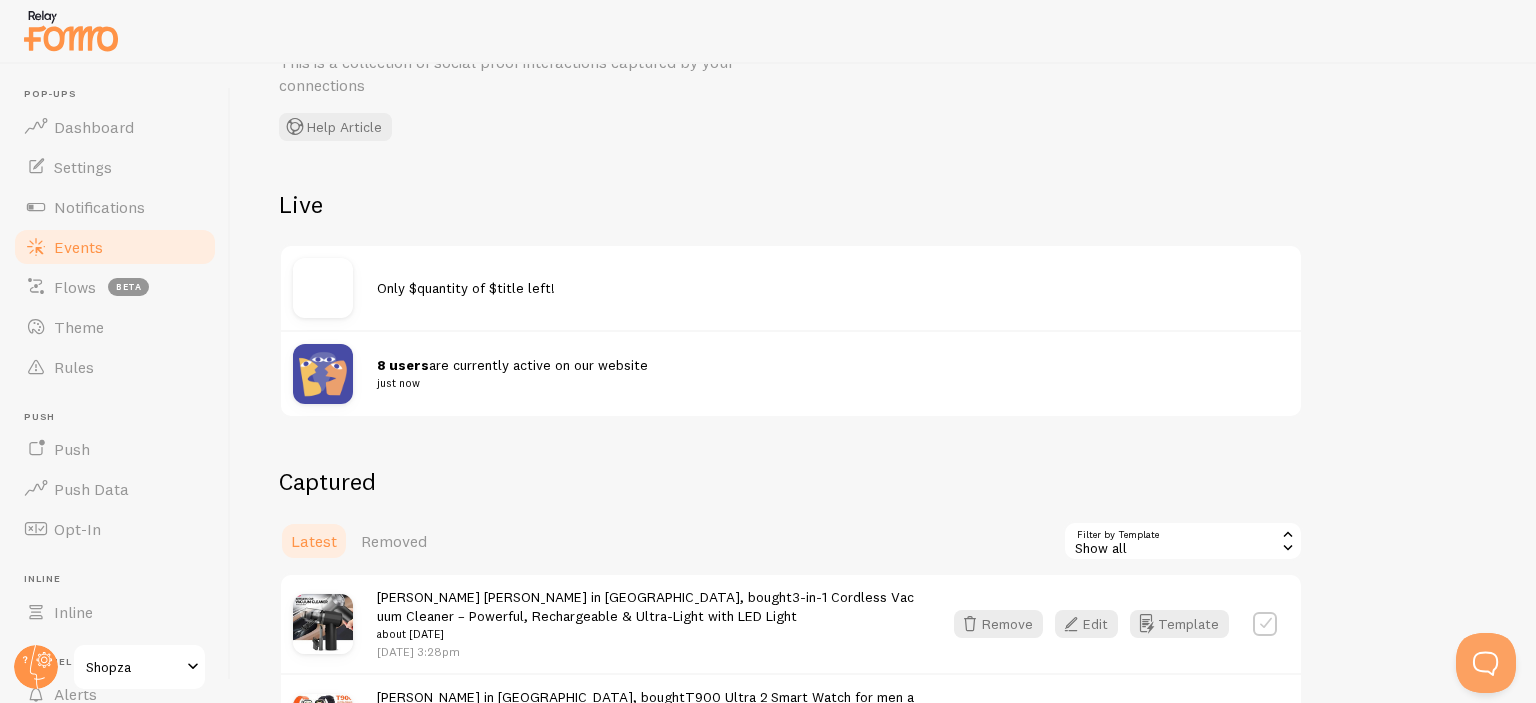 click at bounding box center (335, 288) 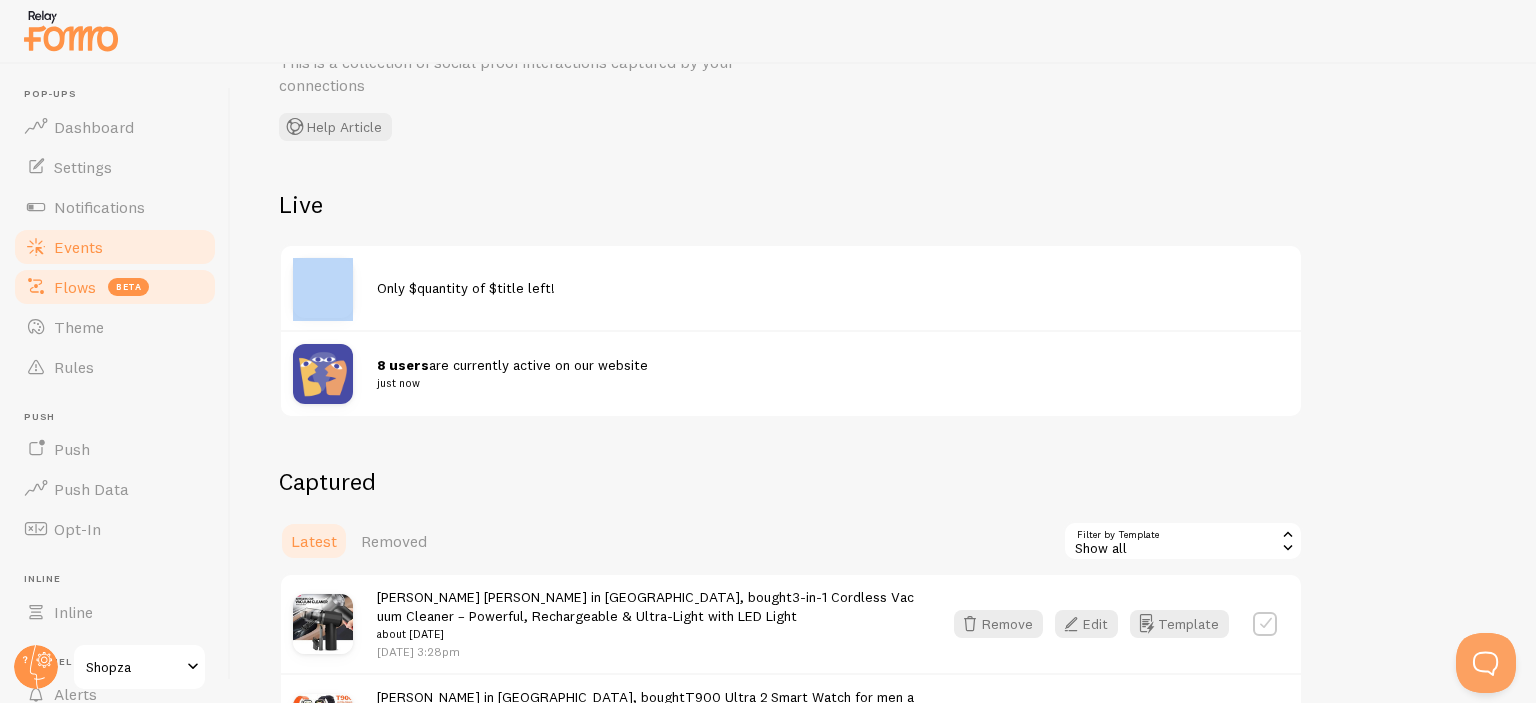 click on "Flows
beta" at bounding box center [115, 287] 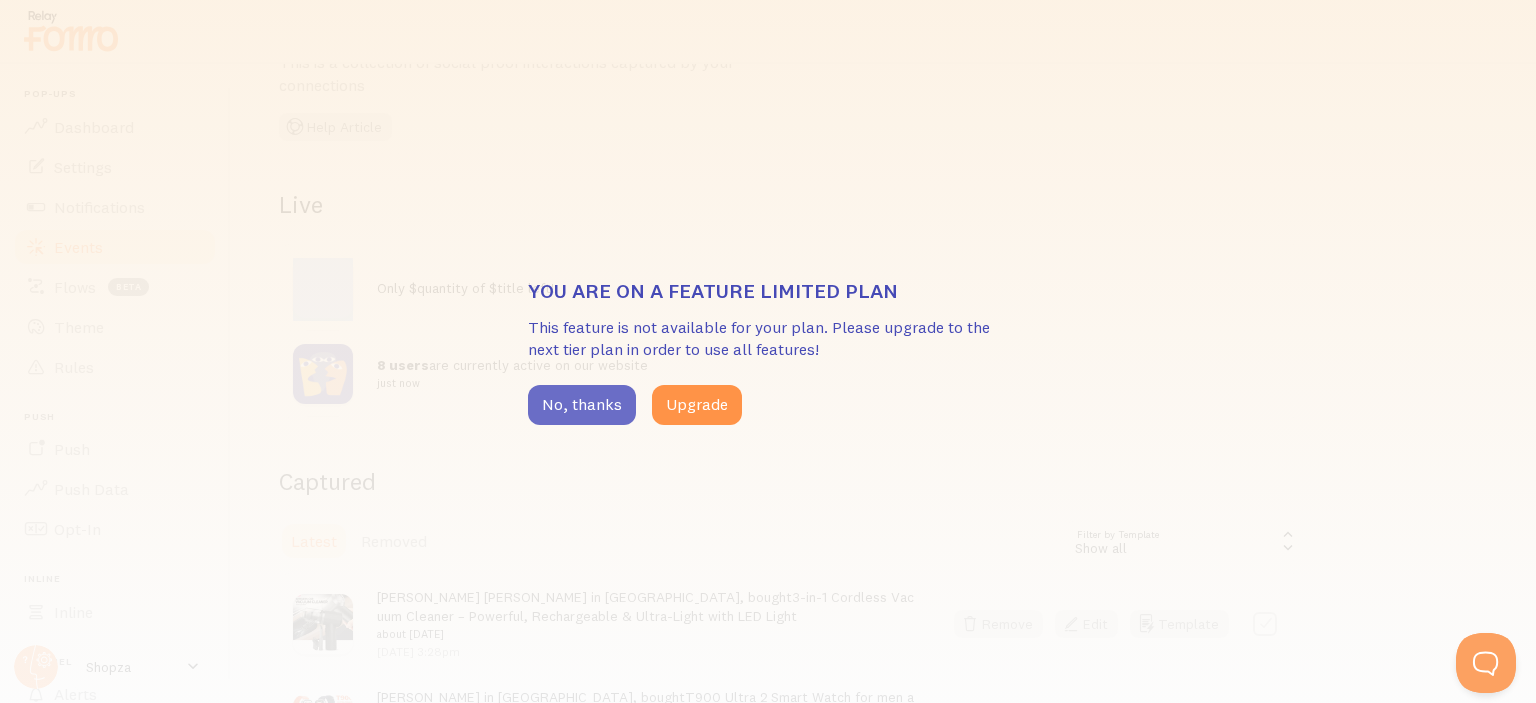 click on "No, thanks" at bounding box center [582, 405] 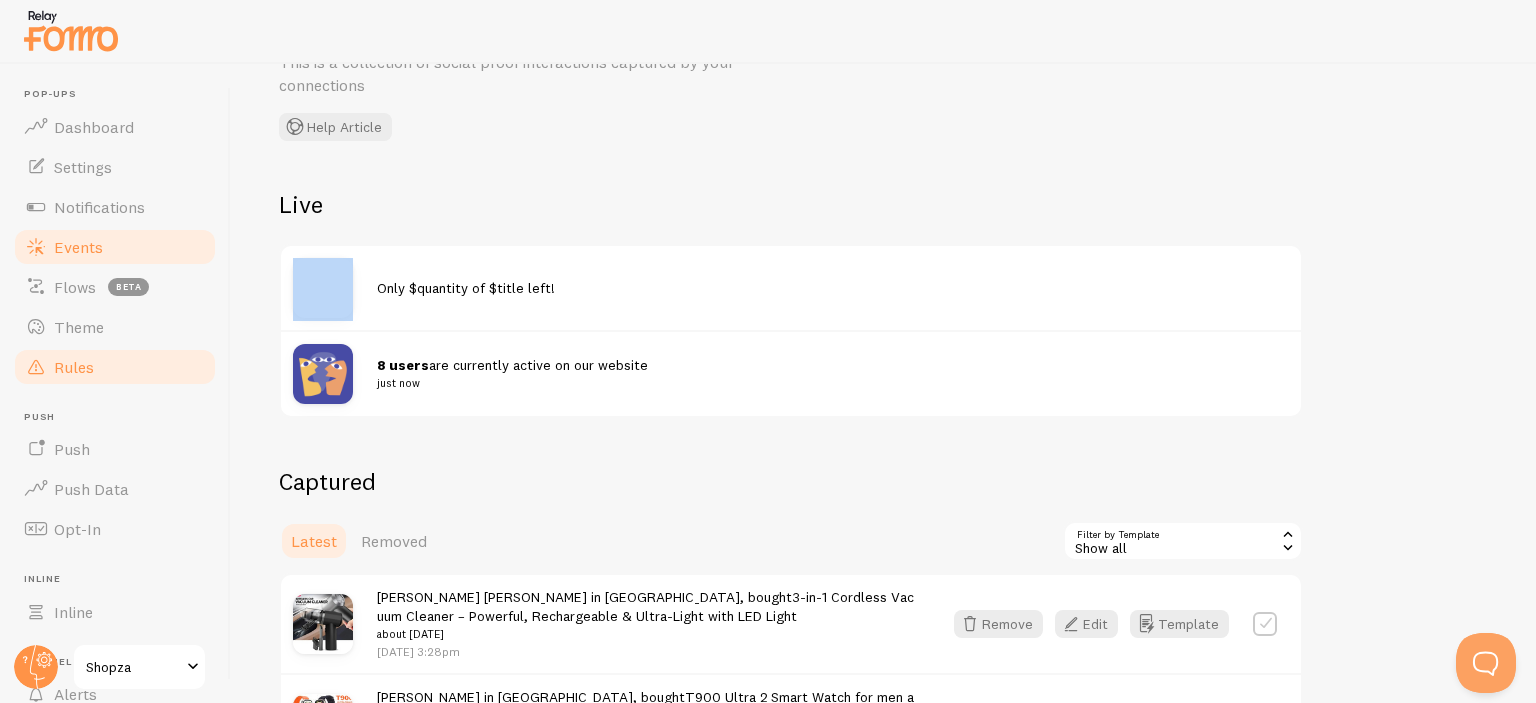 click on "Rules" at bounding box center [115, 367] 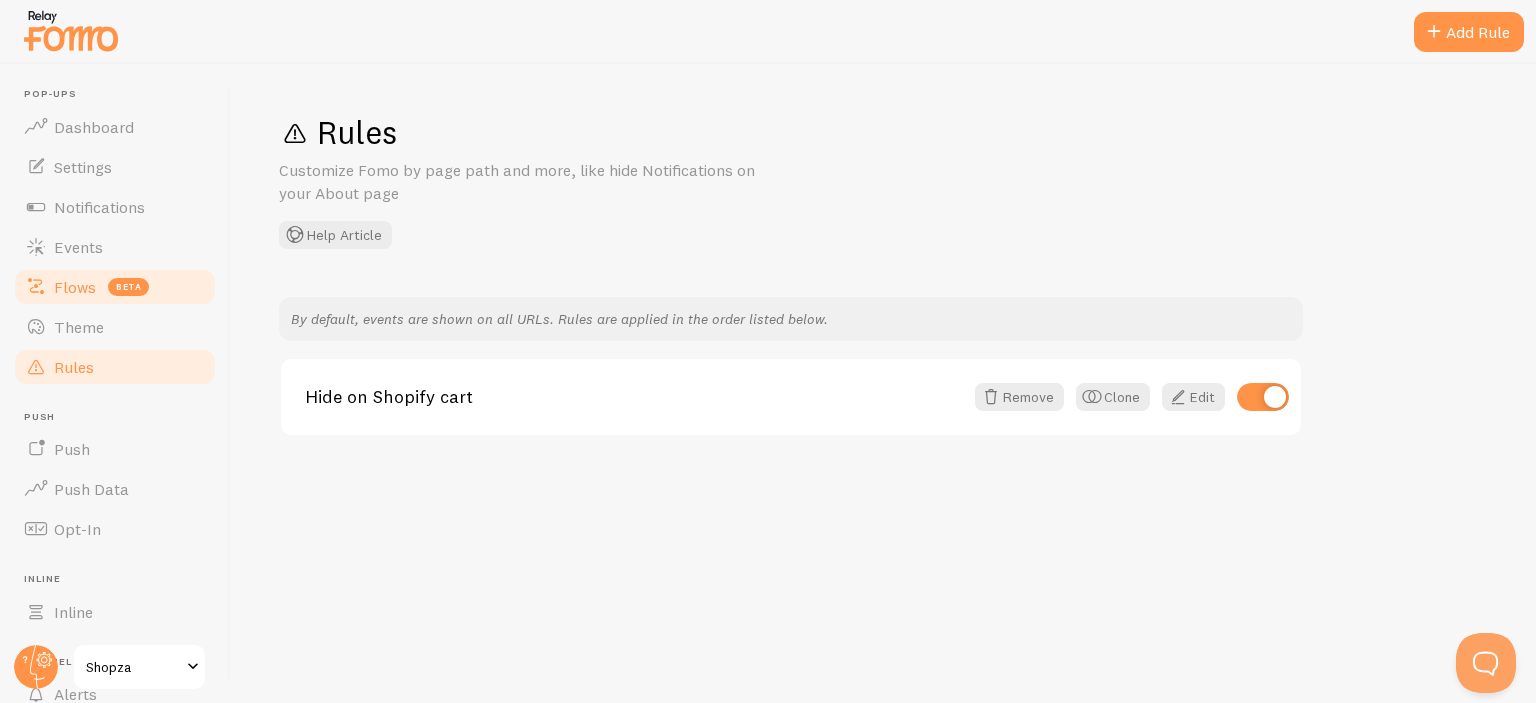 click on "Flows
beta" at bounding box center [115, 287] 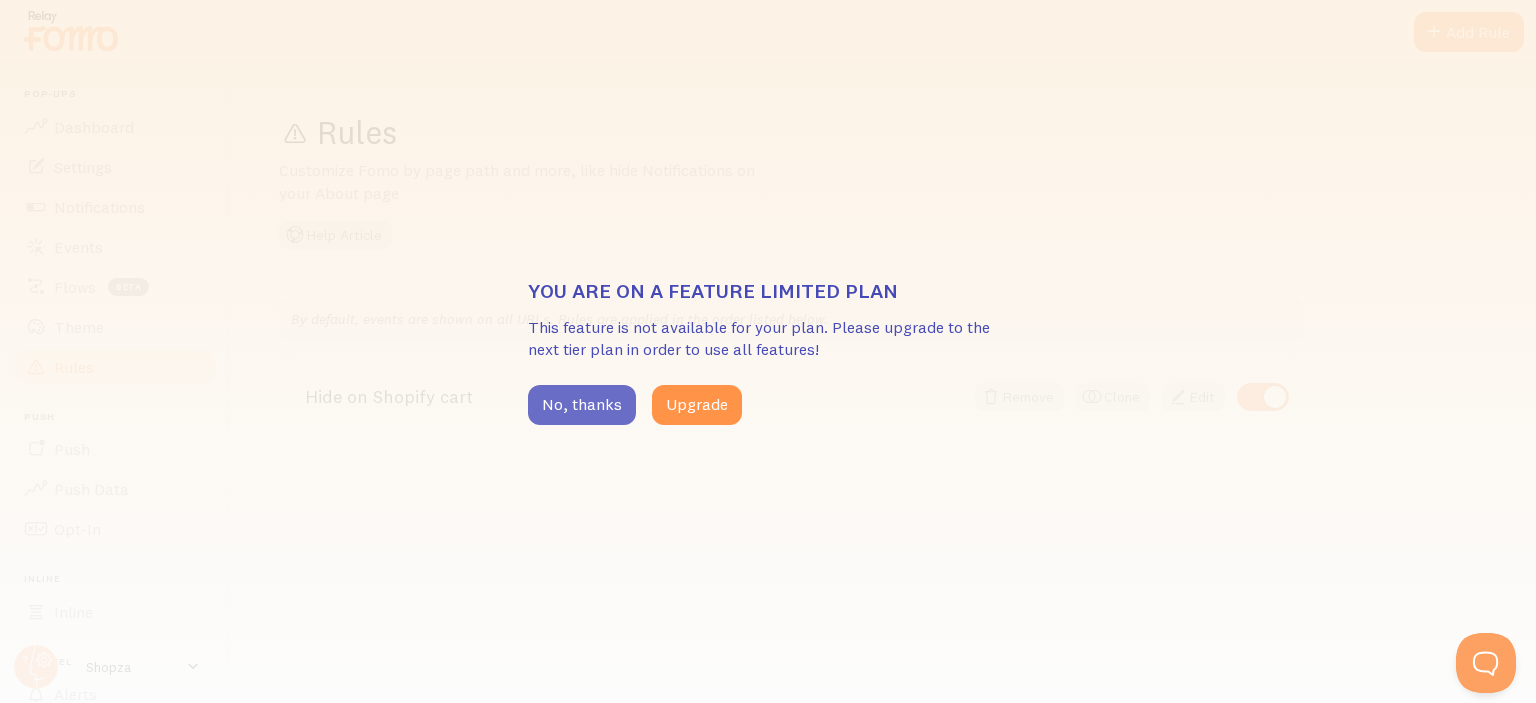 click on "No, thanks" at bounding box center (582, 405) 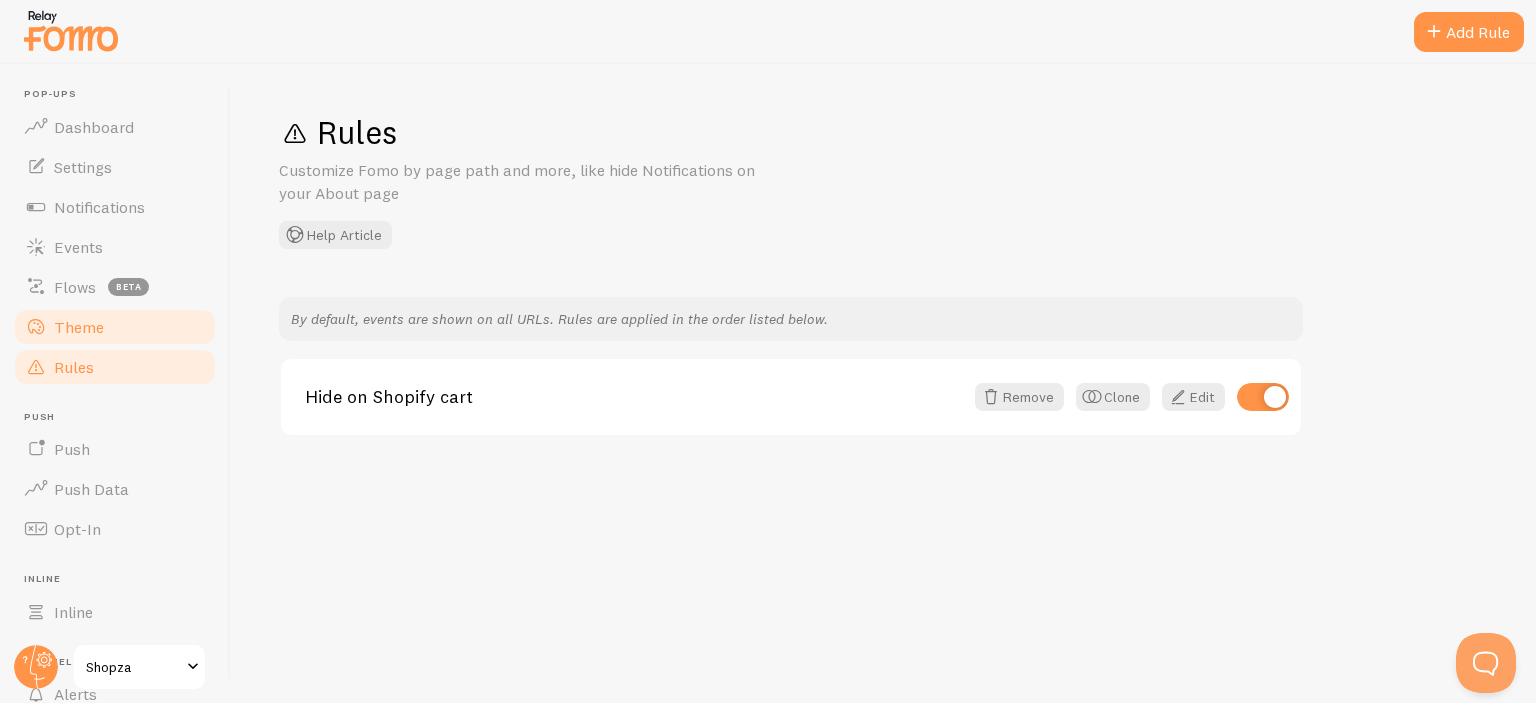 click on "Theme" at bounding box center [115, 327] 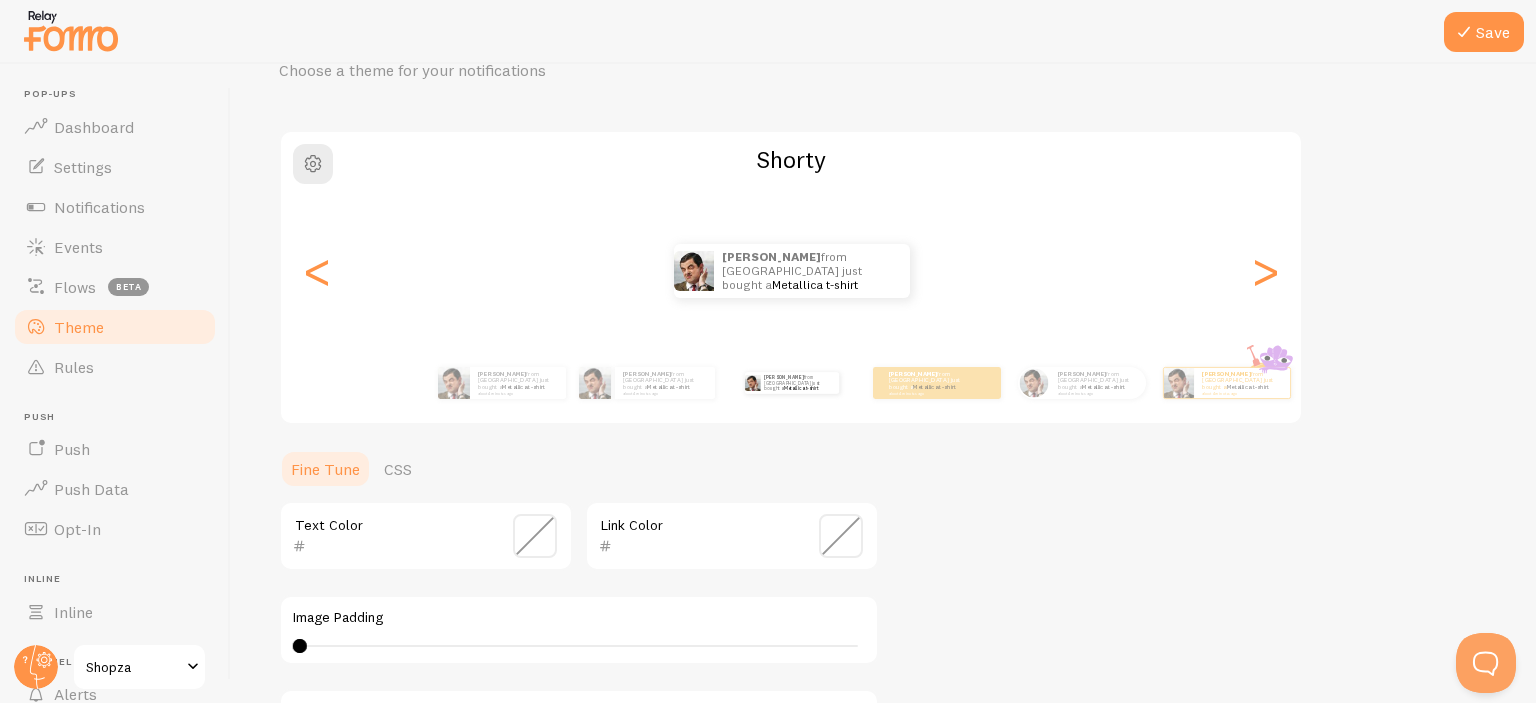 scroll, scrollTop: 0, scrollLeft: 0, axis: both 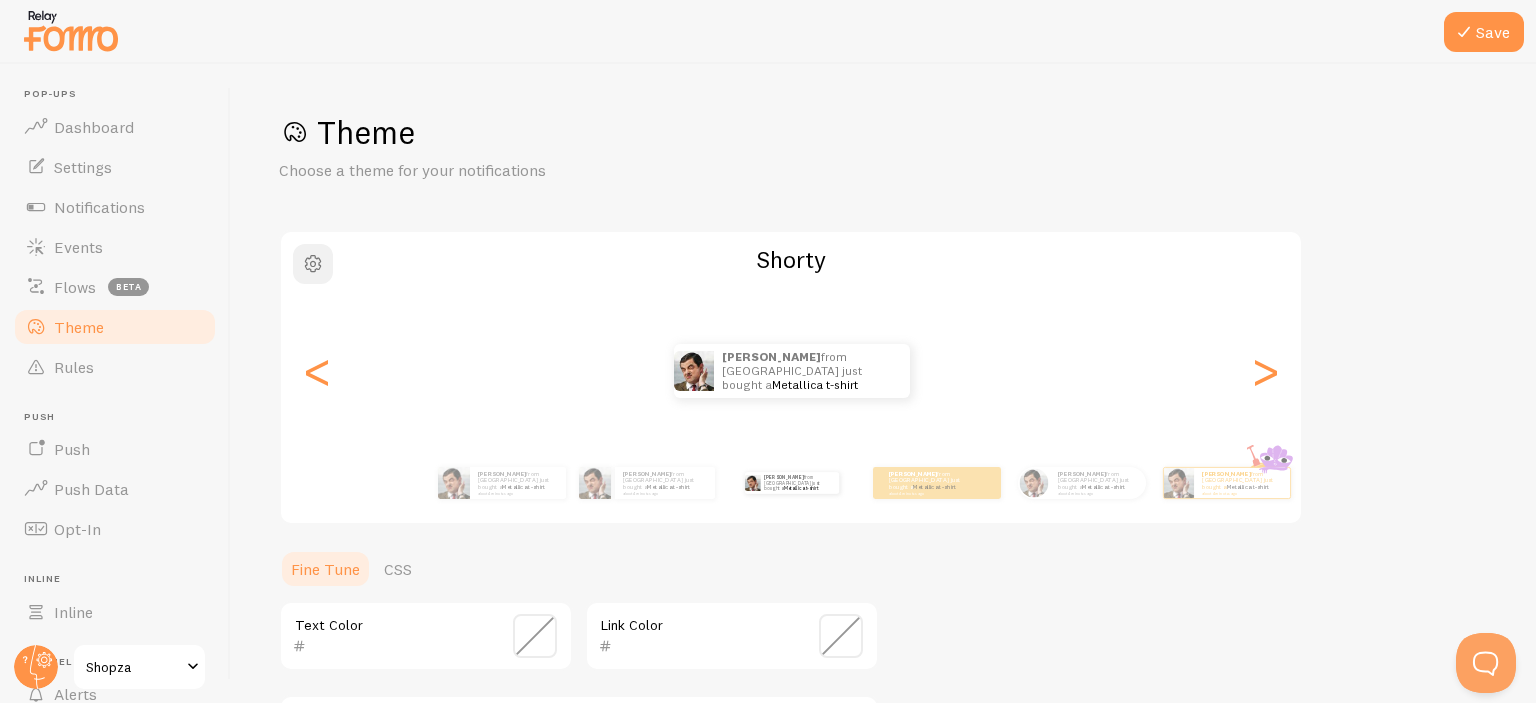 click at bounding box center (313, 264) 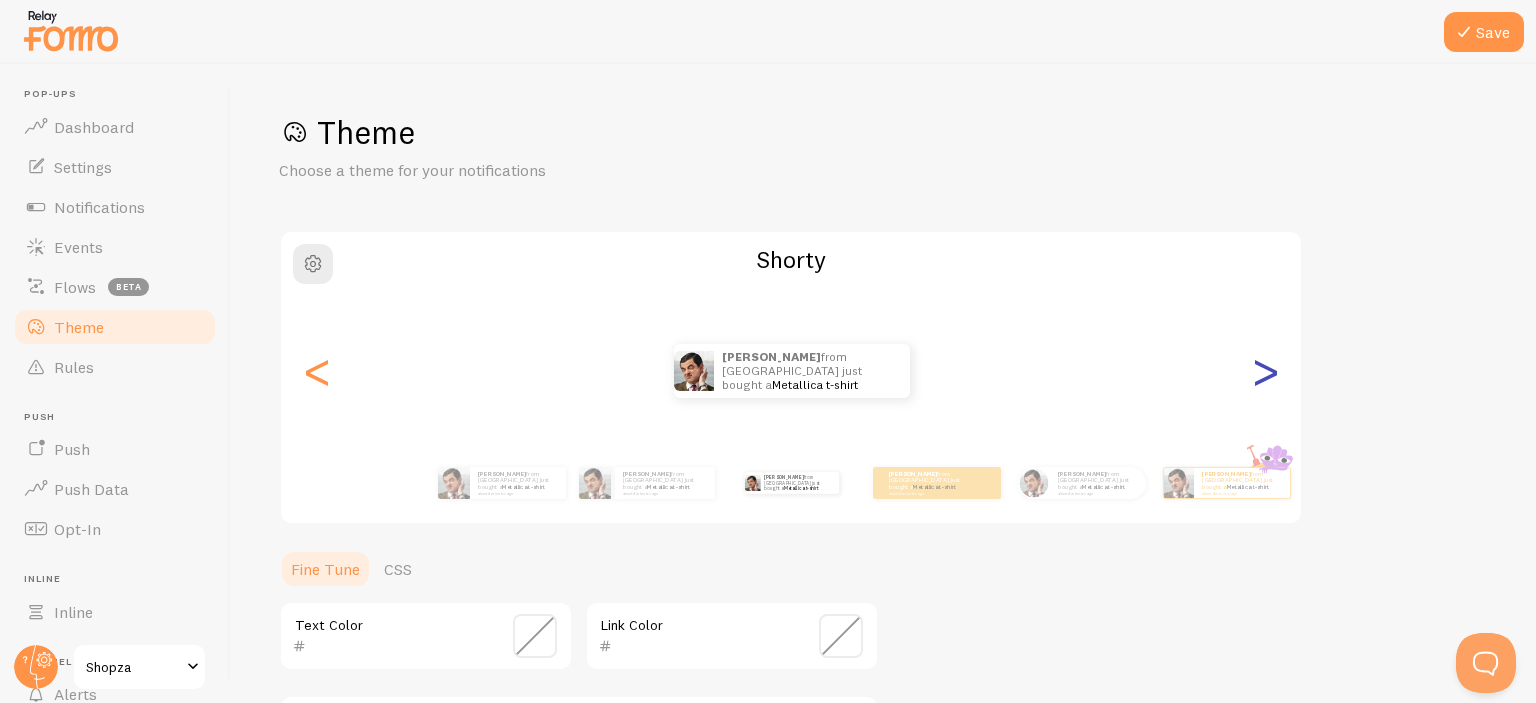 click on ">" at bounding box center (1265, 371) 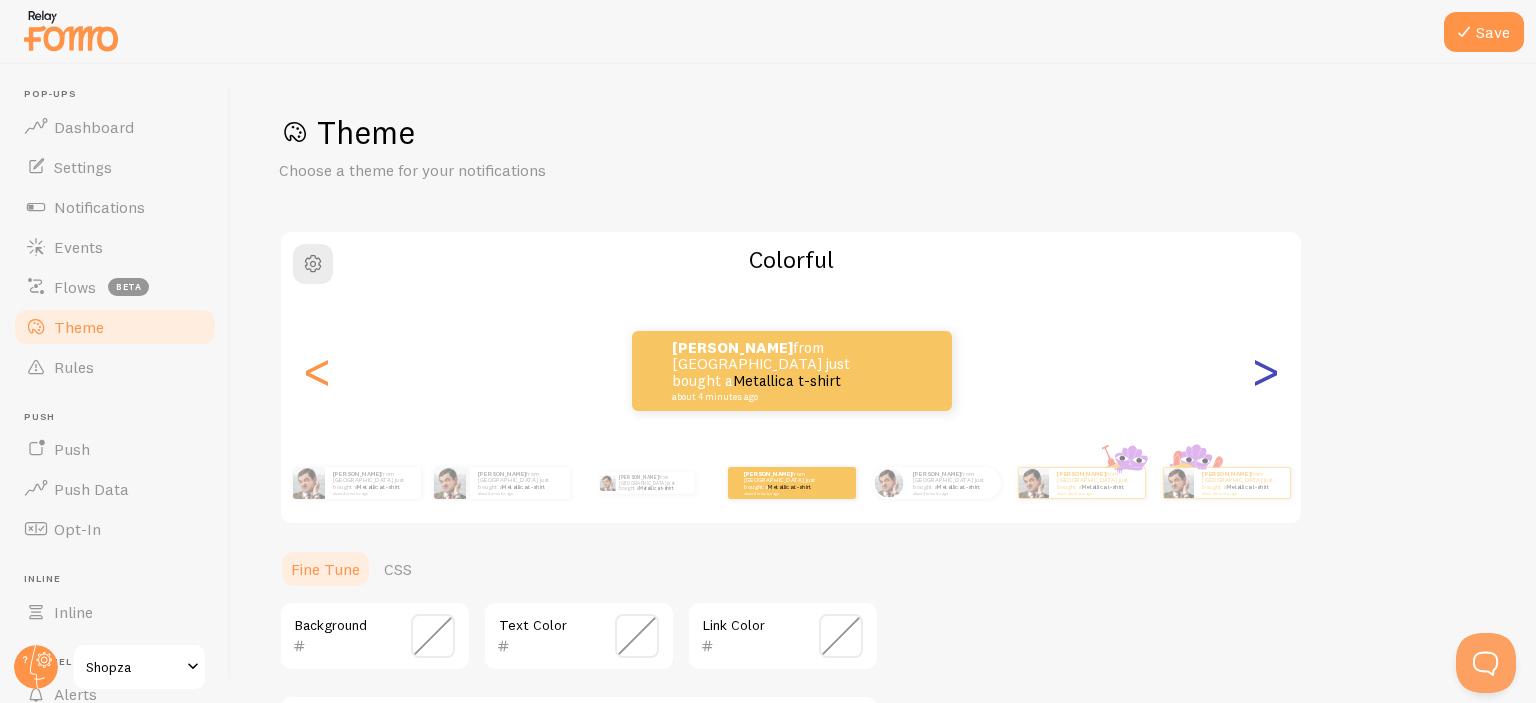 click on ">" at bounding box center [1265, 371] 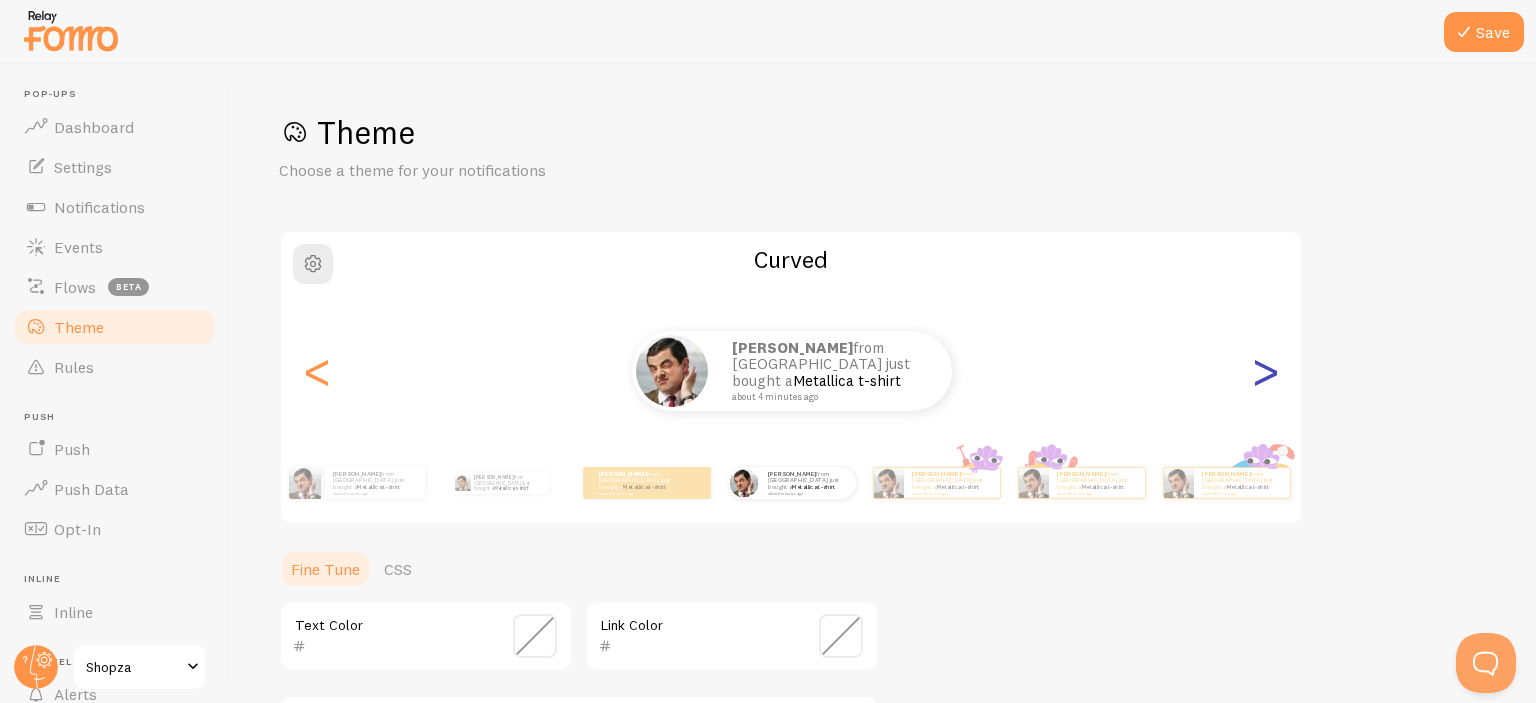 click on ">" at bounding box center (1265, 371) 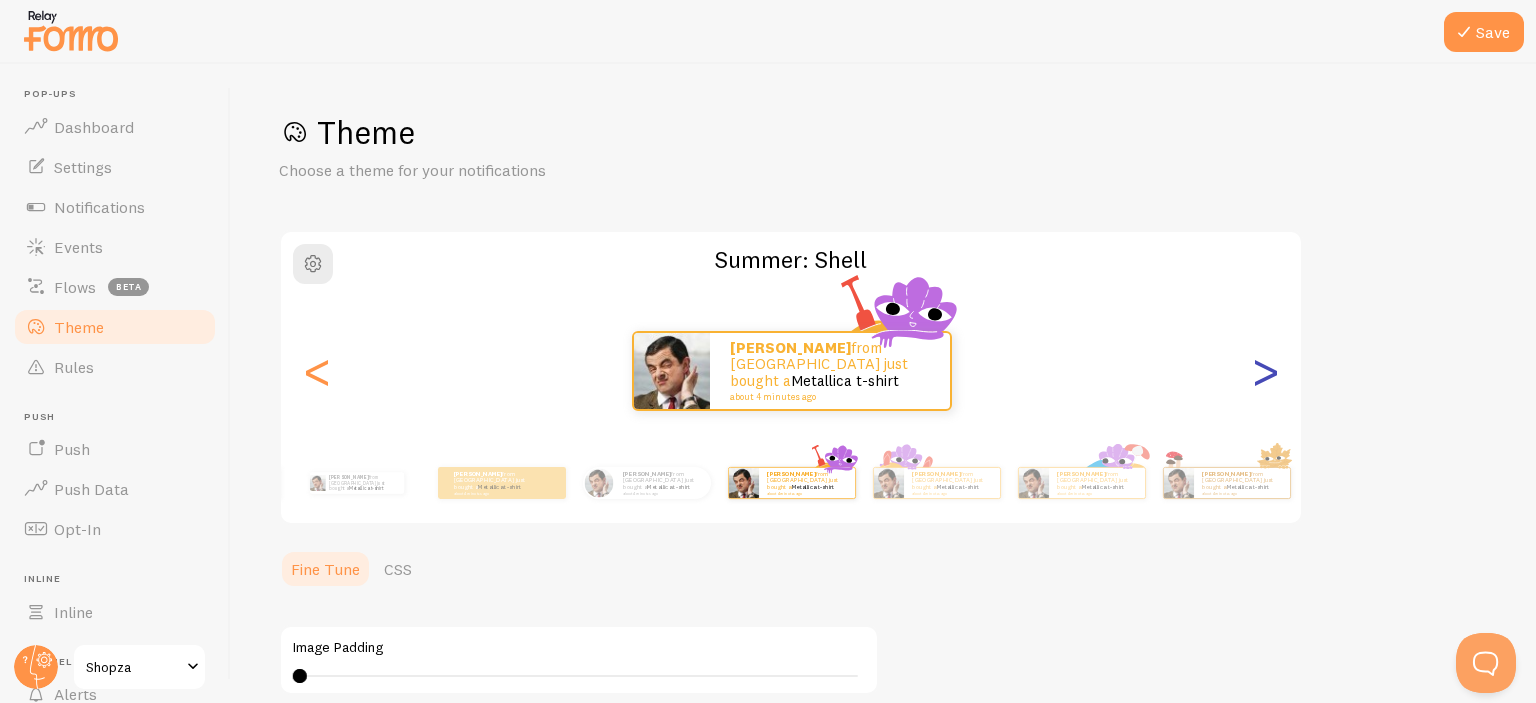 click on ">" at bounding box center (1265, 371) 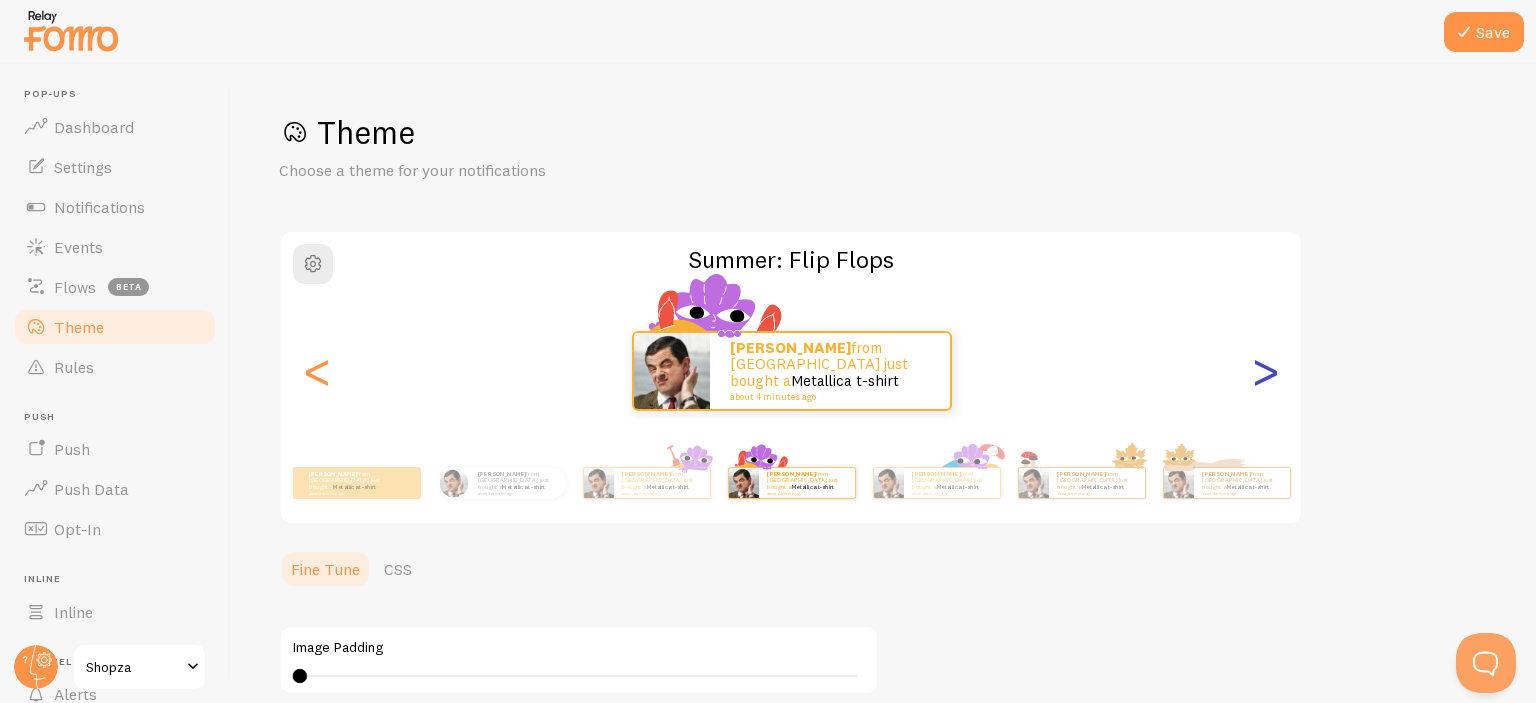 click on ">" at bounding box center (1265, 371) 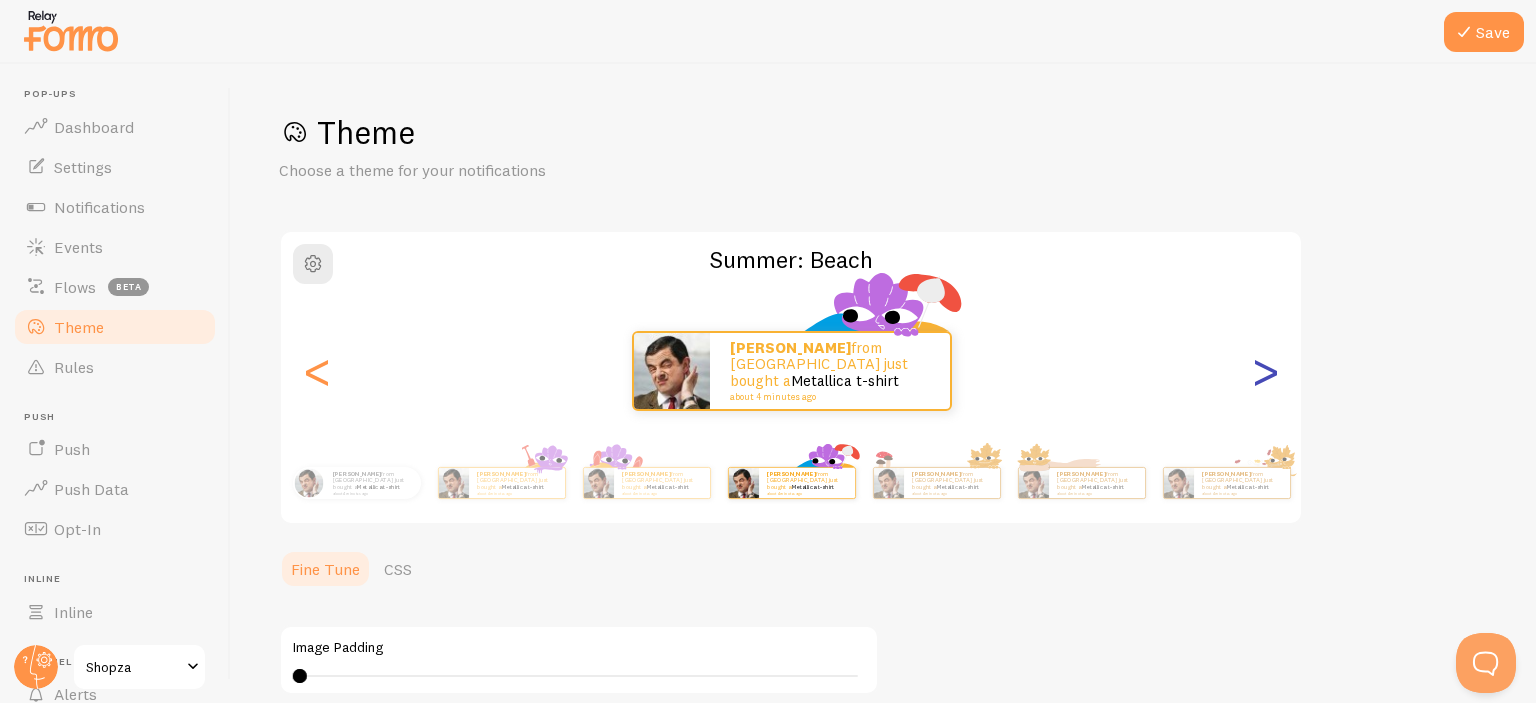 click on ">" at bounding box center [1265, 371] 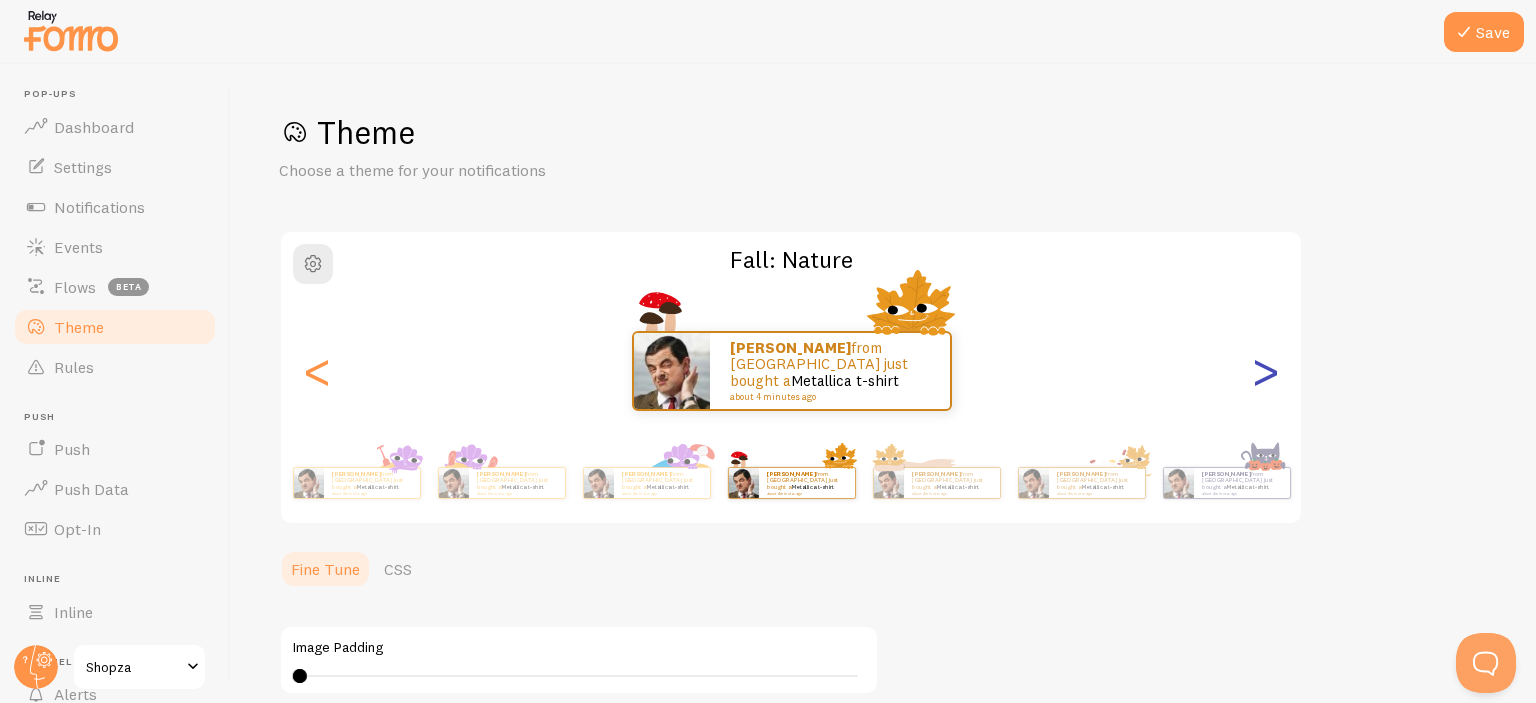 click on ">" at bounding box center (1265, 371) 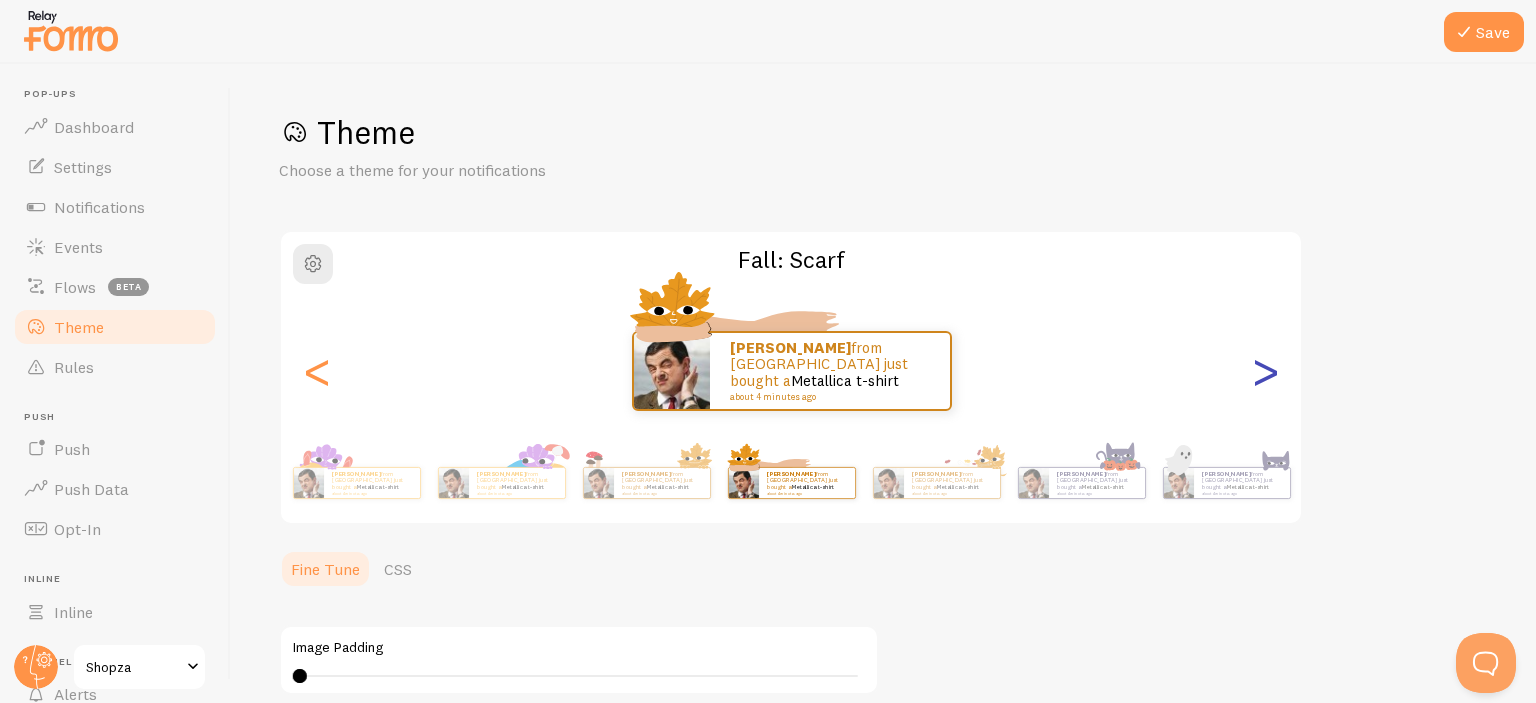 click on ">" at bounding box center [1265, 371] 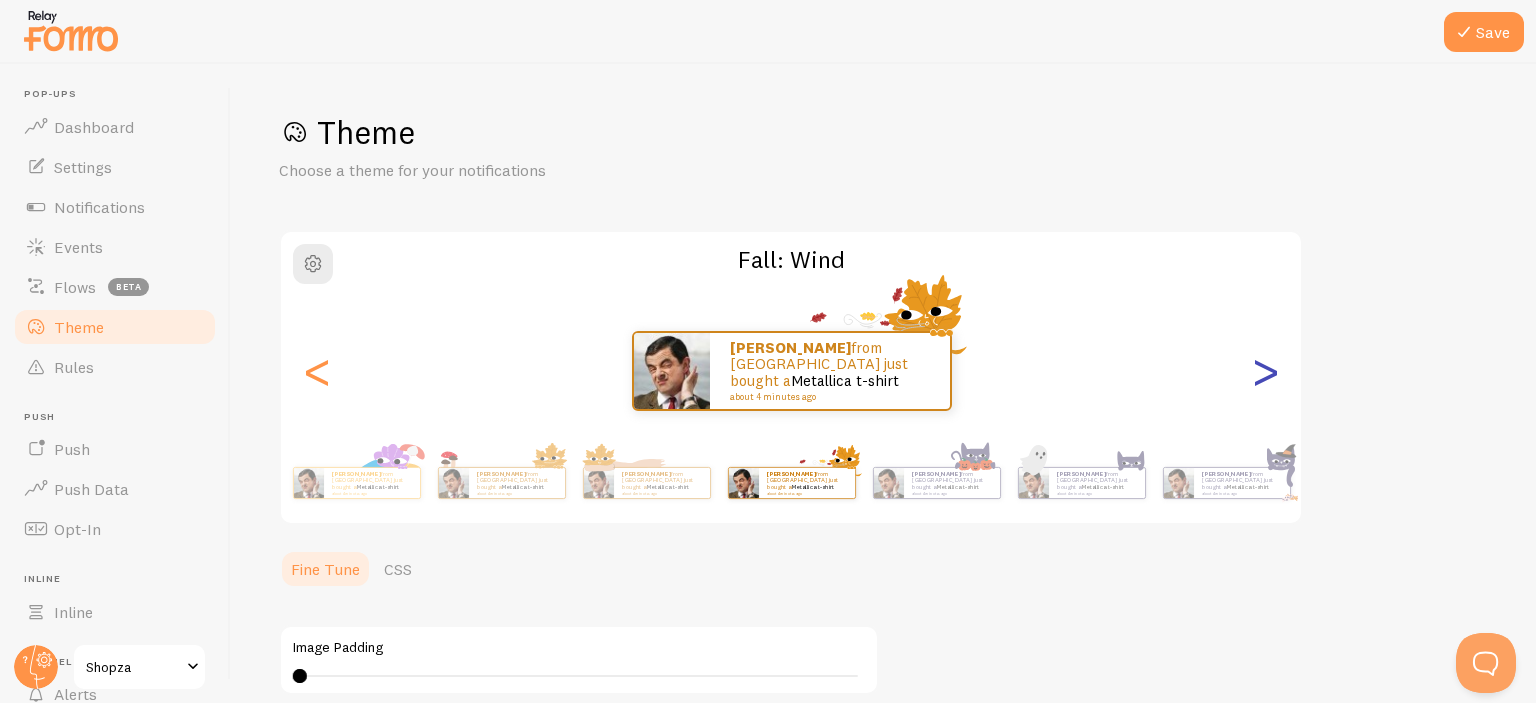 click on ">" at bounding box center (1265, 371) 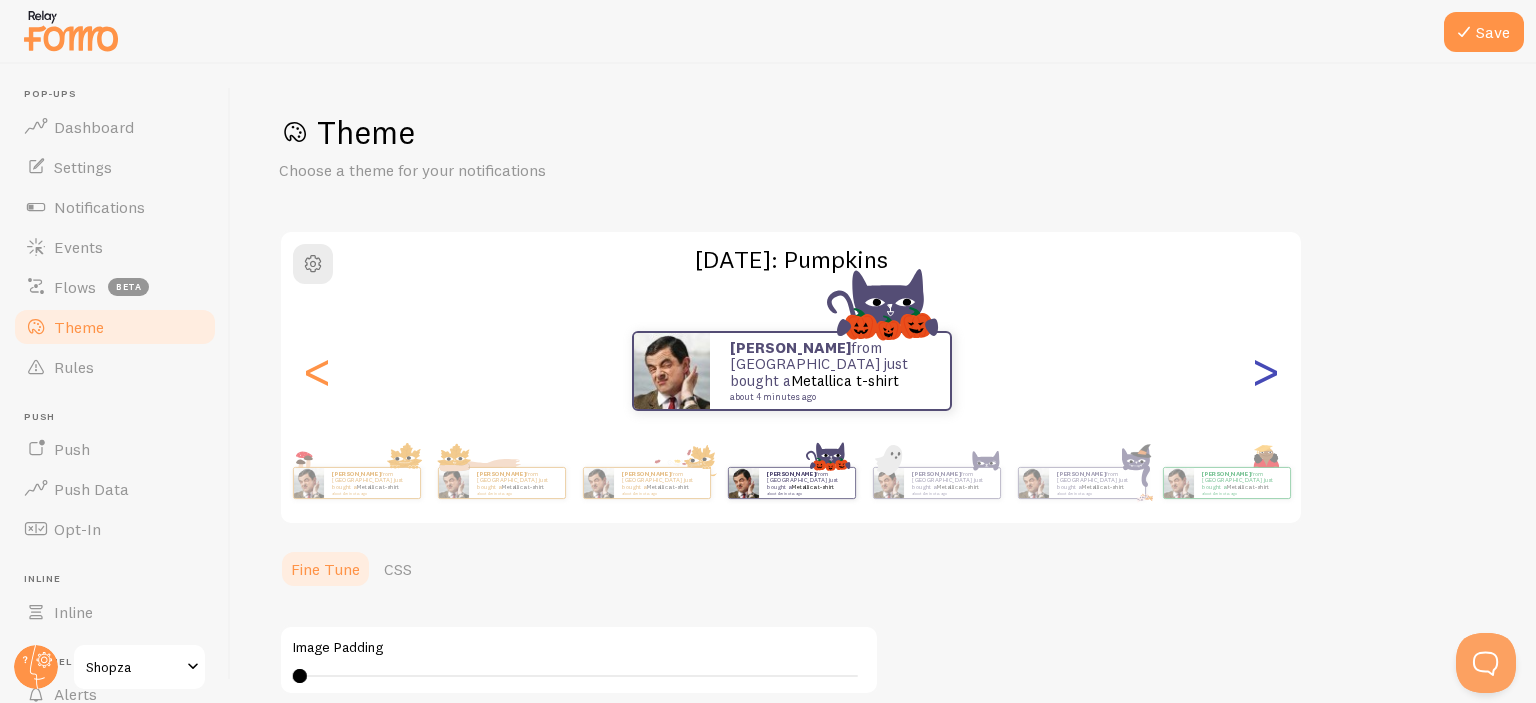 click on ">" at bounding box center [1265, 371] 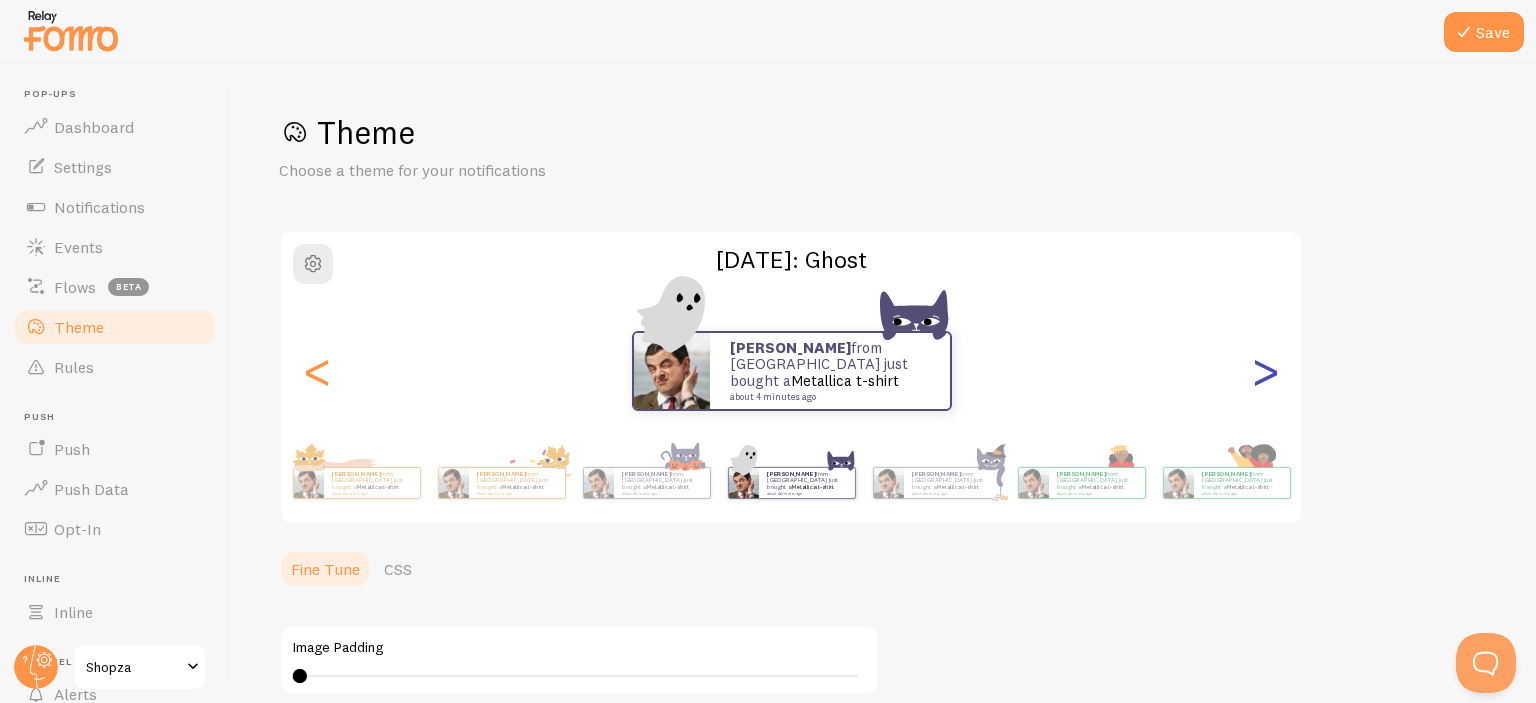 click on ">" at bounding box center (1265, 371) 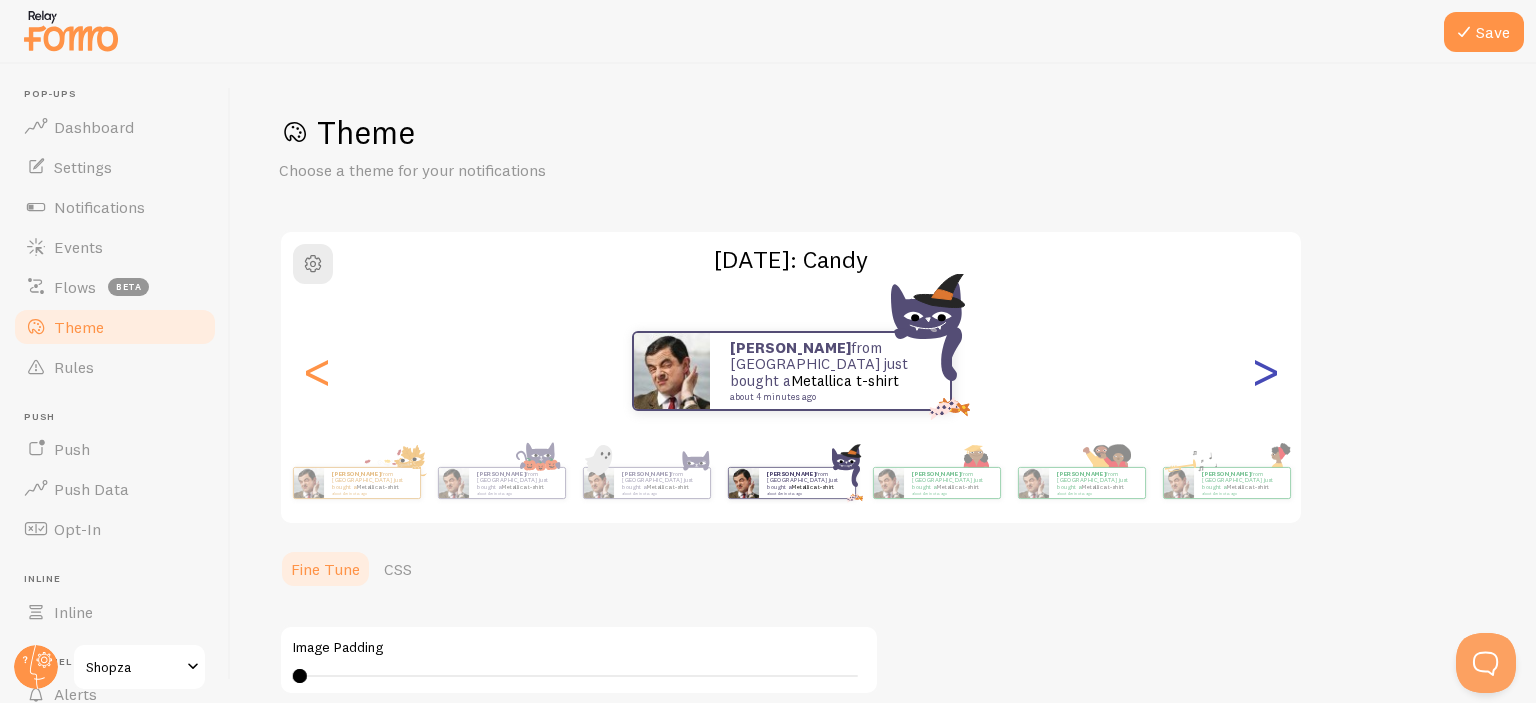click on ">" at bounding box center (1265, 371) 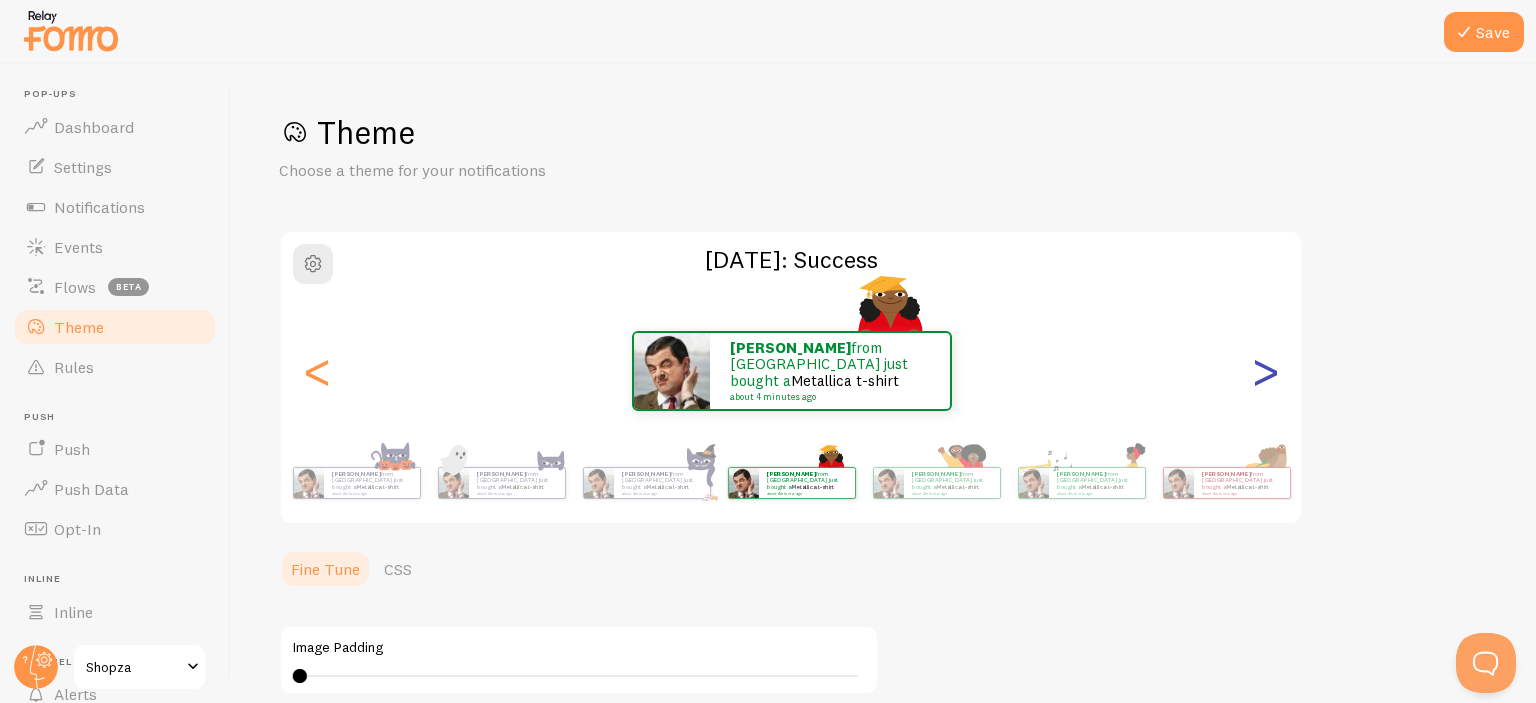 click on ">" at bounding box center [1265, 371] 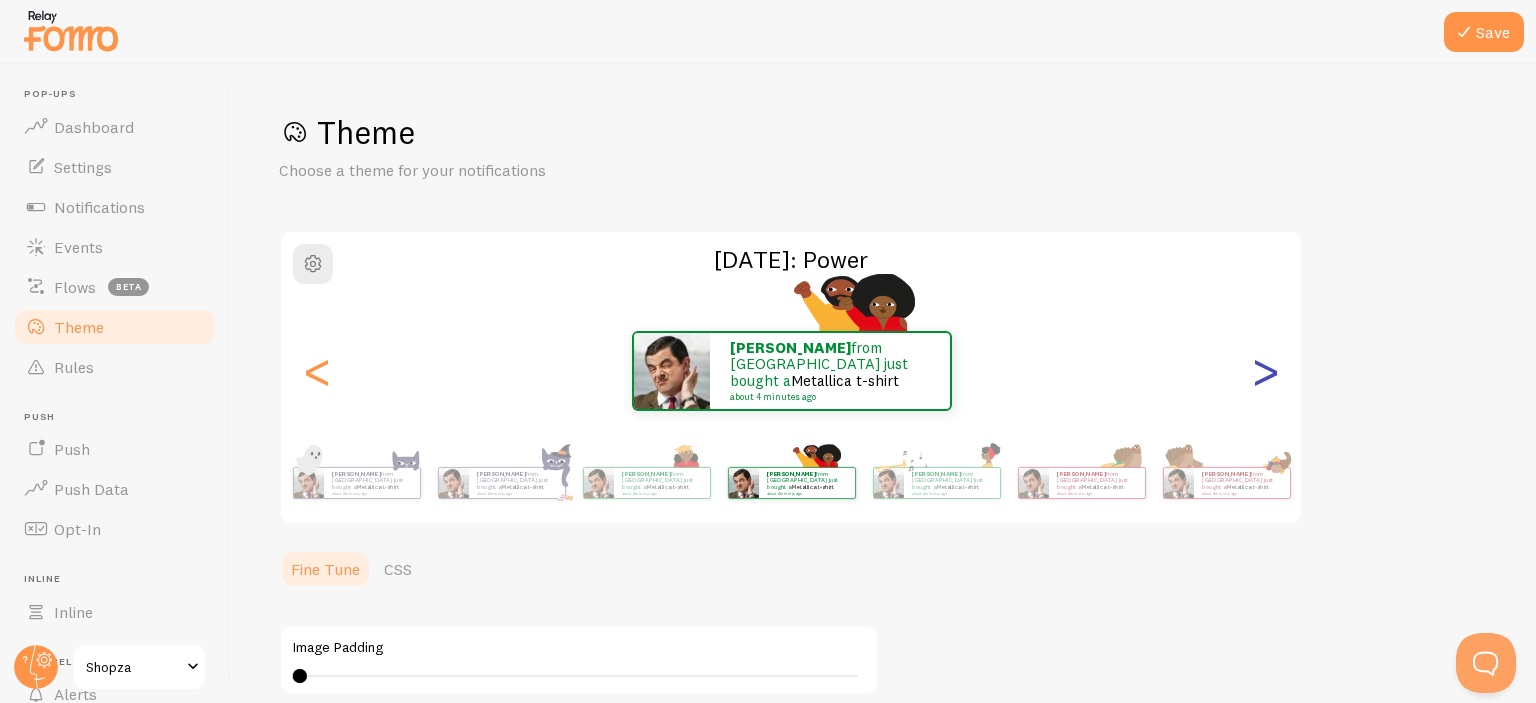 click on ">" at bounding box center (1265, 371) 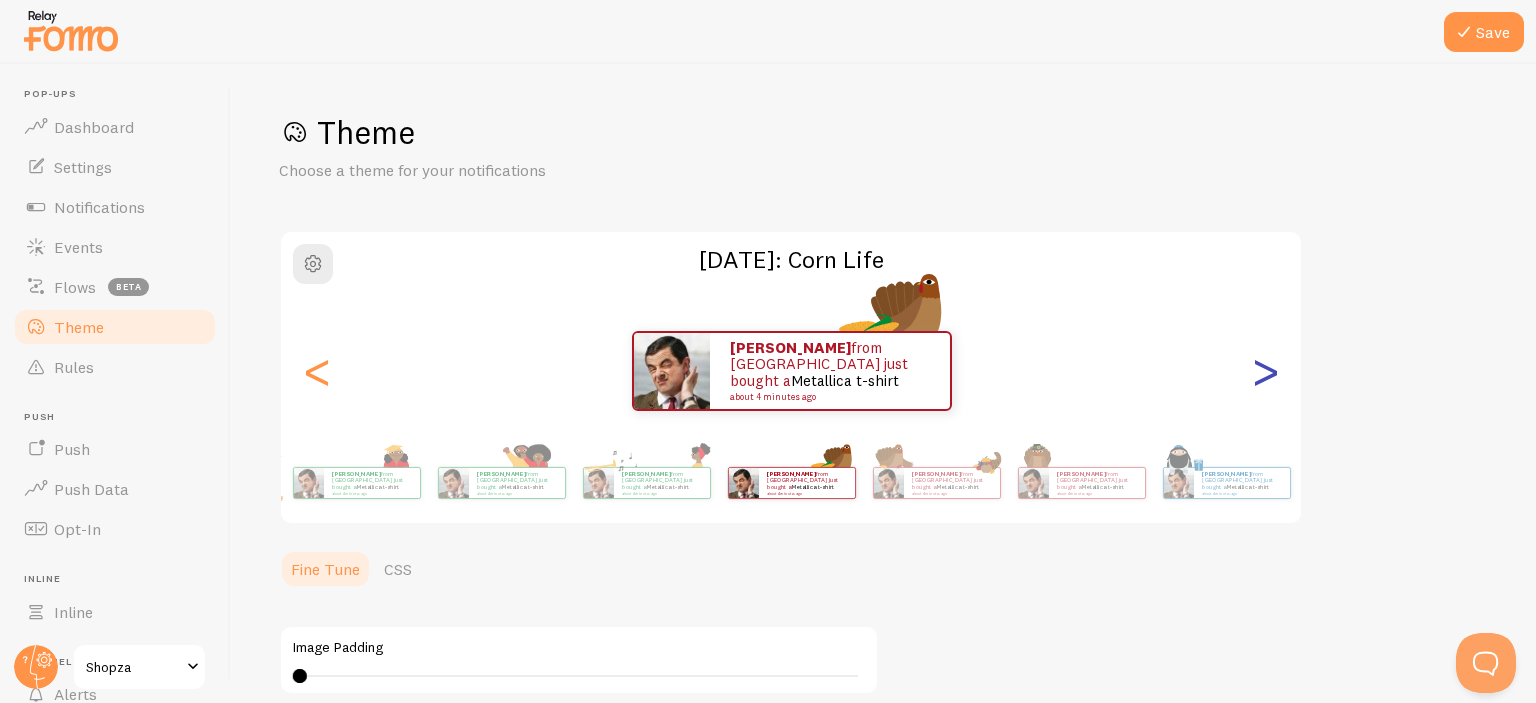 click on ">" at bounding box center [1265, 371] 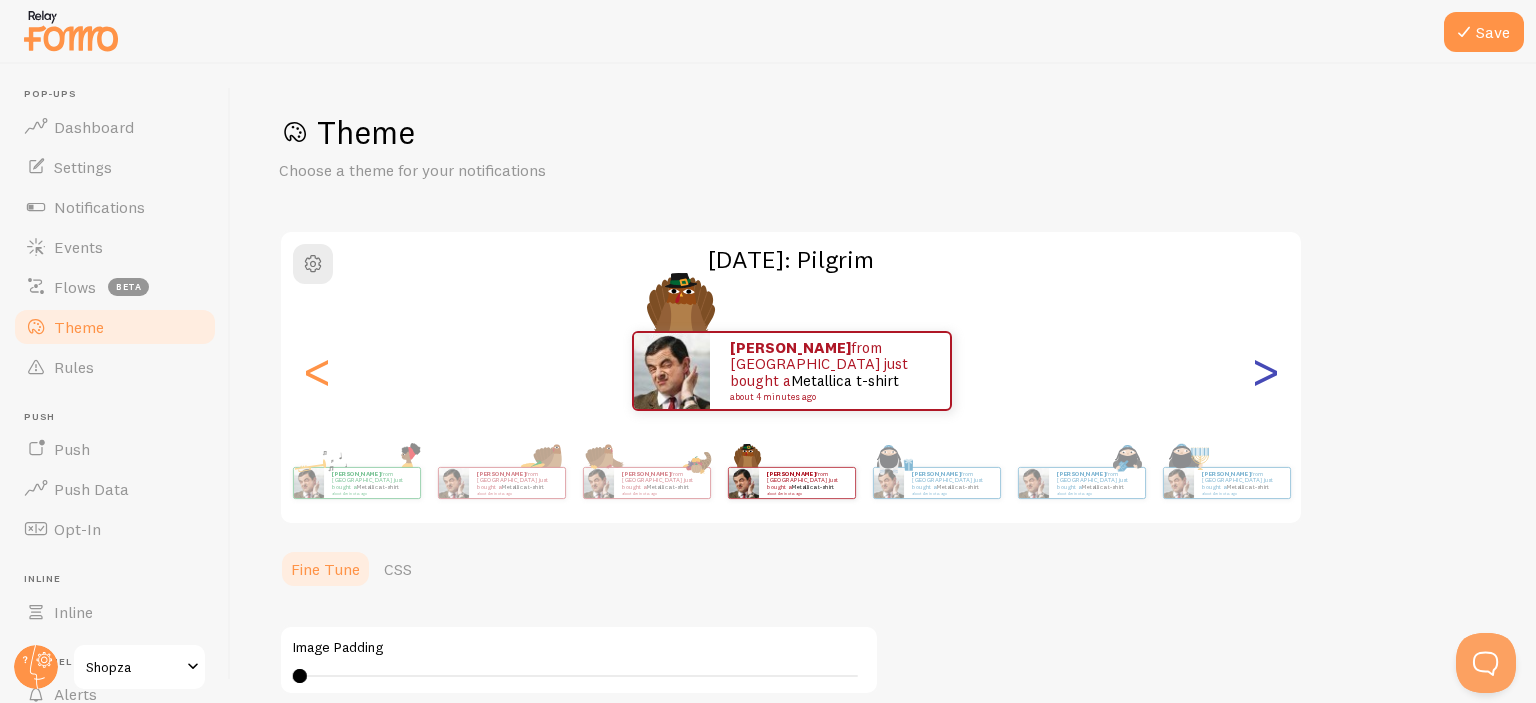 click on ">" at bounding box center [1265, 371] 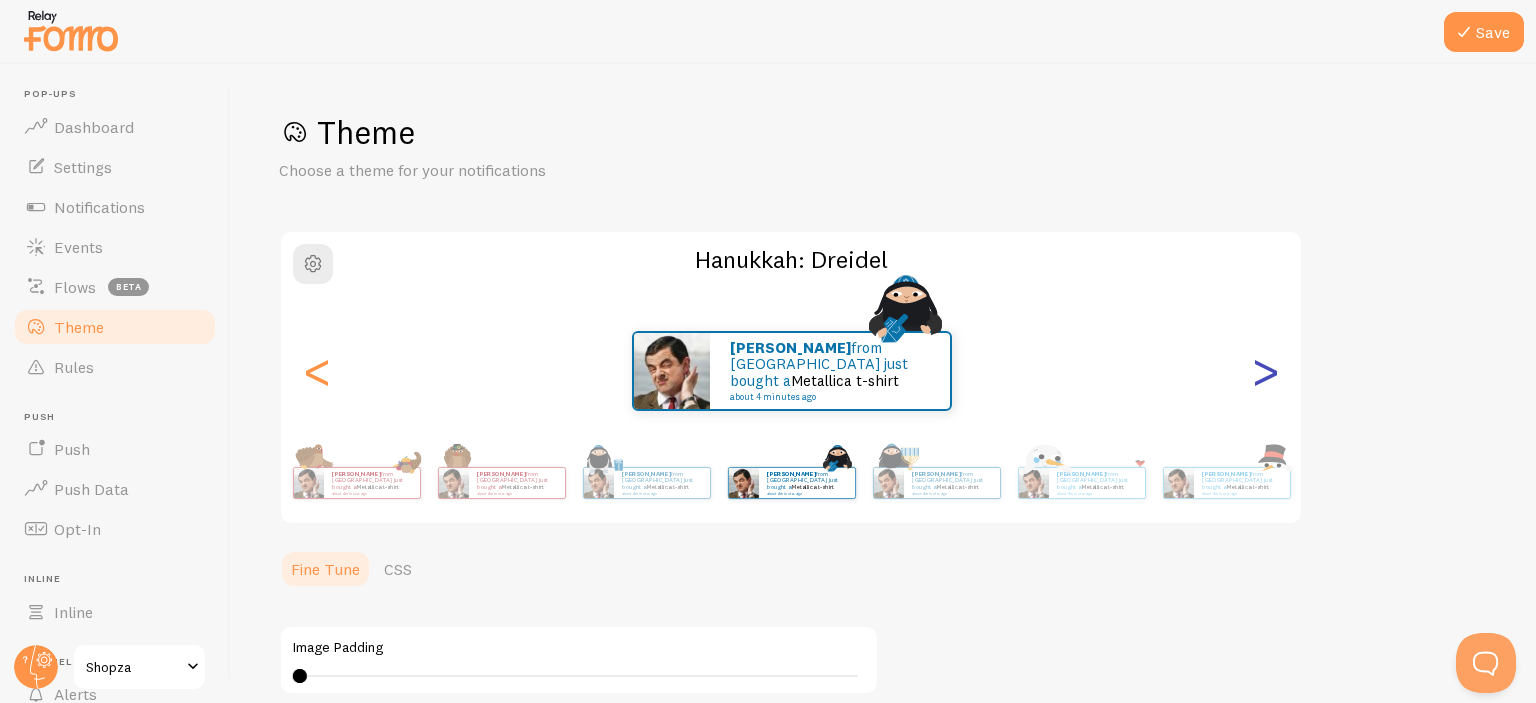 click on ">" at bounding box center [1265, 371] 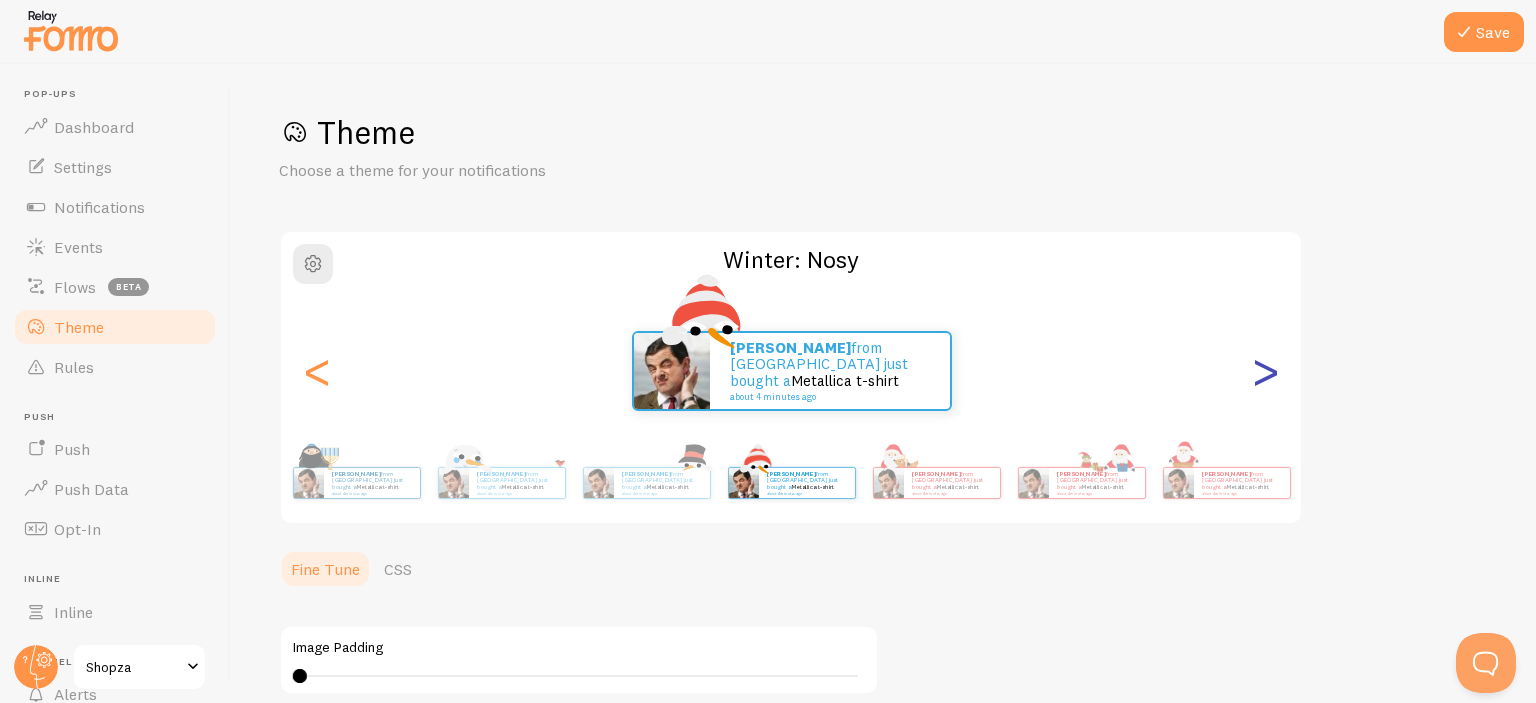 click on ">" at bounding box center (1265, 371) 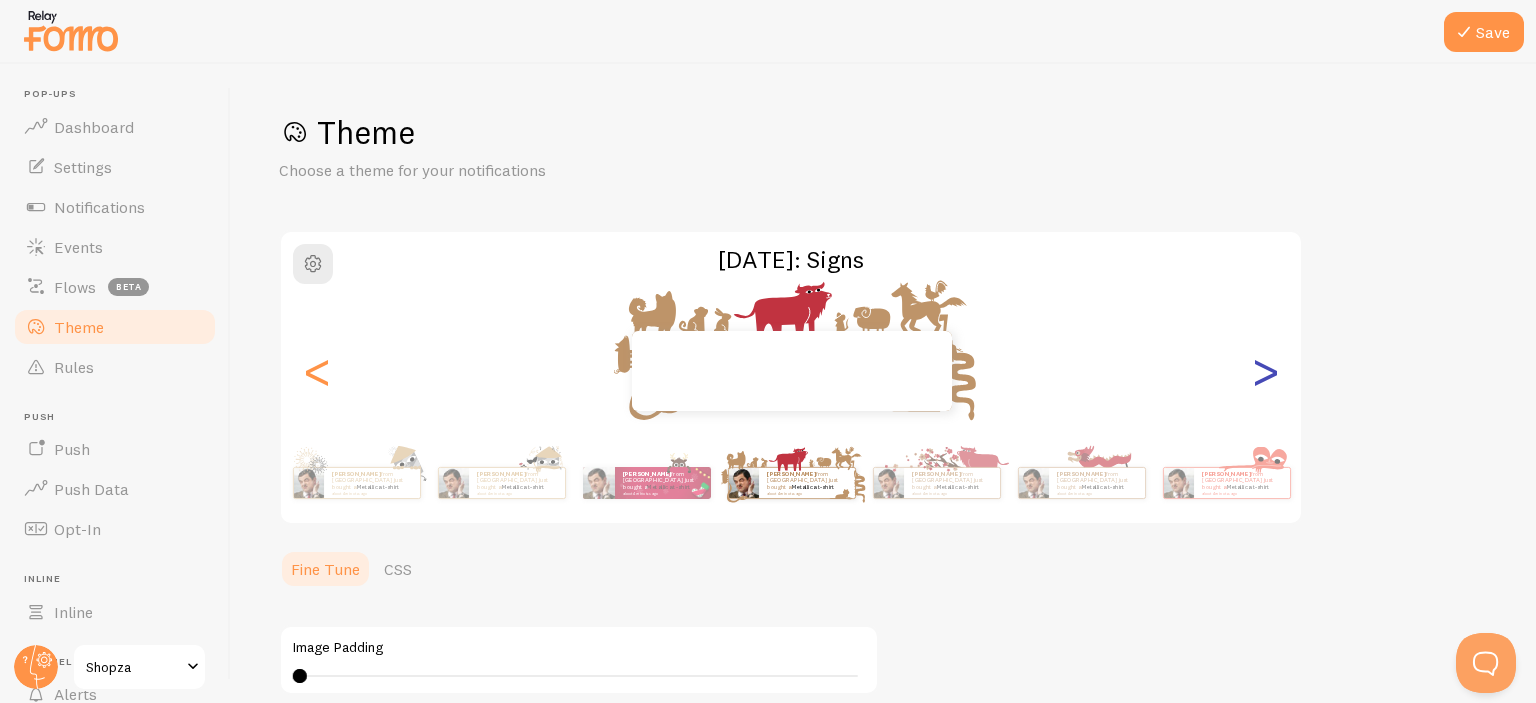 click on ">" at bounding box center [1265, 371] 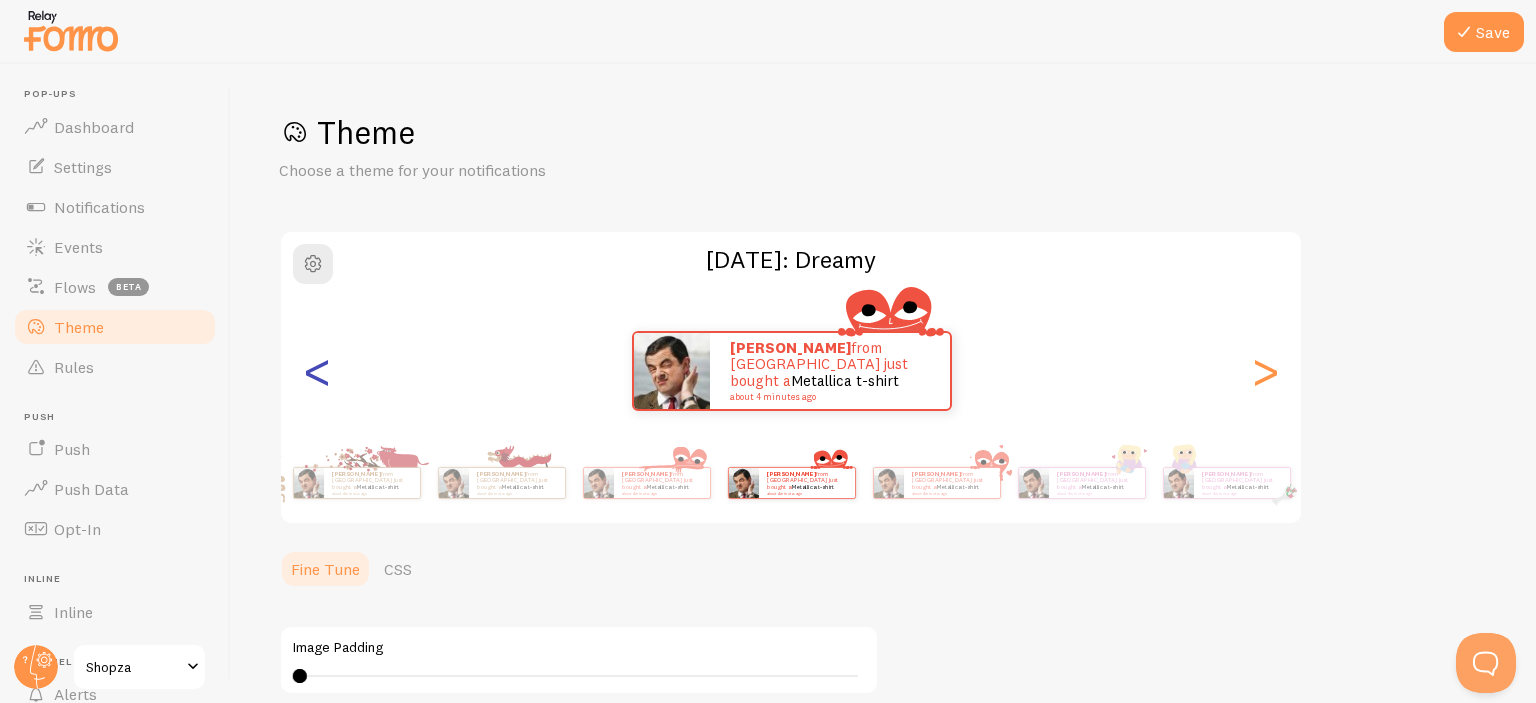 click on "<" at bounding box center [317, 371] 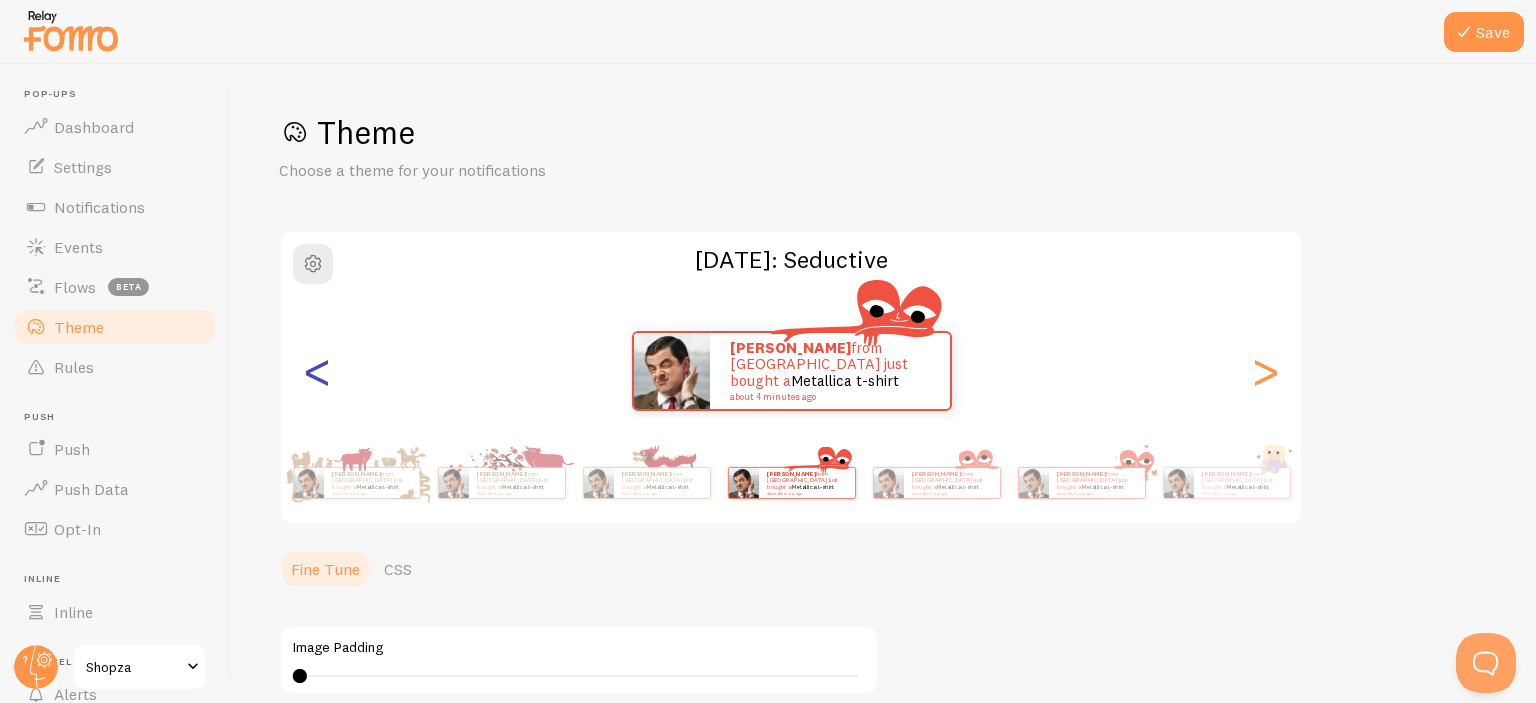 click on "<" at bounding box center [317, 371] 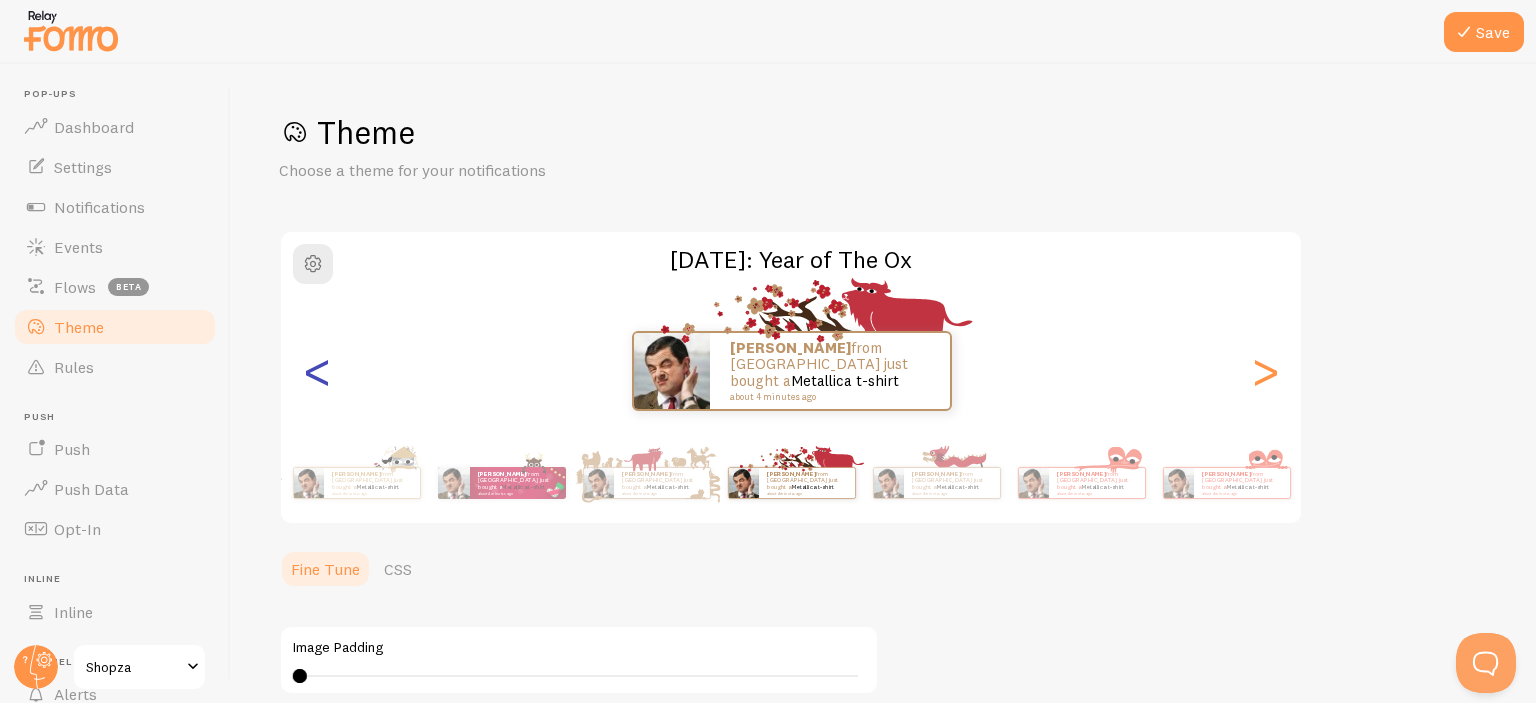 click on "<" at bounding box center (317, 371) 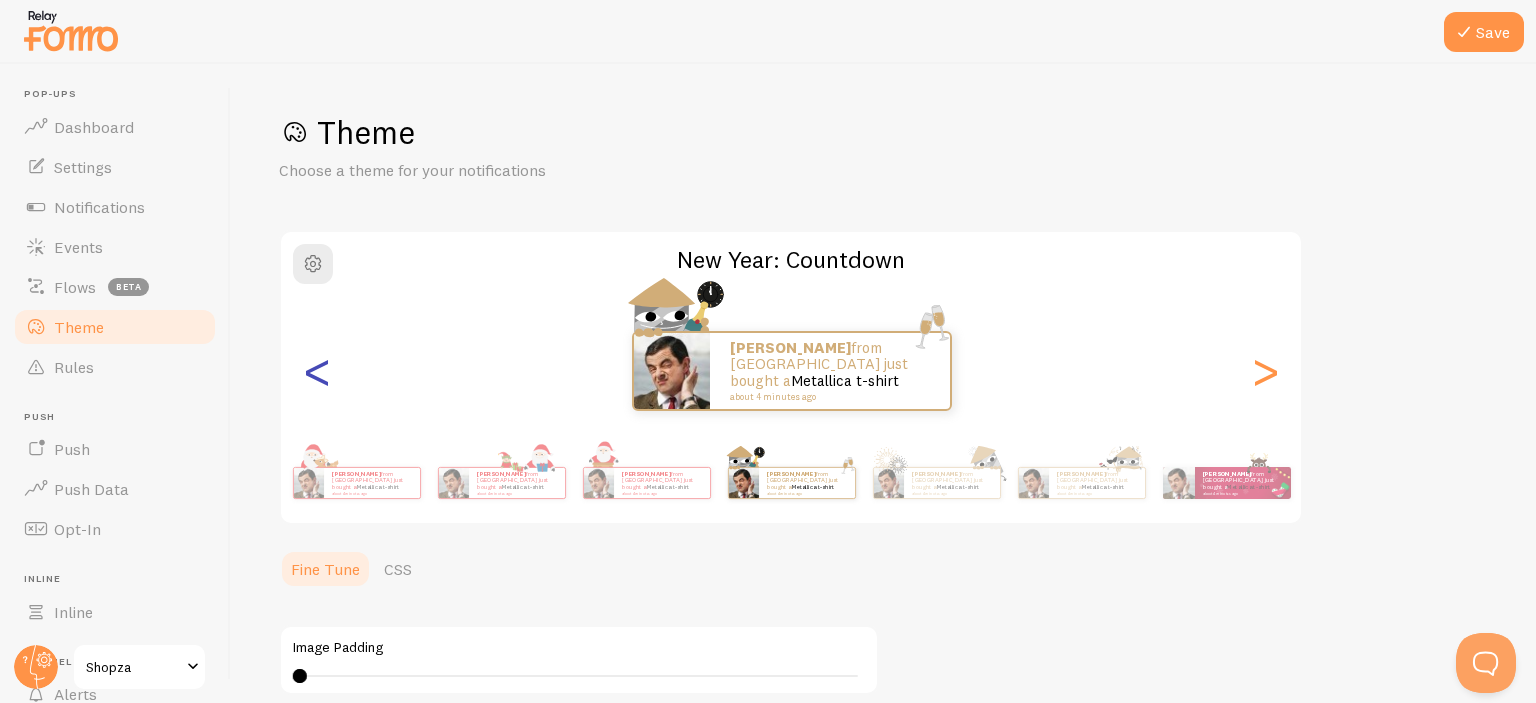 click on "<" at bounding box center [317, 371] 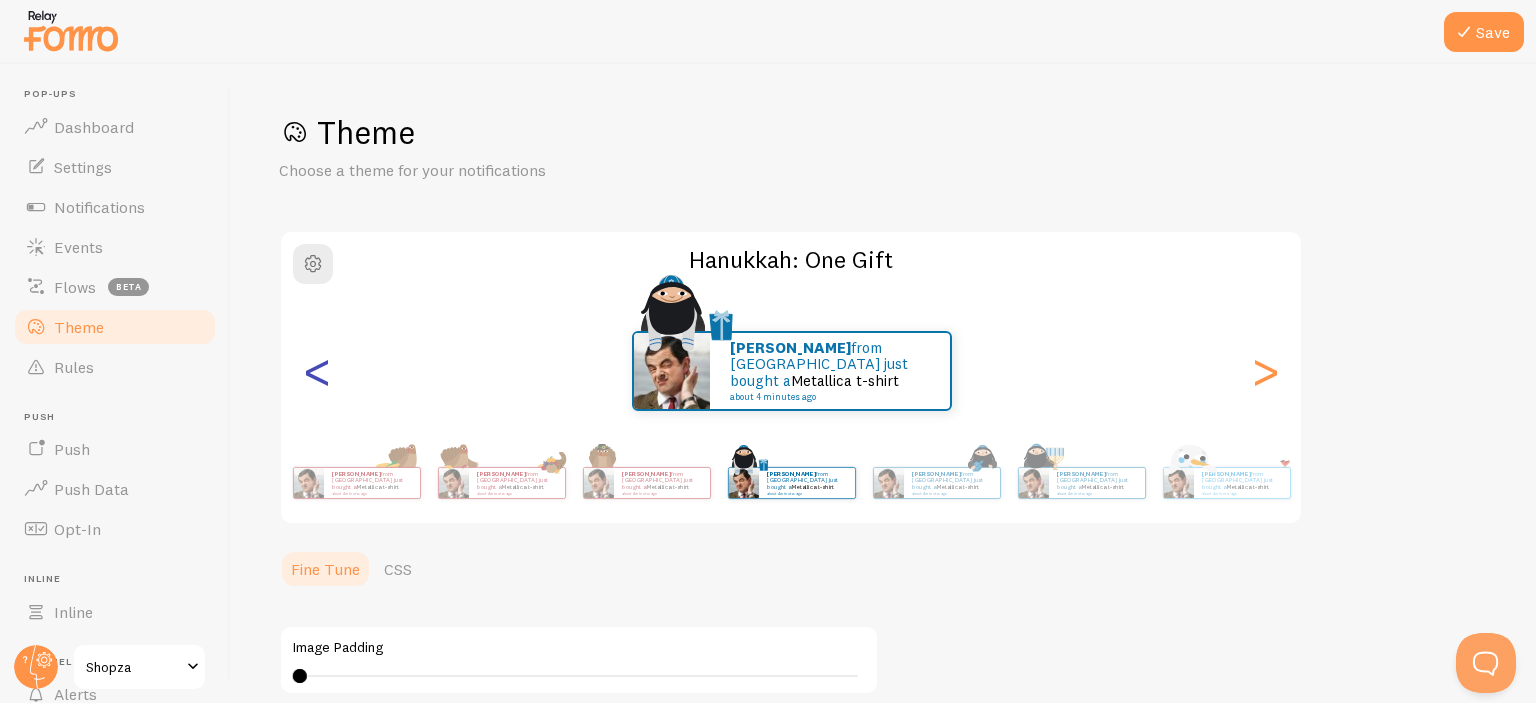 click on "<" at bounding box center (317, 371) 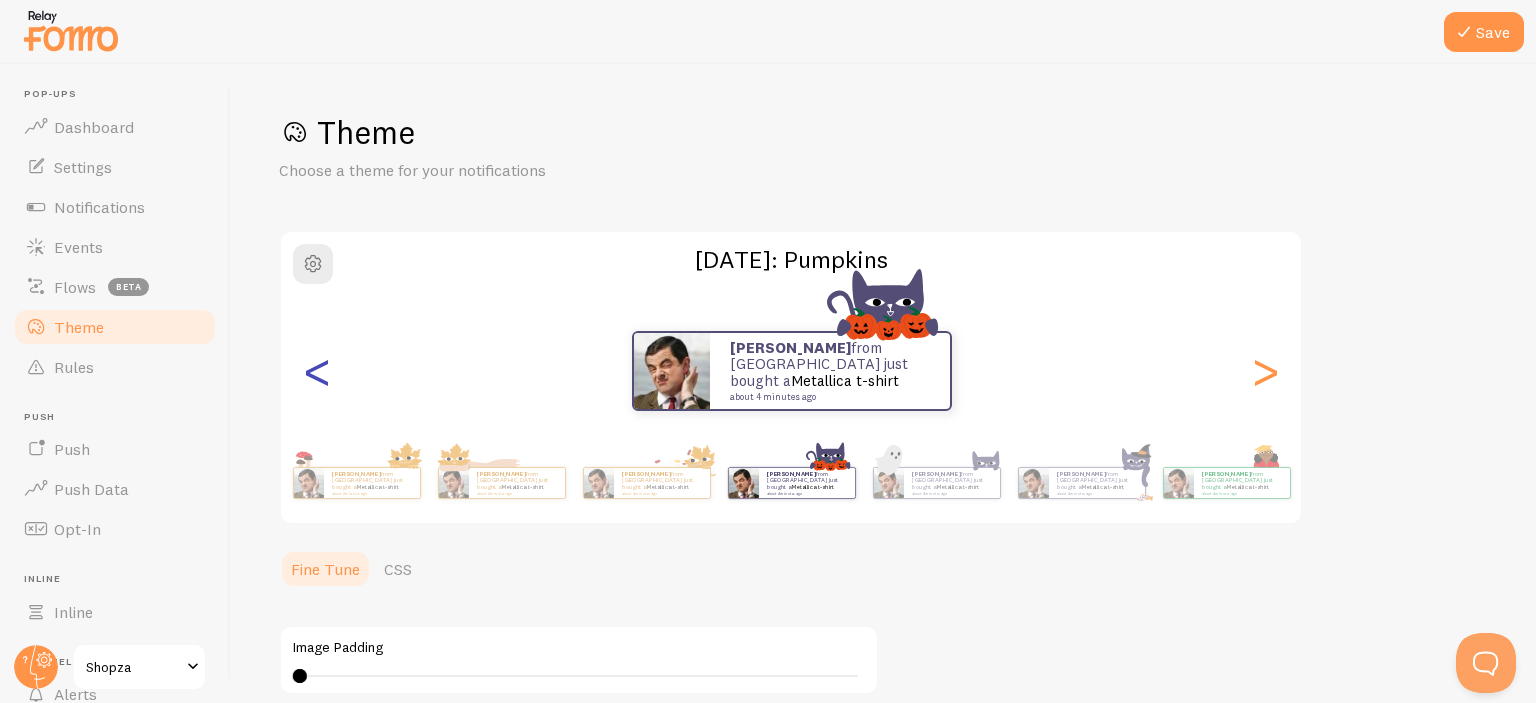 click on "<" at bounding box center [317, 371] 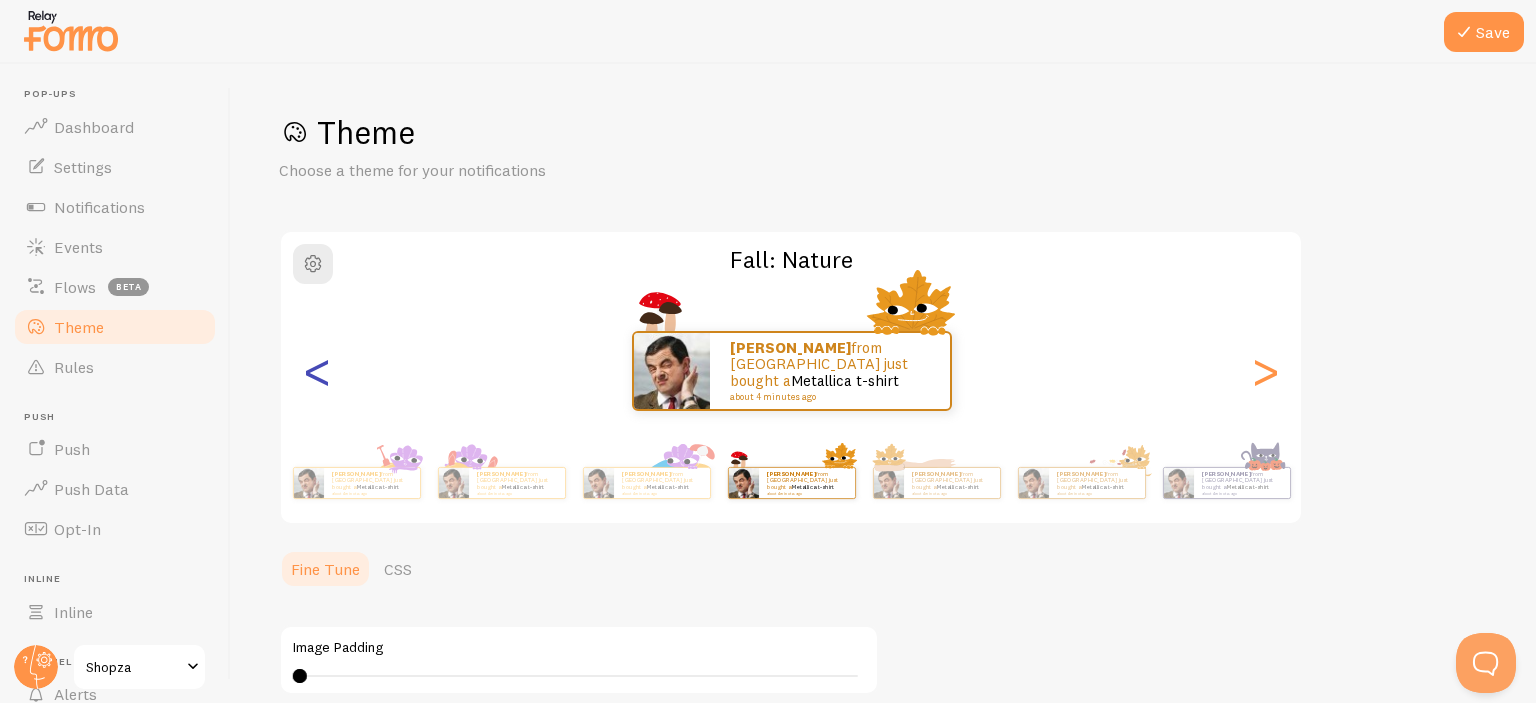 click on "<" at bounding box center (317, 371) 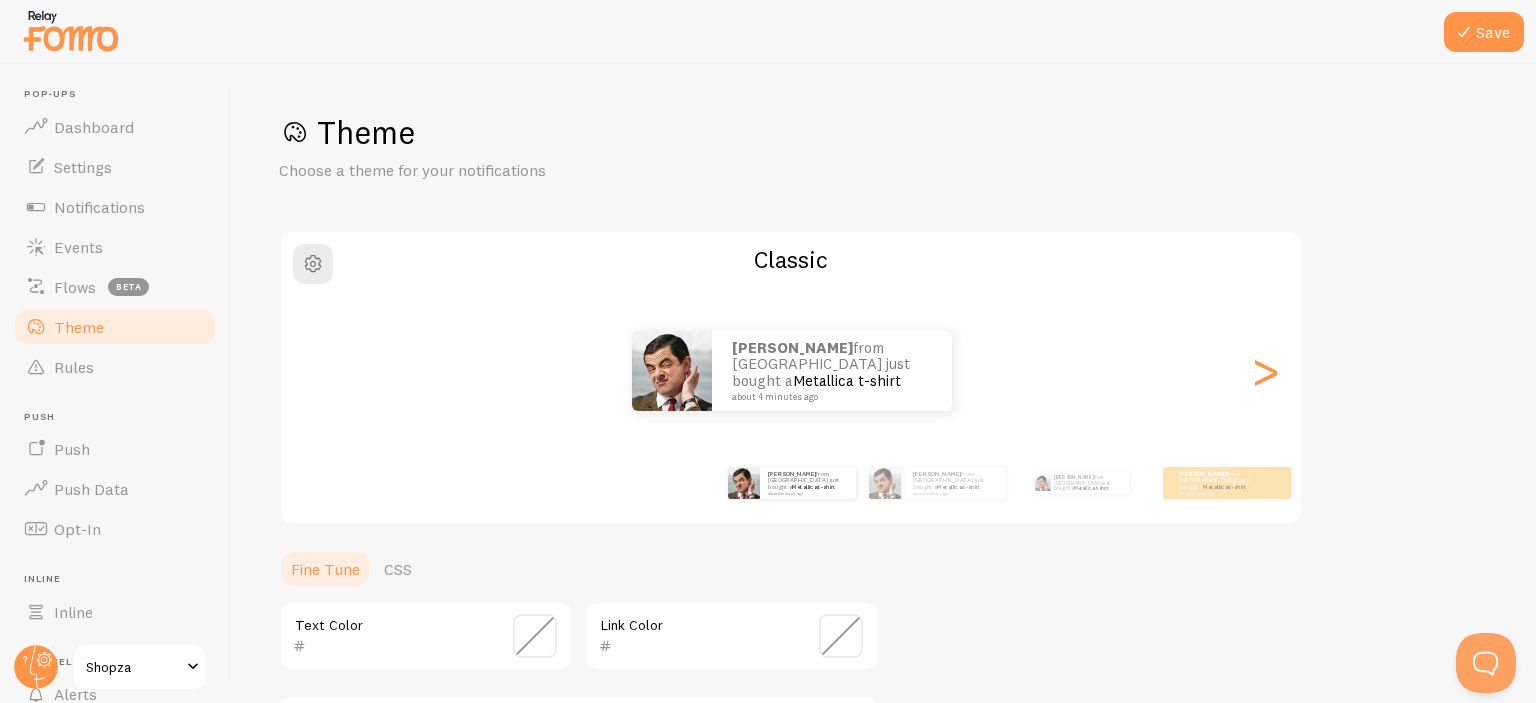 click on "<" at bounding box center [317, 371] 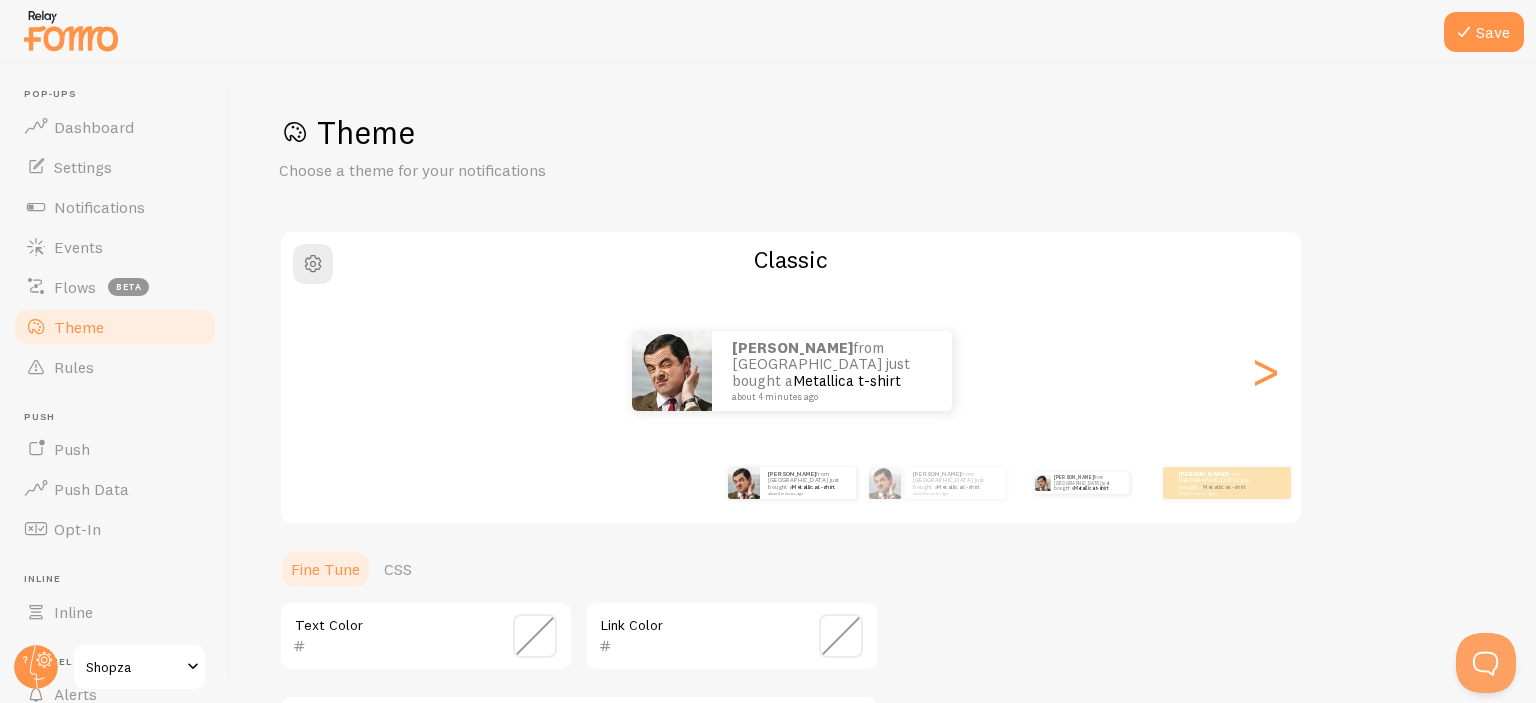 click on "Syed  from Pakistan just bought a  Metallica t-shirt   about 4 minutes ago" at bounding box center (1081, 483) 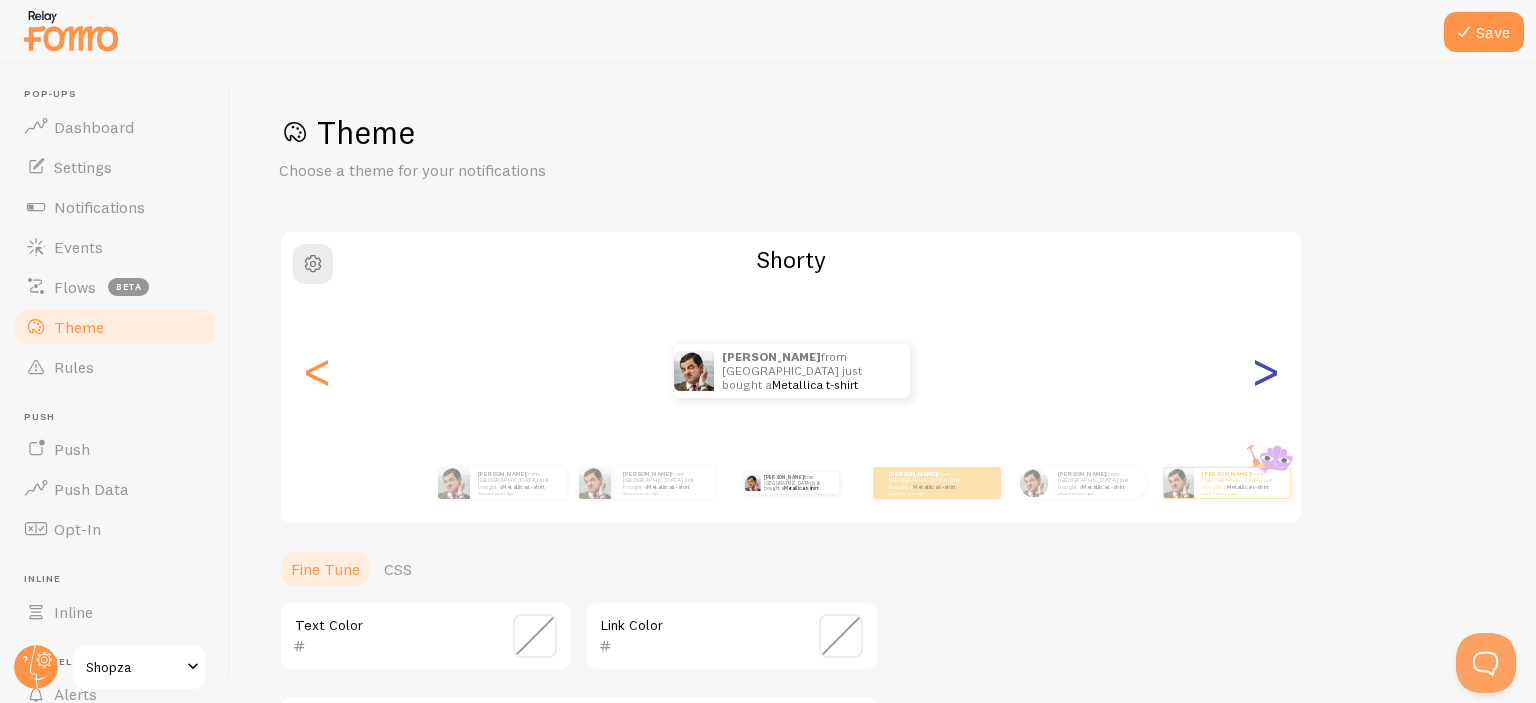 click on ">" at bounding box center [1265, 371] 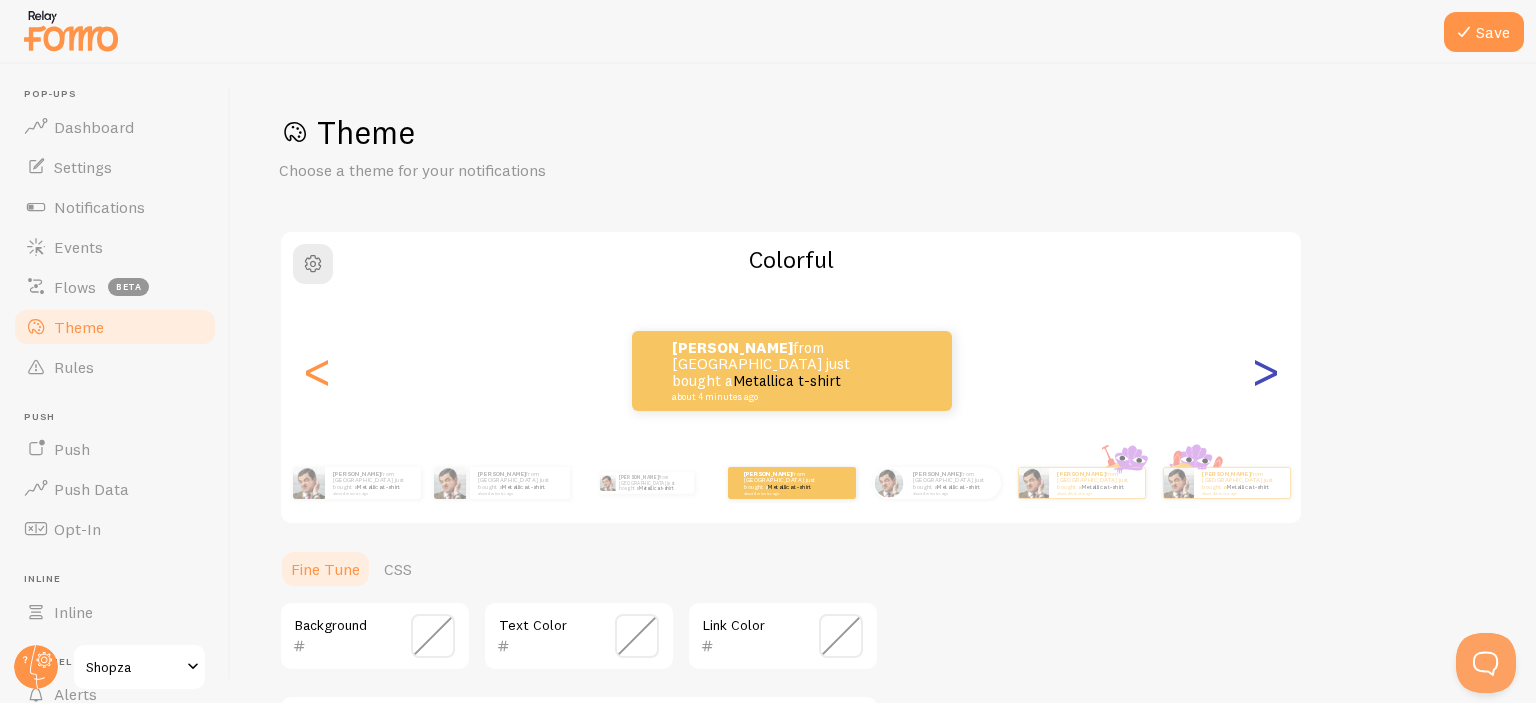 click on ">" at bounding box center [1265, 371] 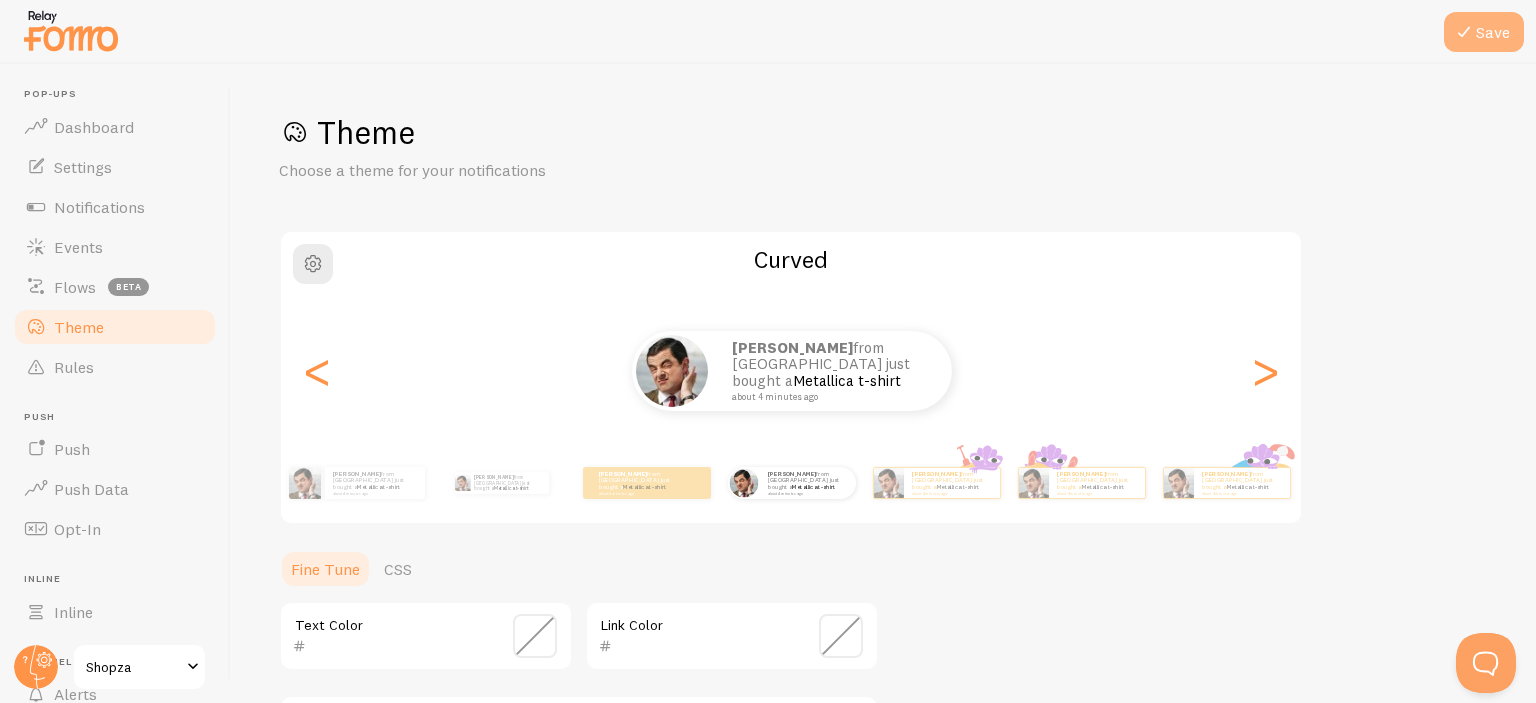 click on "Save" at bounding box center (1484, 32) 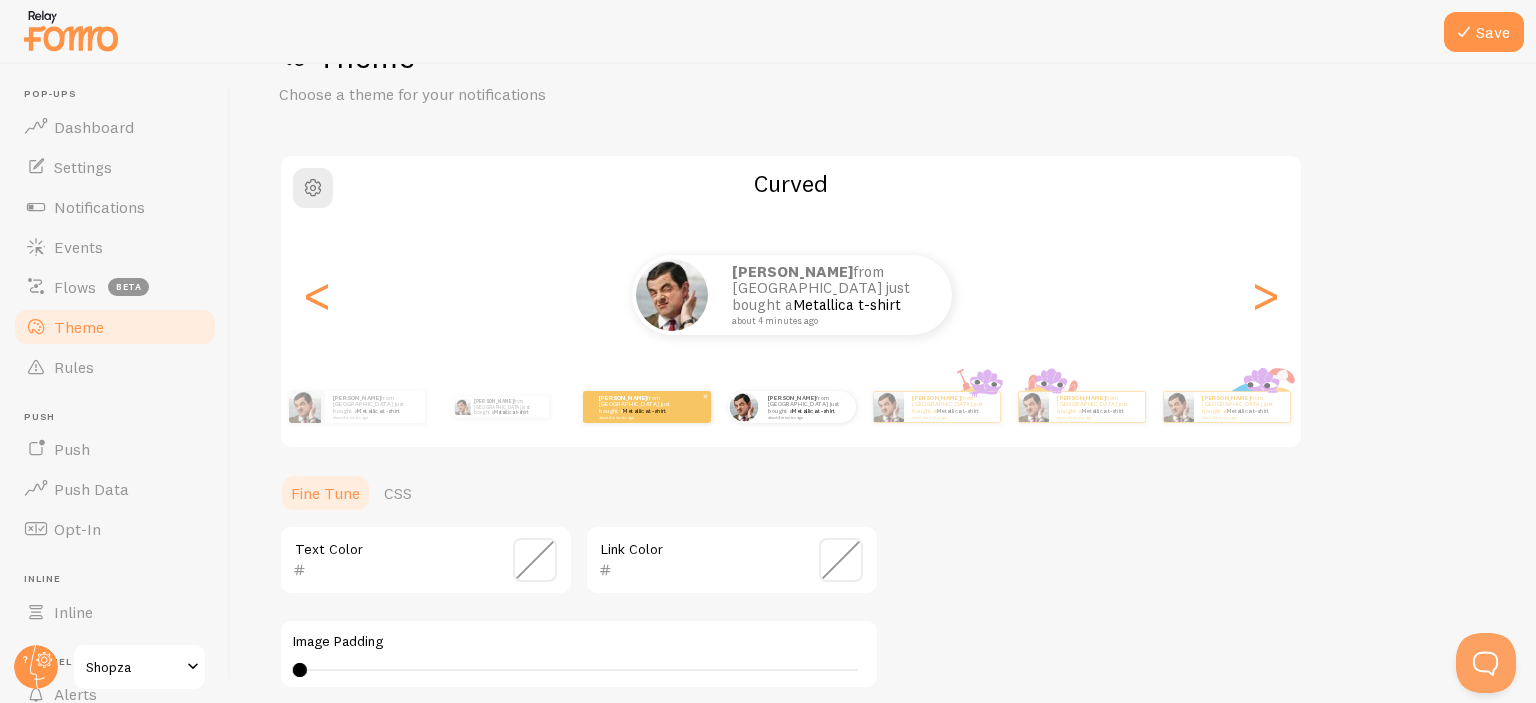 scroll, scrollTop: 77, scrollLeft: 0, axis: vertical 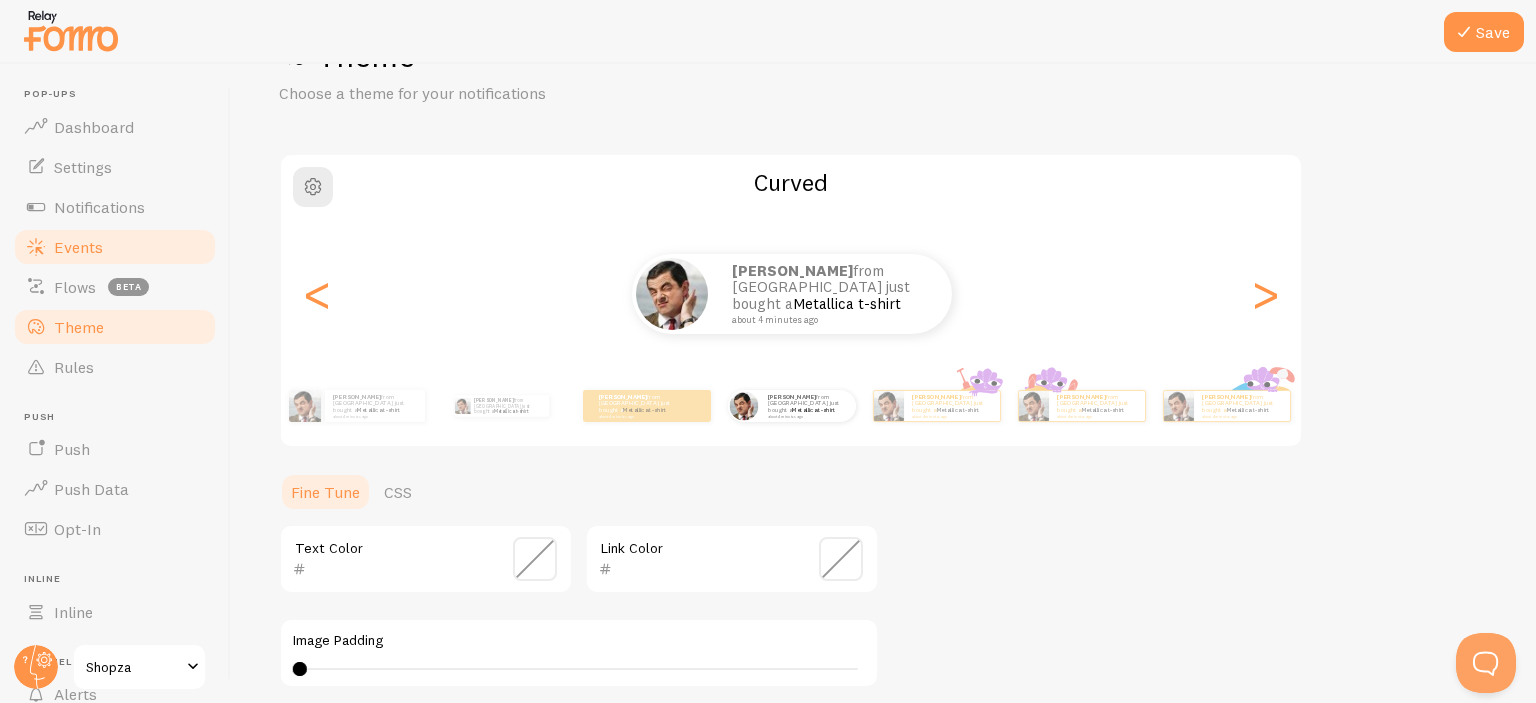 click on "Events" at bounding box center [78, 247] 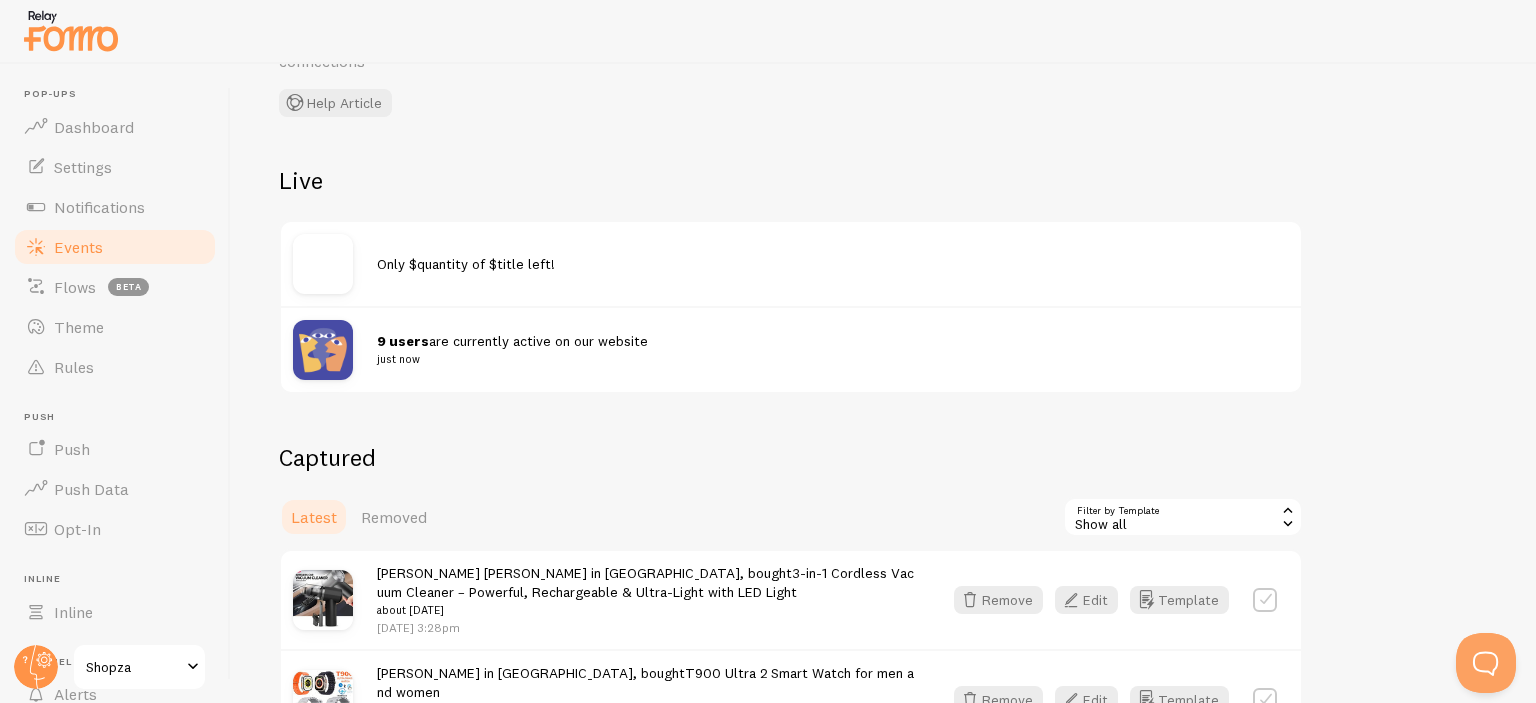 scroll, scrollTop: 0, scrollLeft: 0, axis: both 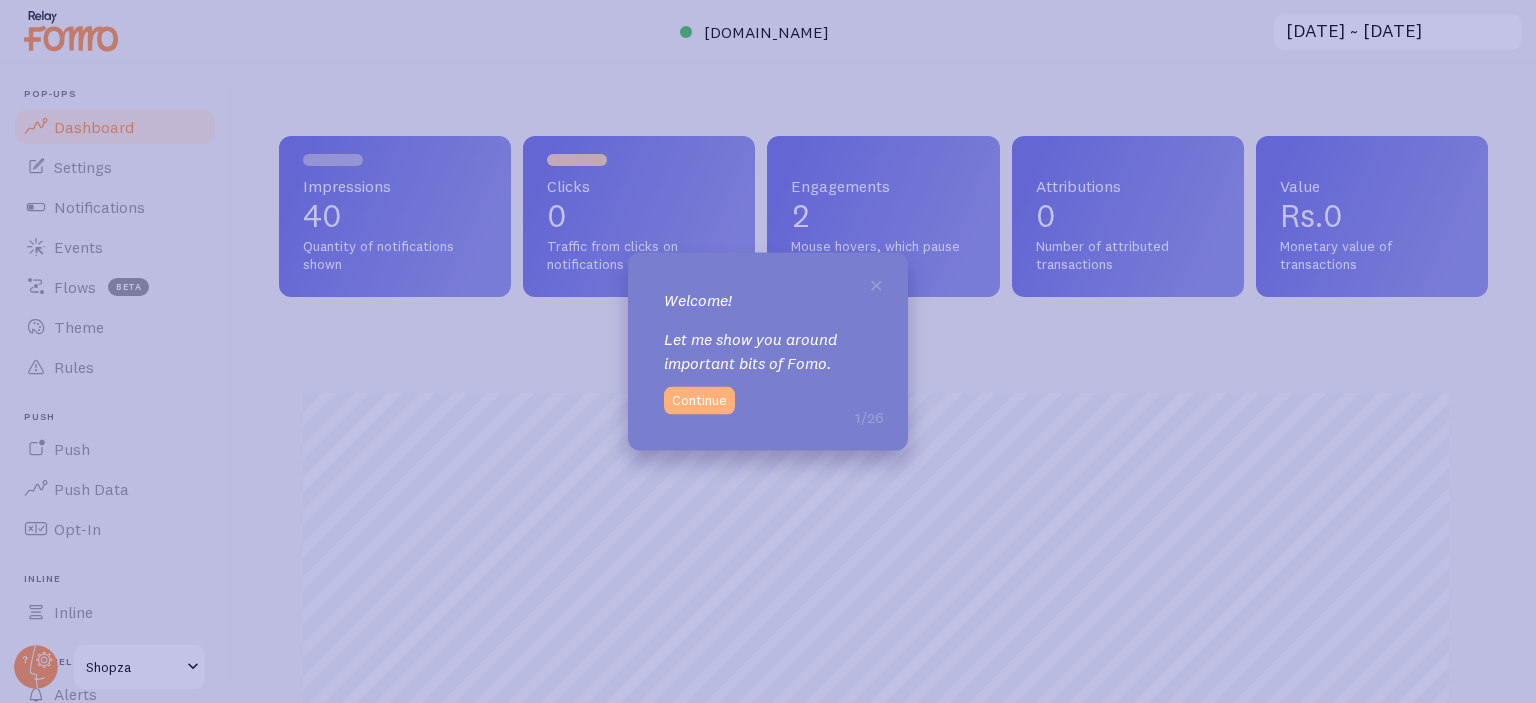 click on "Continue" at bounding box center (699, 401) 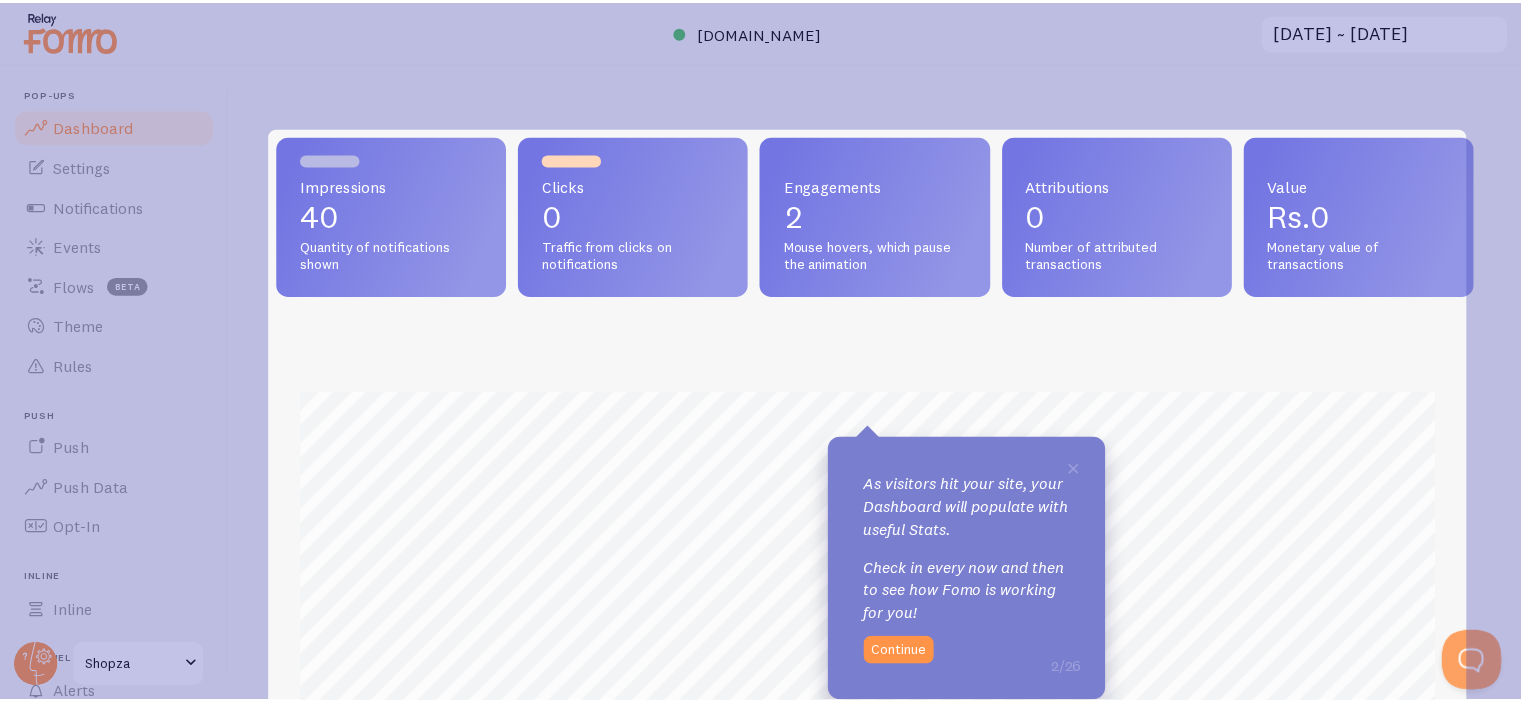 scroll, scrollTop: 0, scrollLeft: 0, axis: both 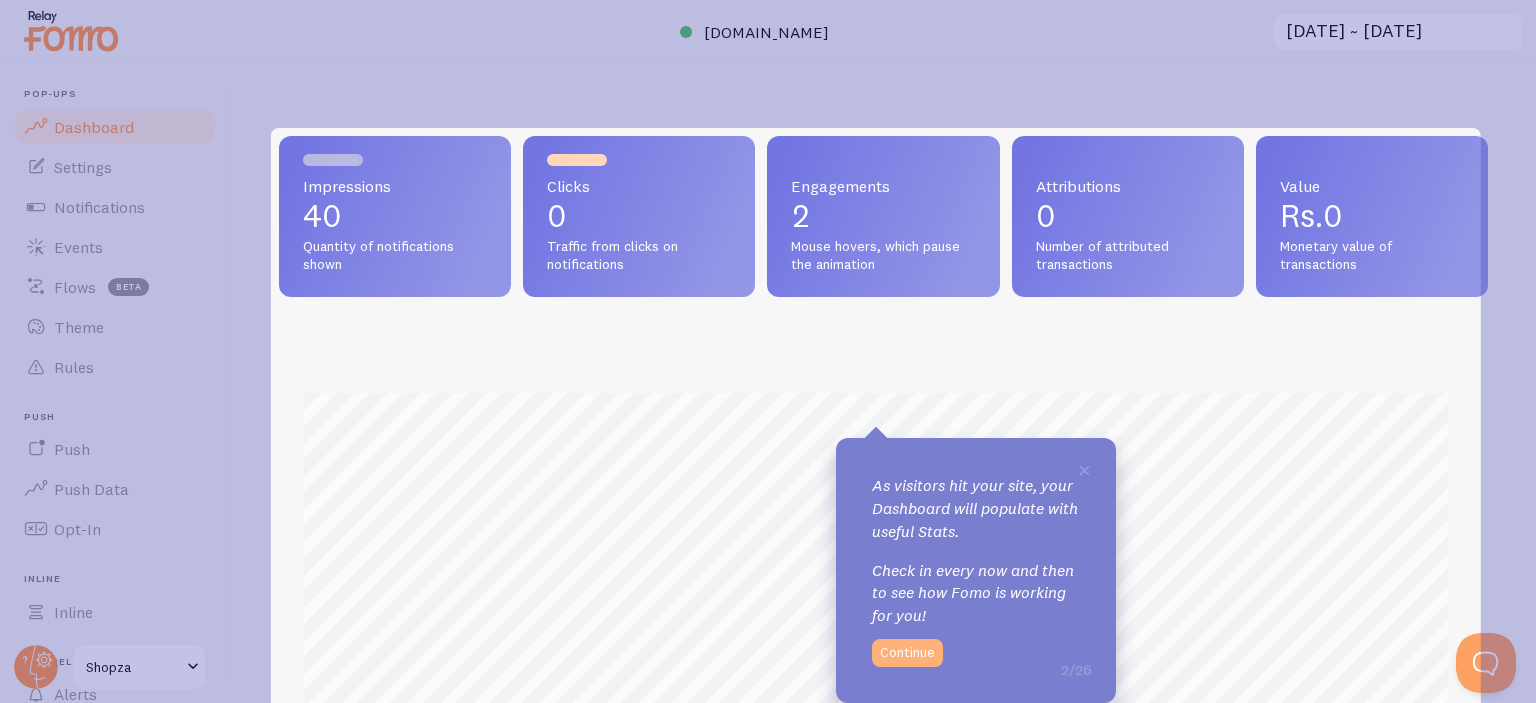 click on "Continue" at bounding box center [907, 653] 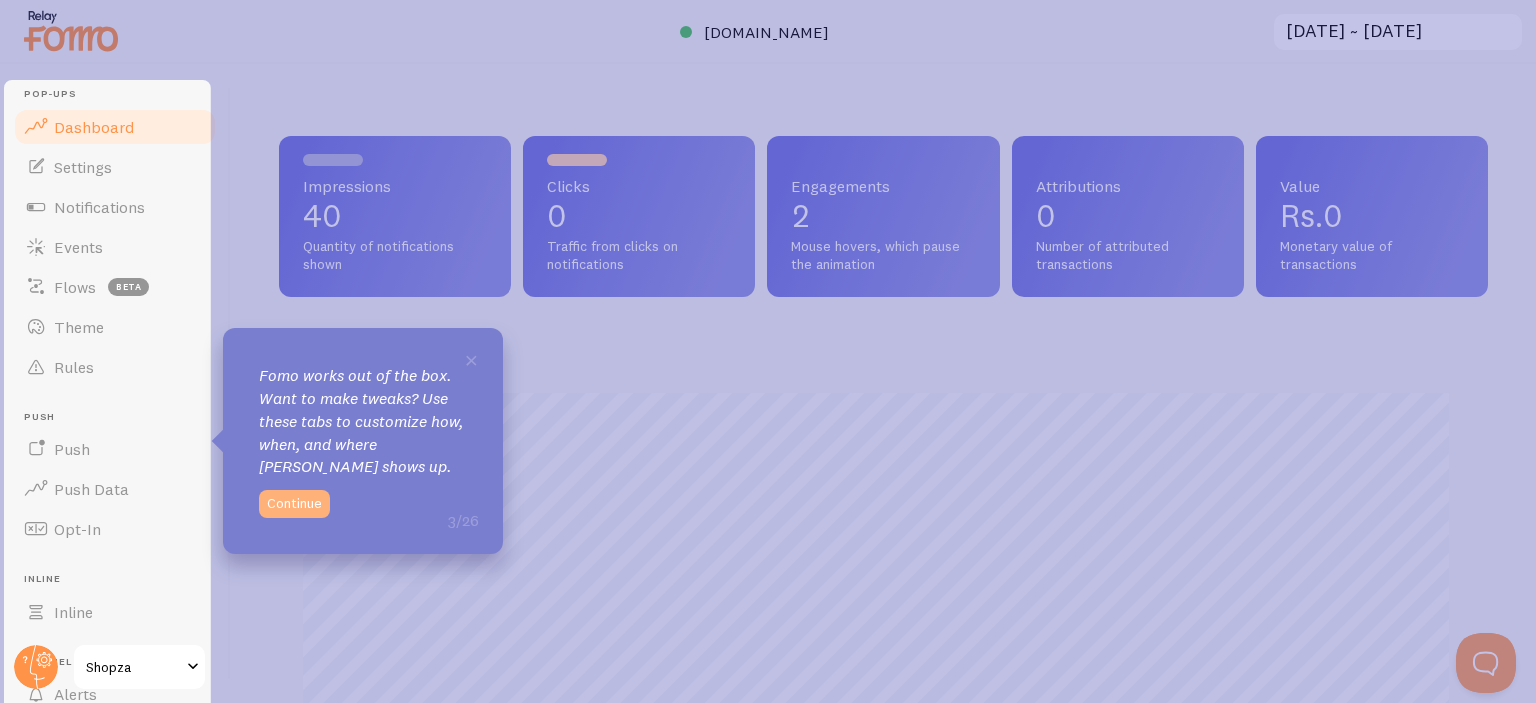 click on "Continue" at bounding box center (294, 504) 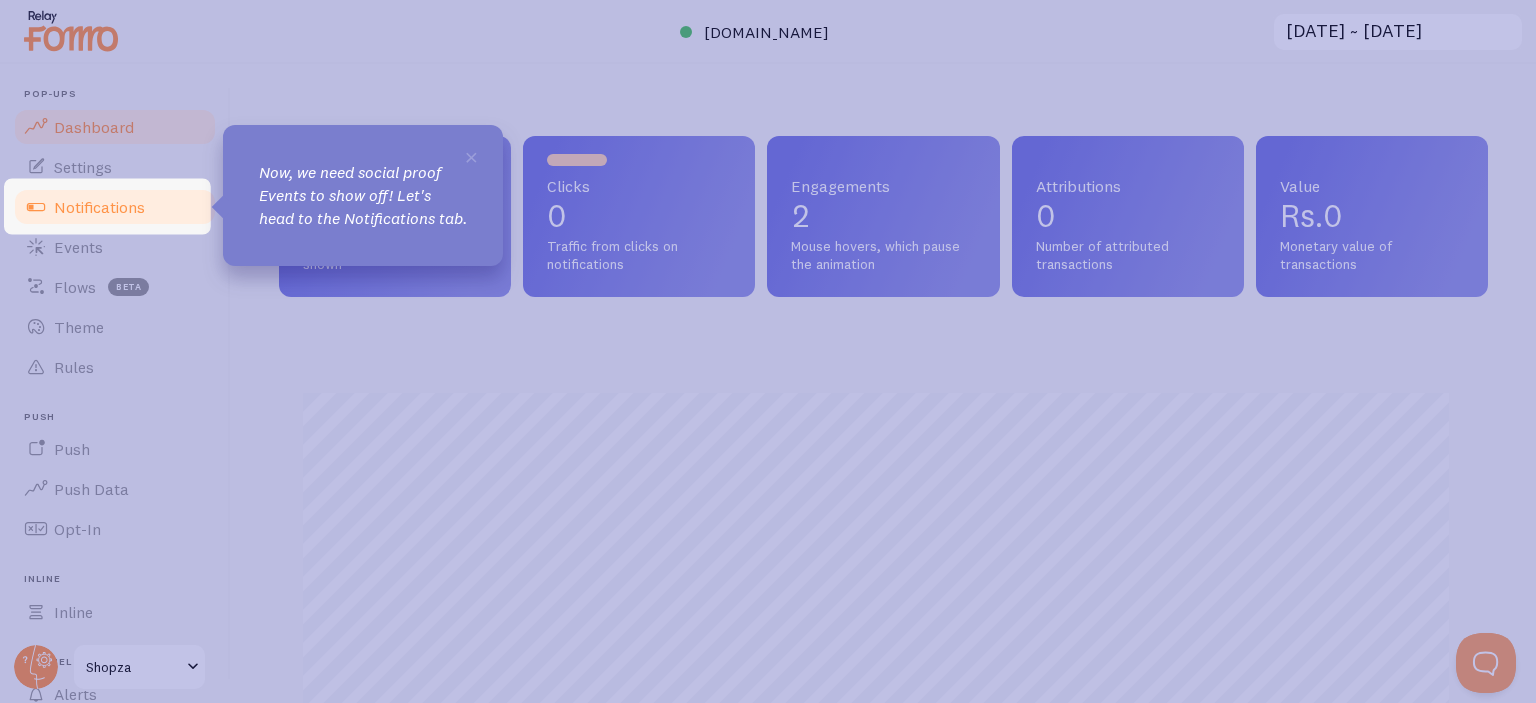 click on "Notifications" at bounding box center [115, 207] 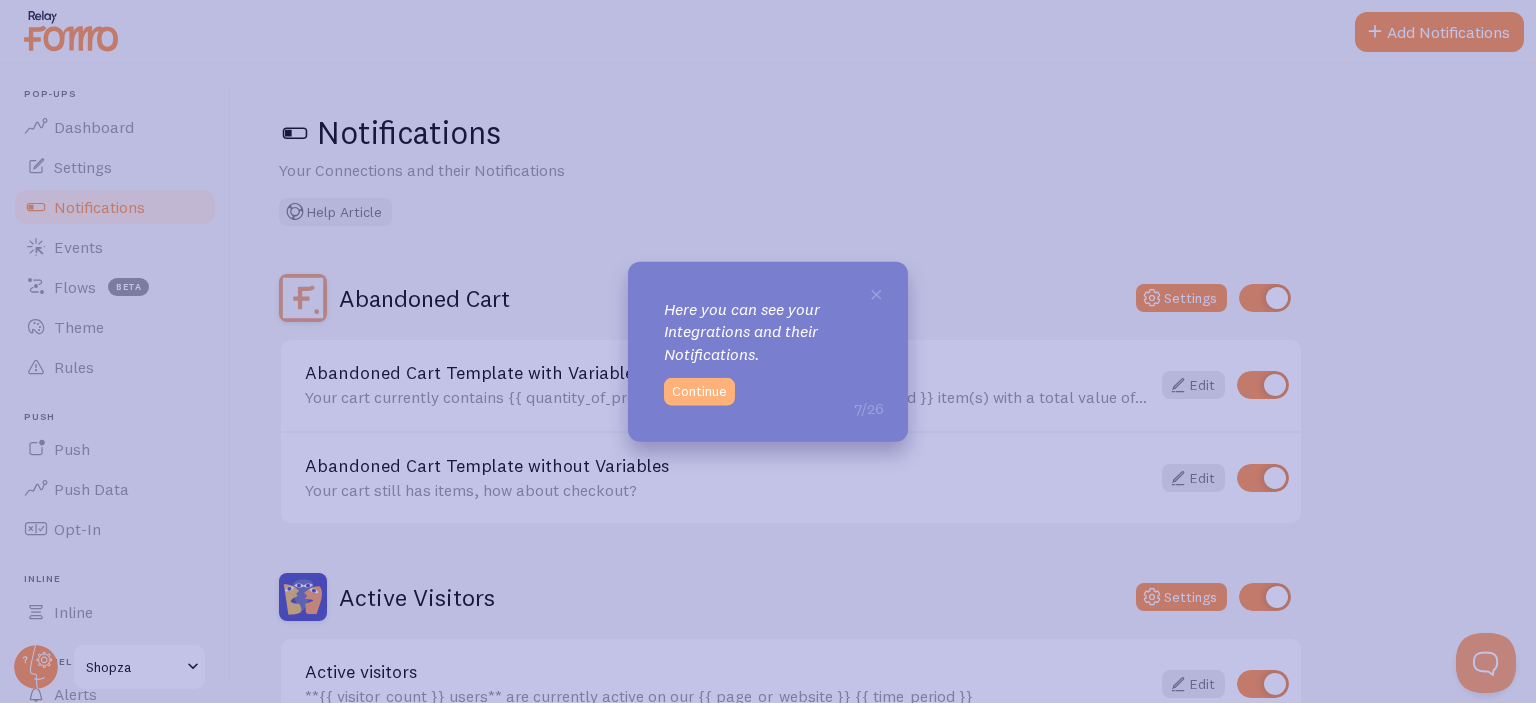 click on "Continue" at bounding box center (699, 392) 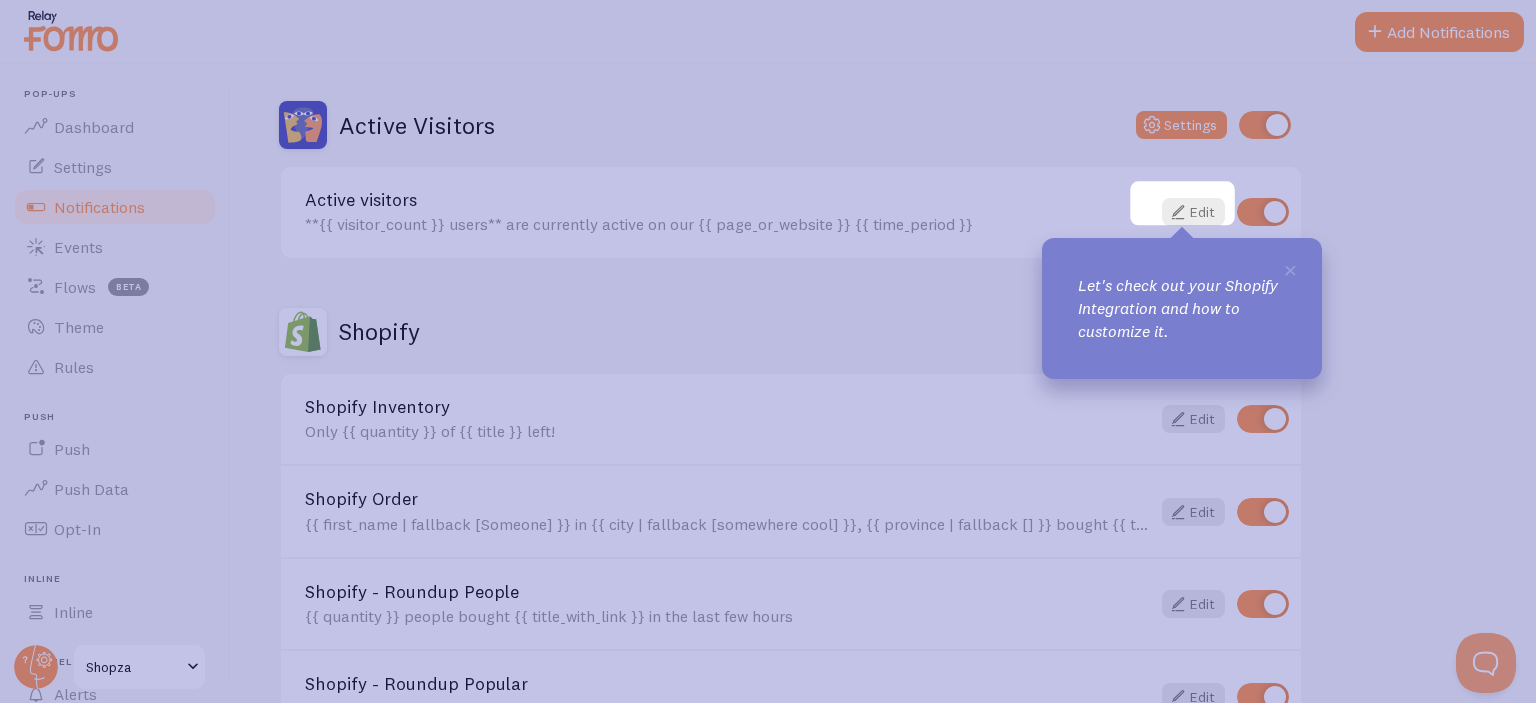 scroll, scrollTop: 632, scrollLeft: 0, axis: vertical 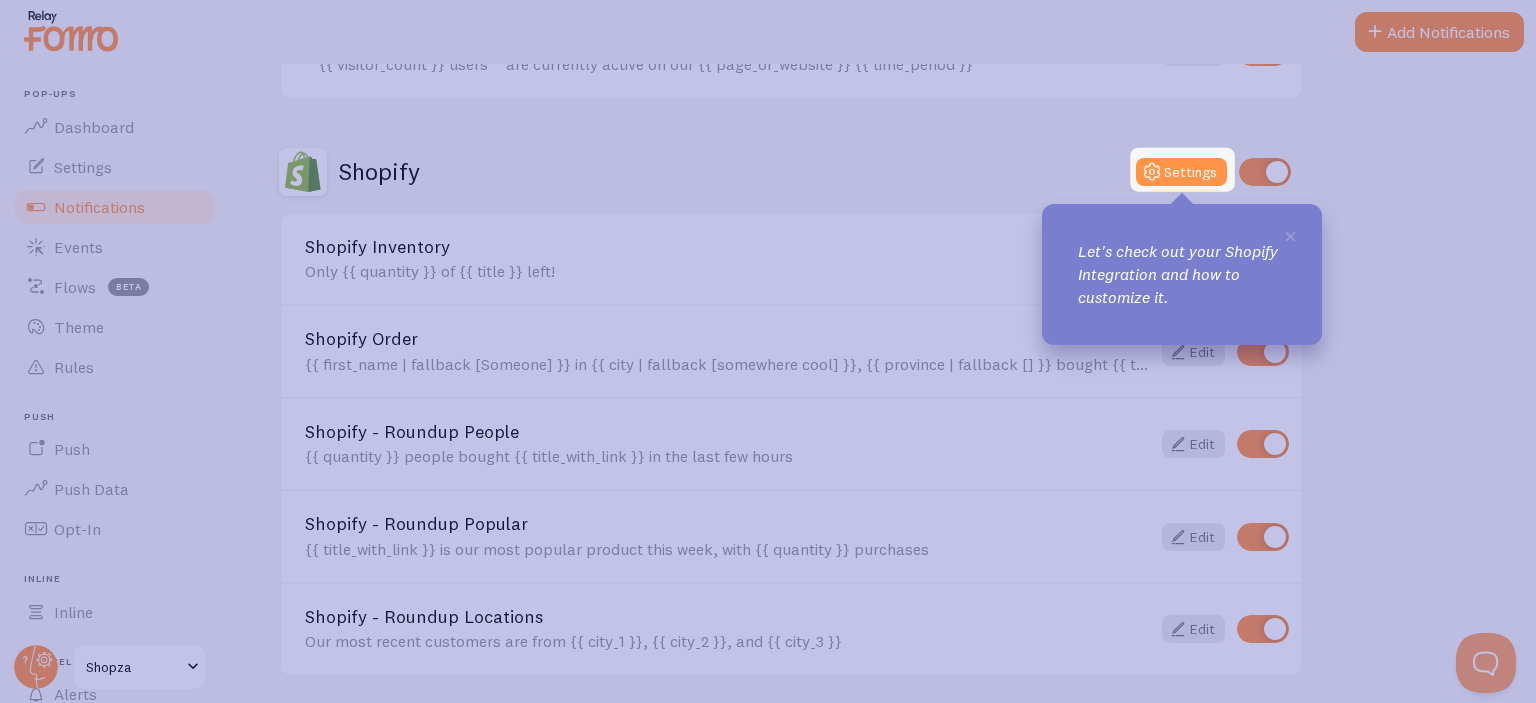click on "×   Let's check out your Shopify Integration and how to customize it." at bounding box center (1182, 274) 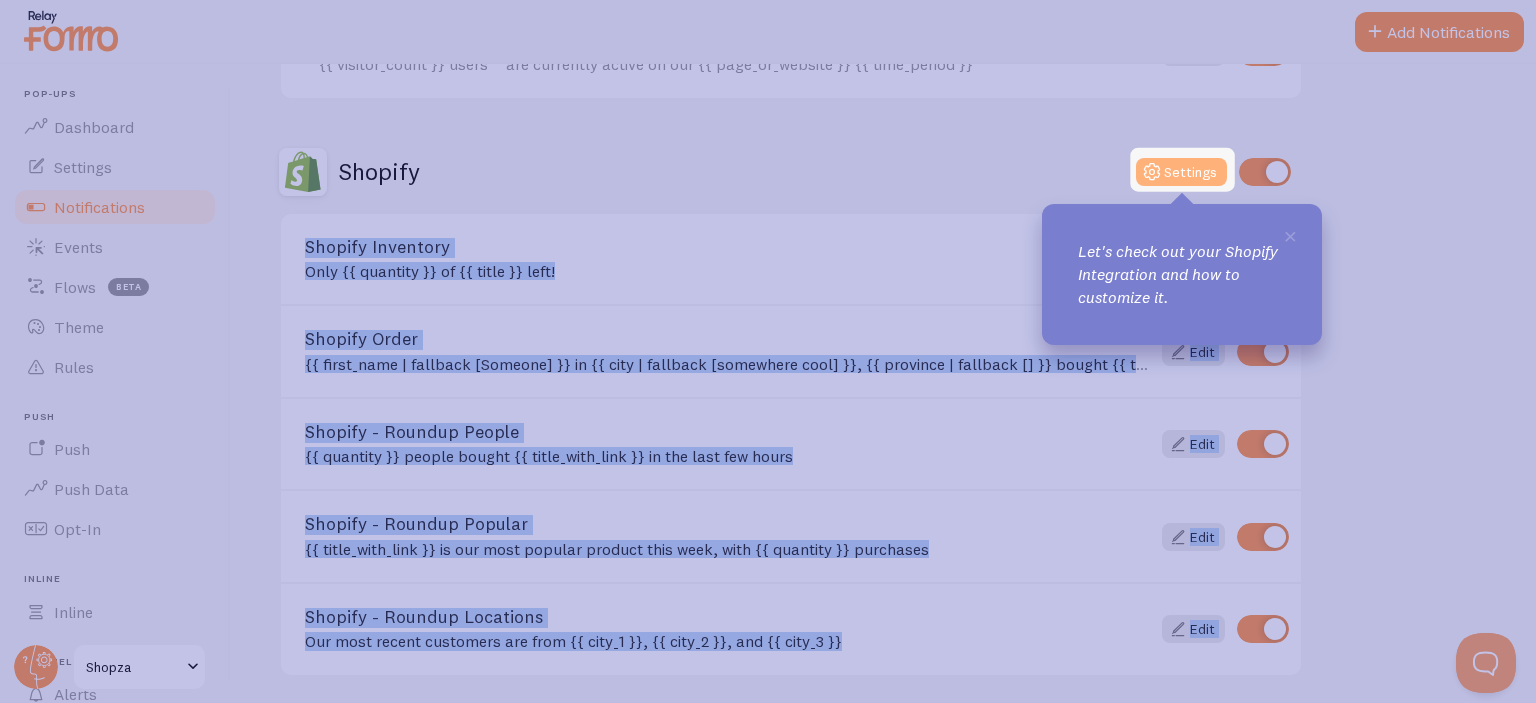 drag, startPoint x: 1158, startPoint y: 137, endPoint x: 1161, endPoint y: 166, distance: 29.15476 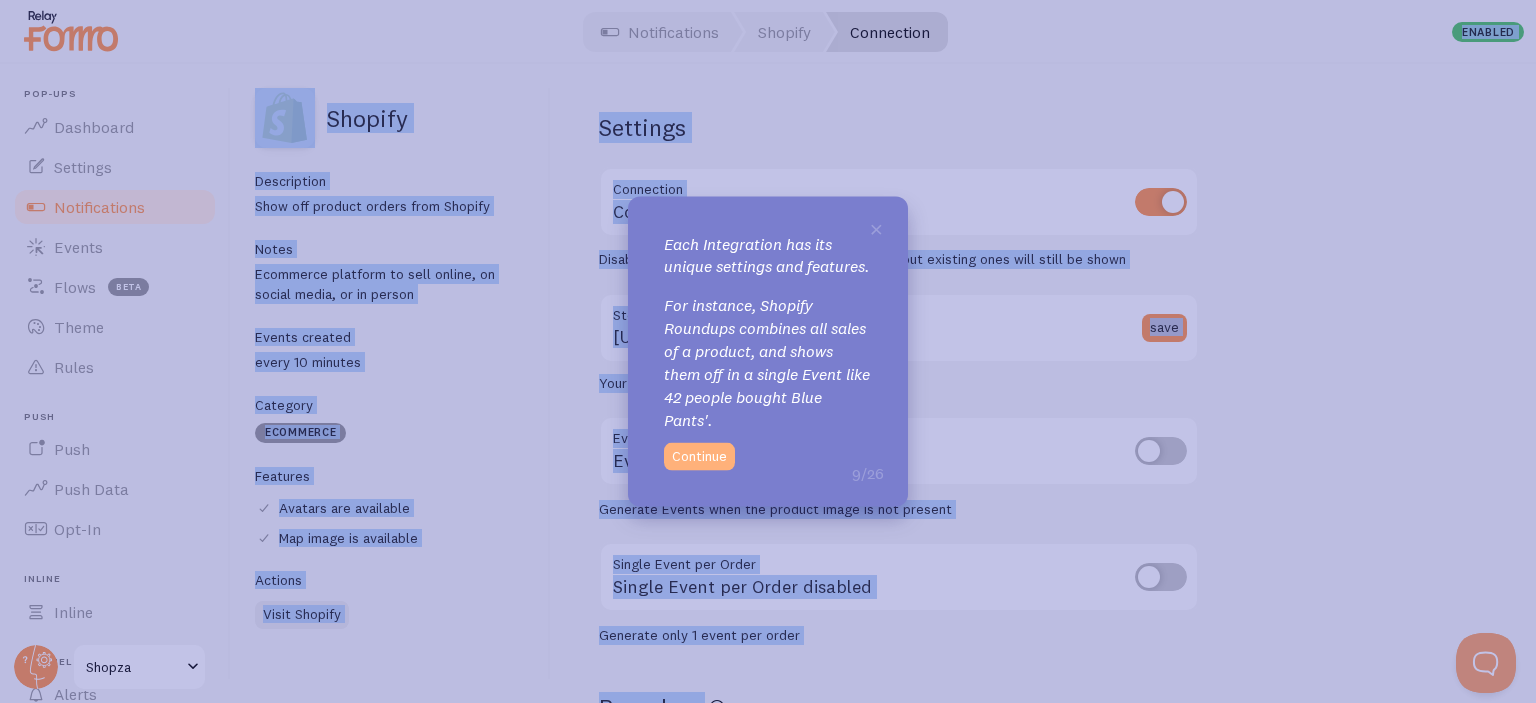 click on "Continue" at bounding box center (699, 457) 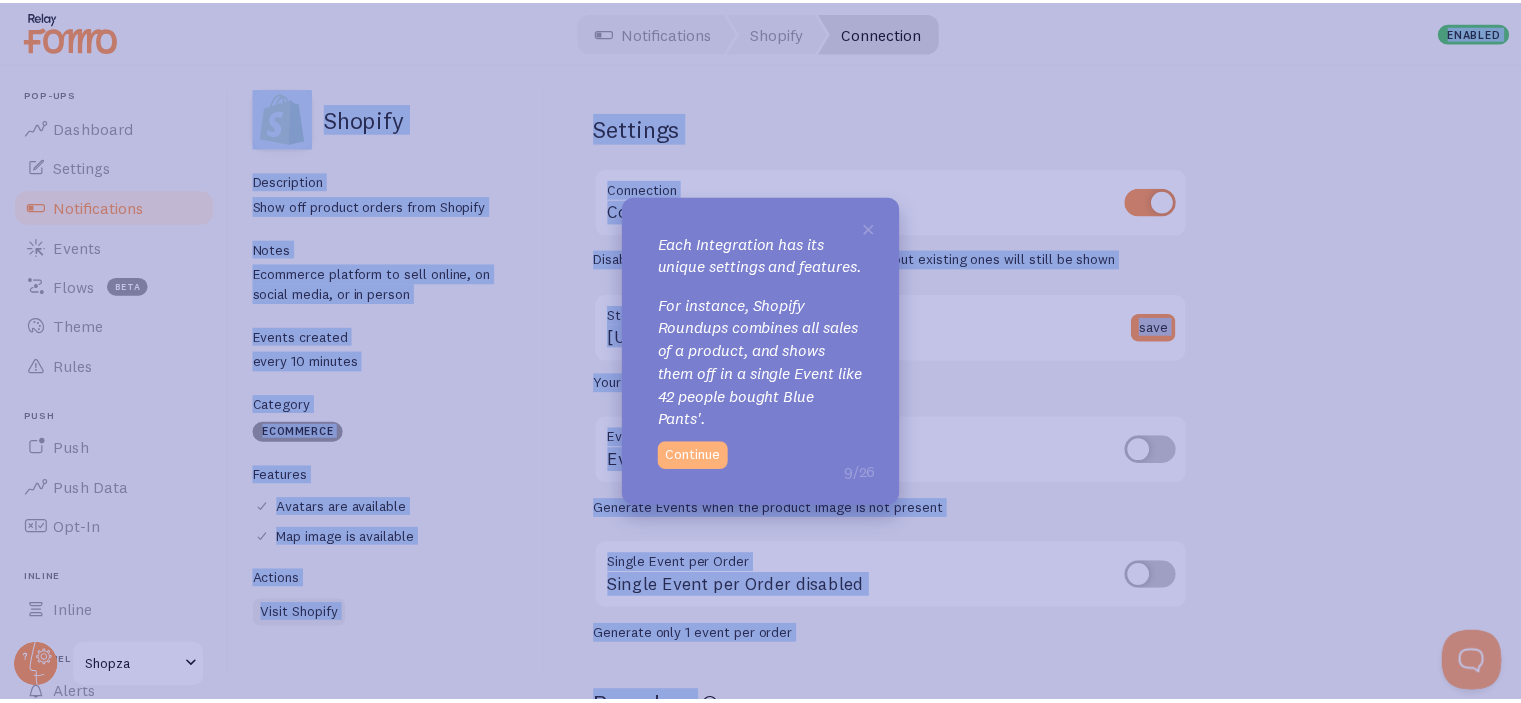 scroll, scrollTop: 11, scrollLeft: 0, axis: vertical 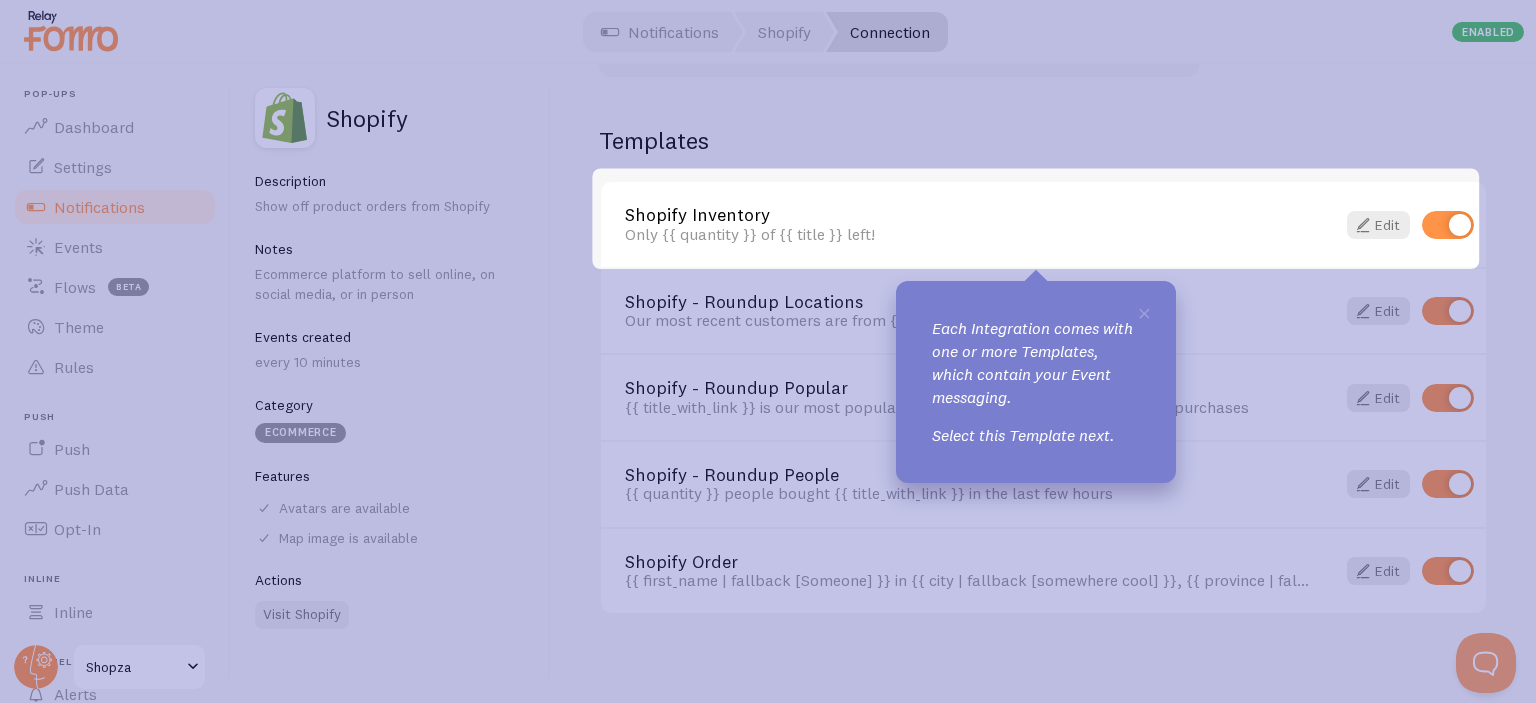 click on "Each Integration comes with one or more Templates, which contain your Event messaging." at bounding box center (1036, 362) 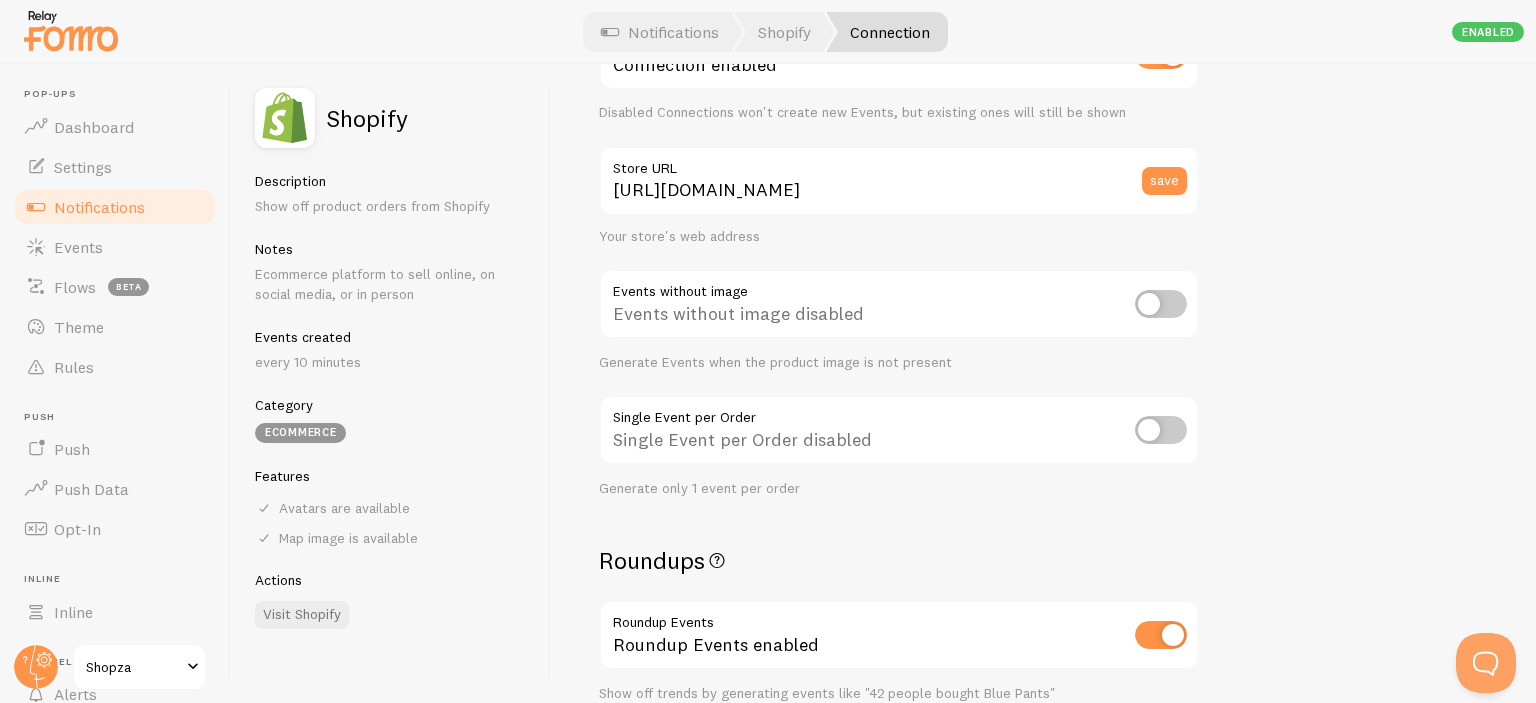 scroll, scrollTop: 0, scrollLeft: 0, axis: both 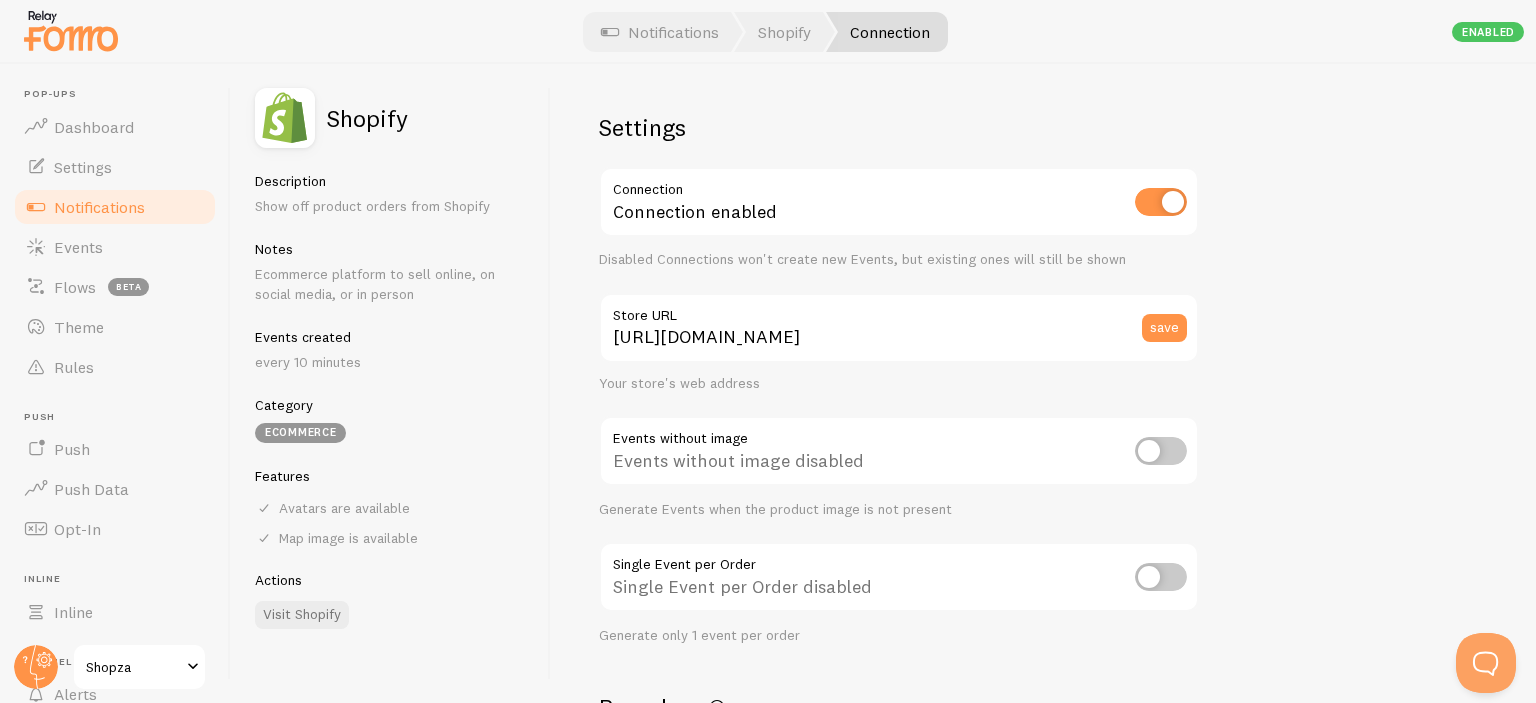 click at bounding box center (1161, 451) 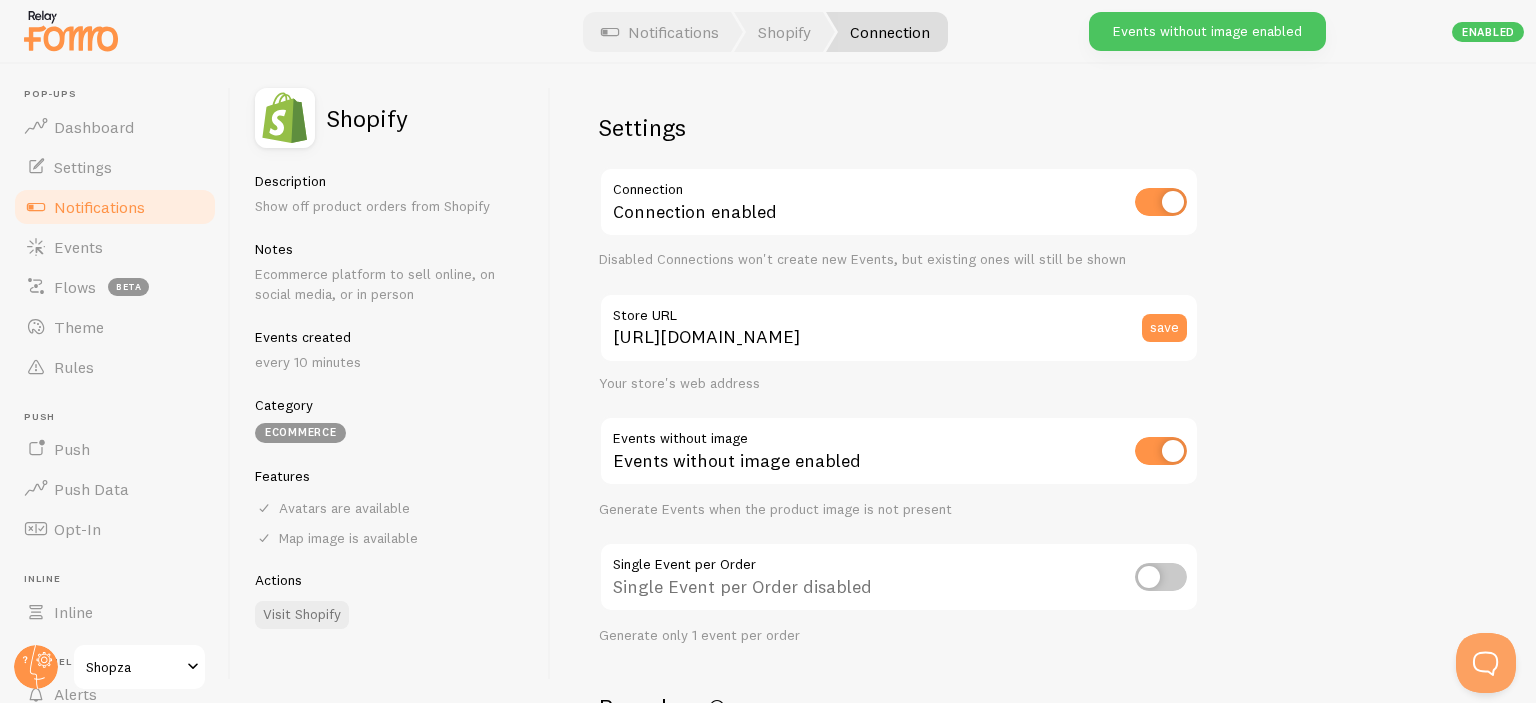 click at bounding box center (1161, 451) 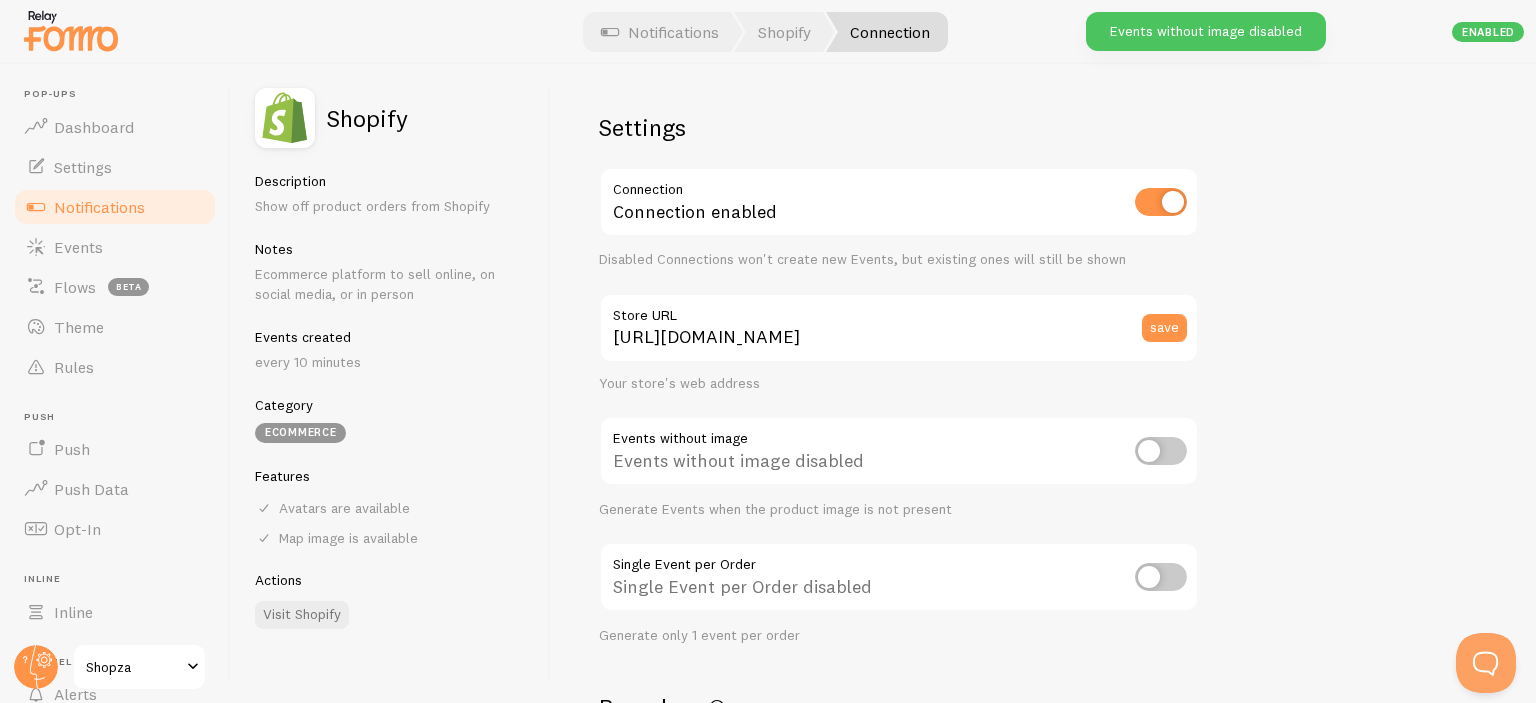 click at bounding box center [1161, 577] 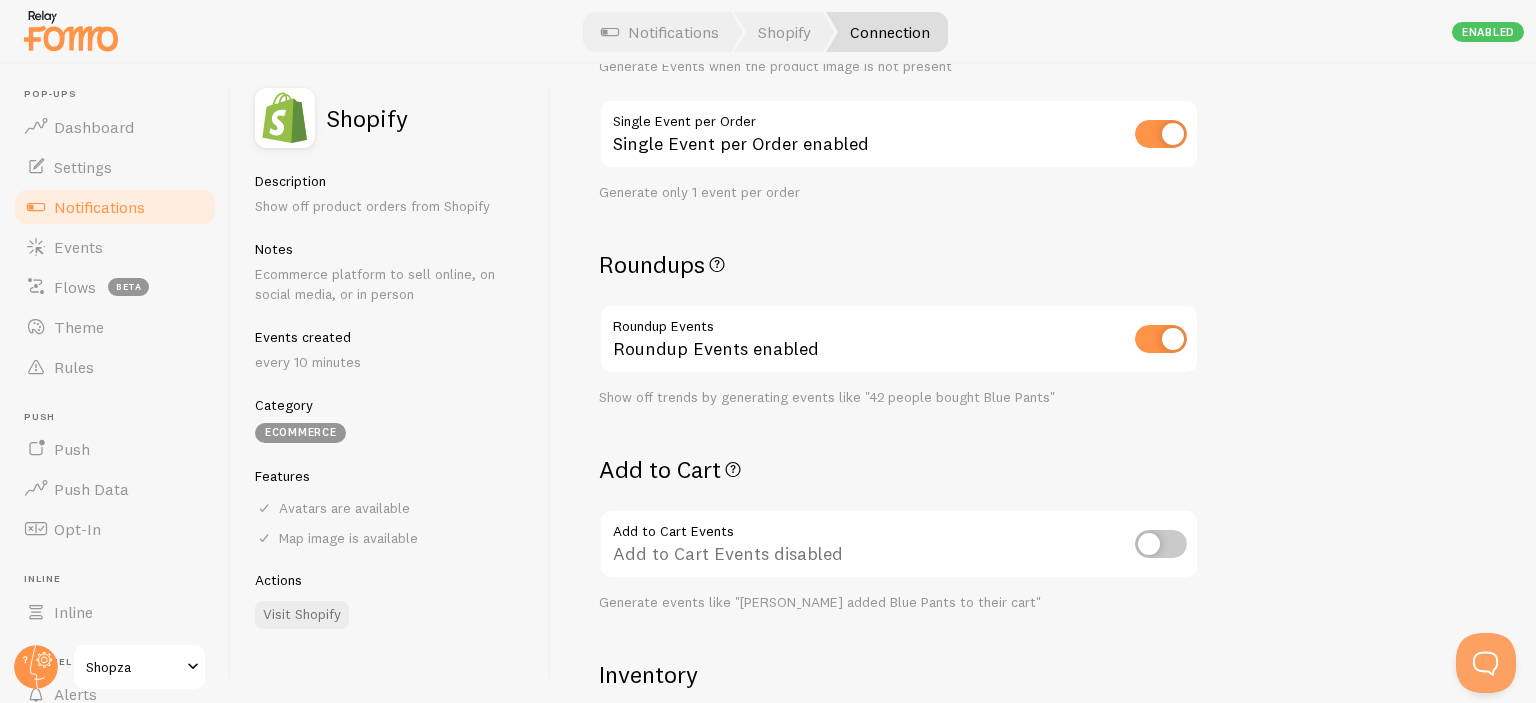 scroll, scrollTop: 451, scrollLeft: 0, axis: vertical 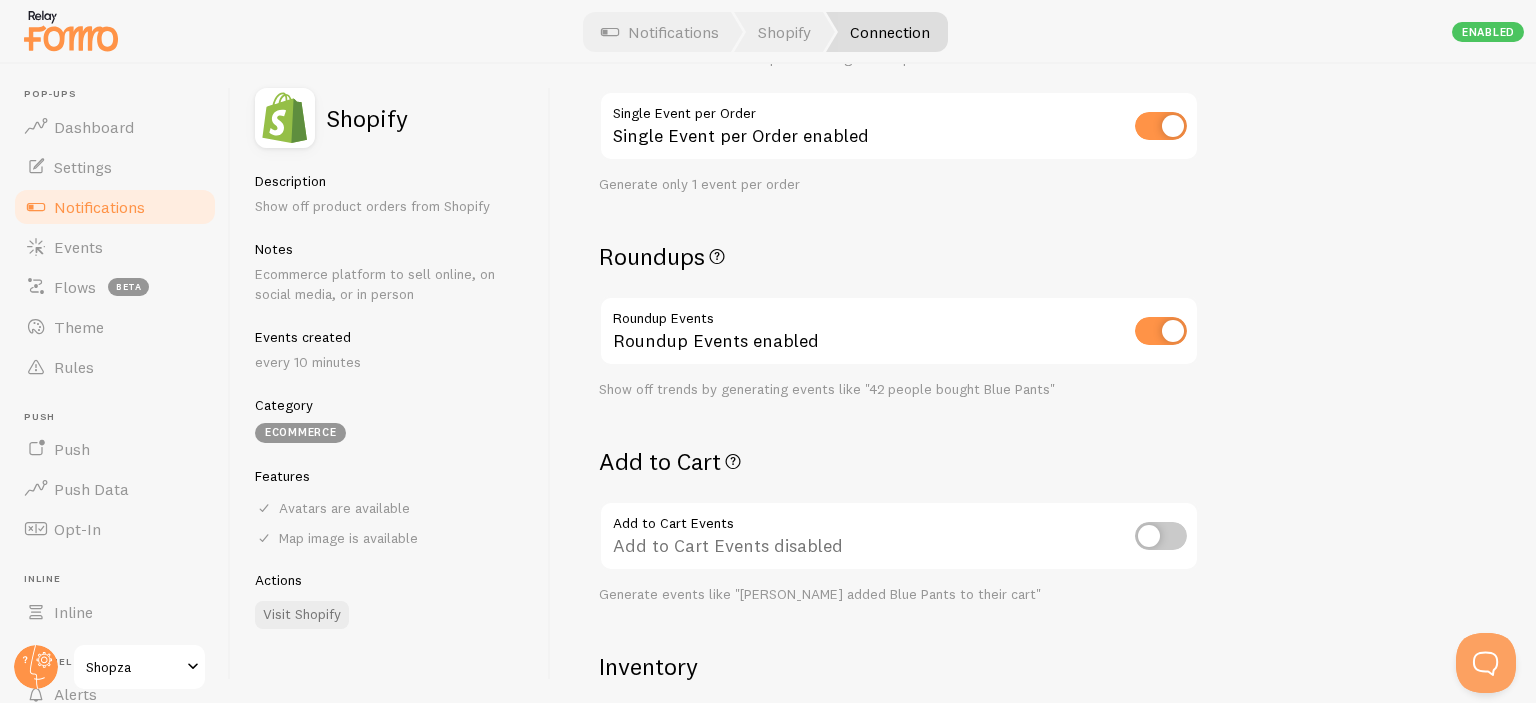 click at bounding box center (1161, 536) 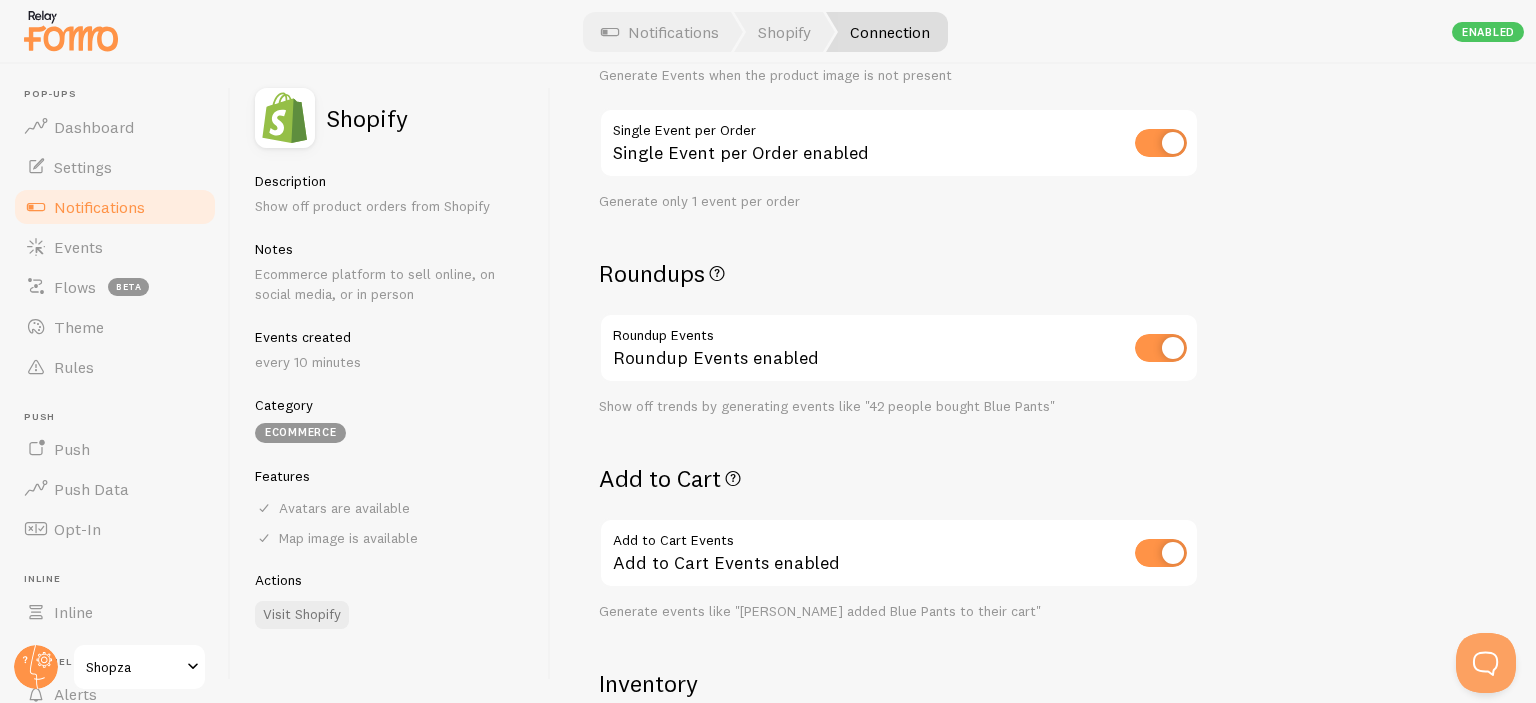 scroll, scrollTop: 0, scrollLeft: 0, axis: both 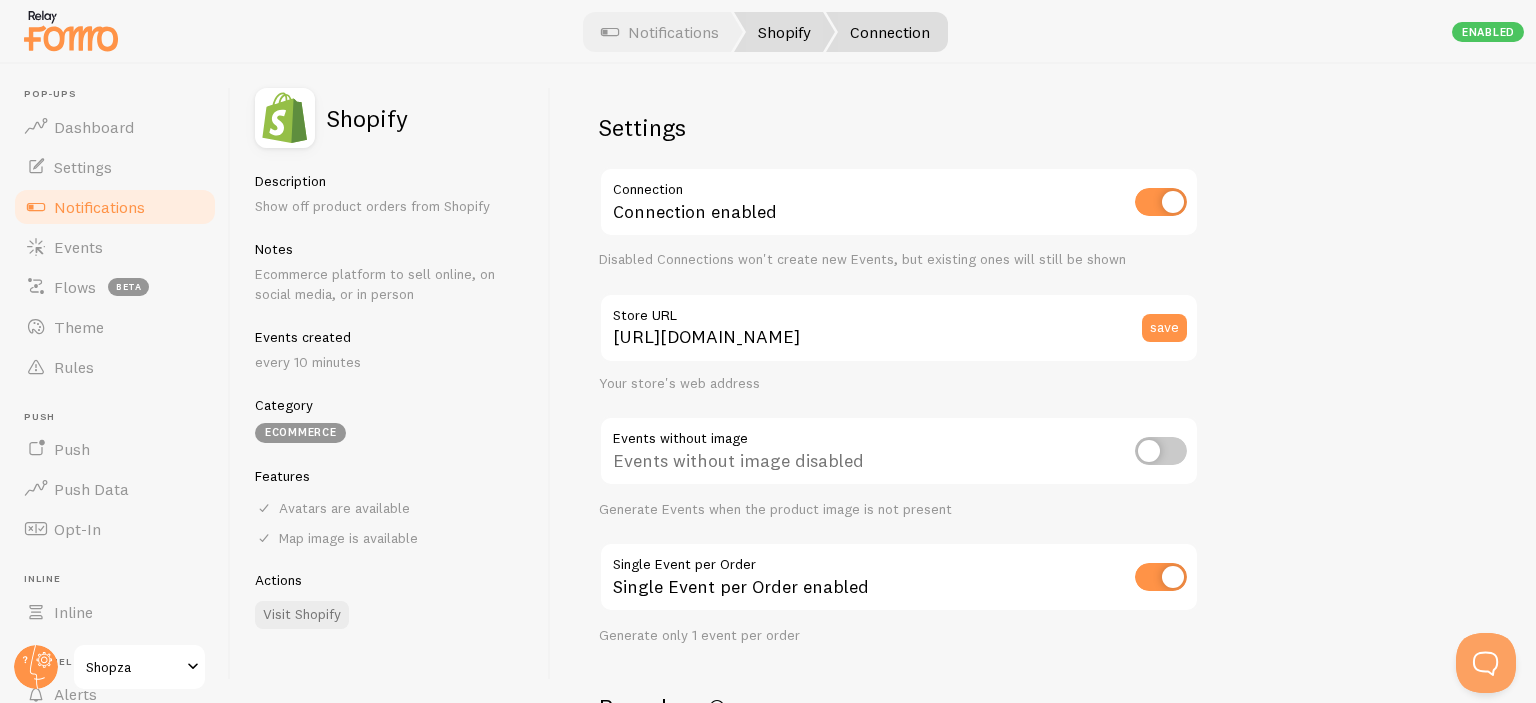 click on "Shopify" at bounding box center [784, 32] 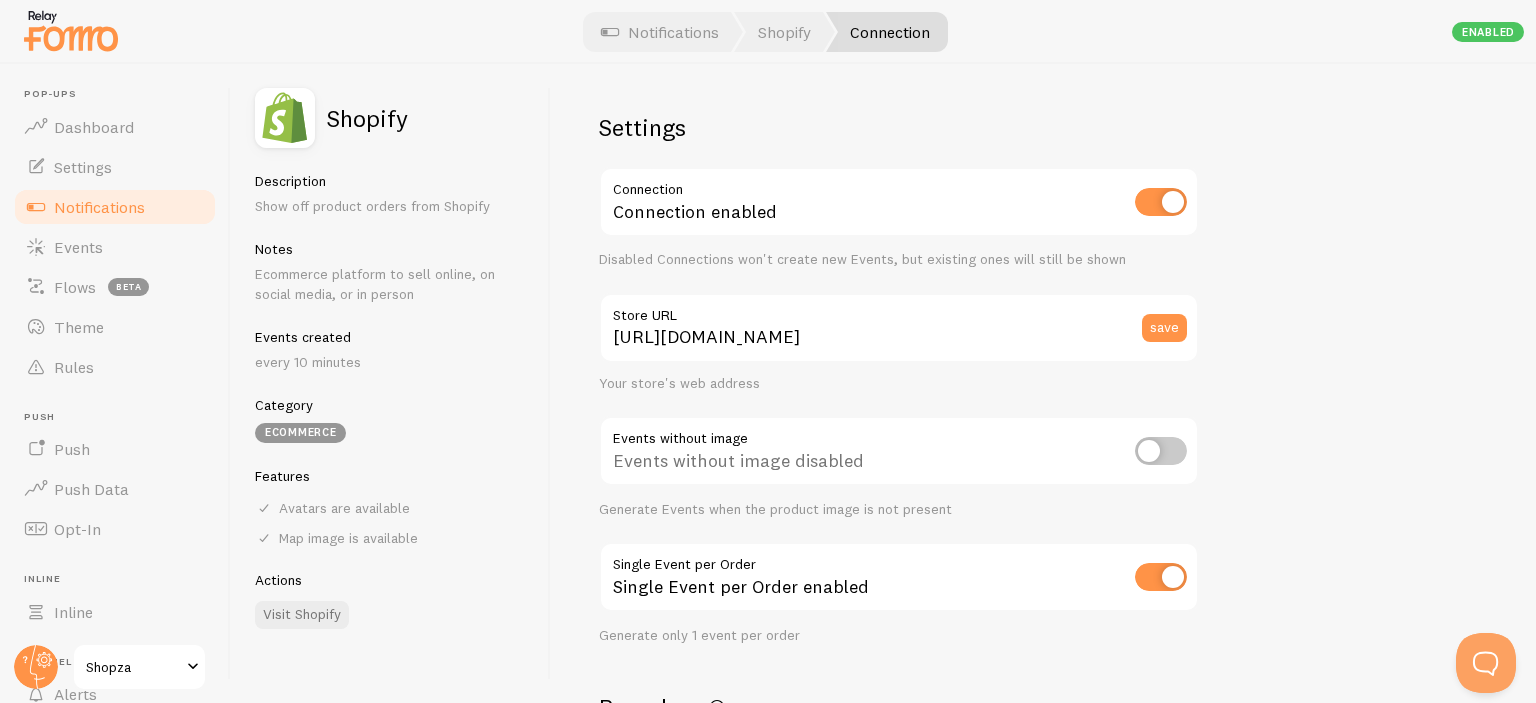 click on "Notifications" at bounding box center [115, 207] 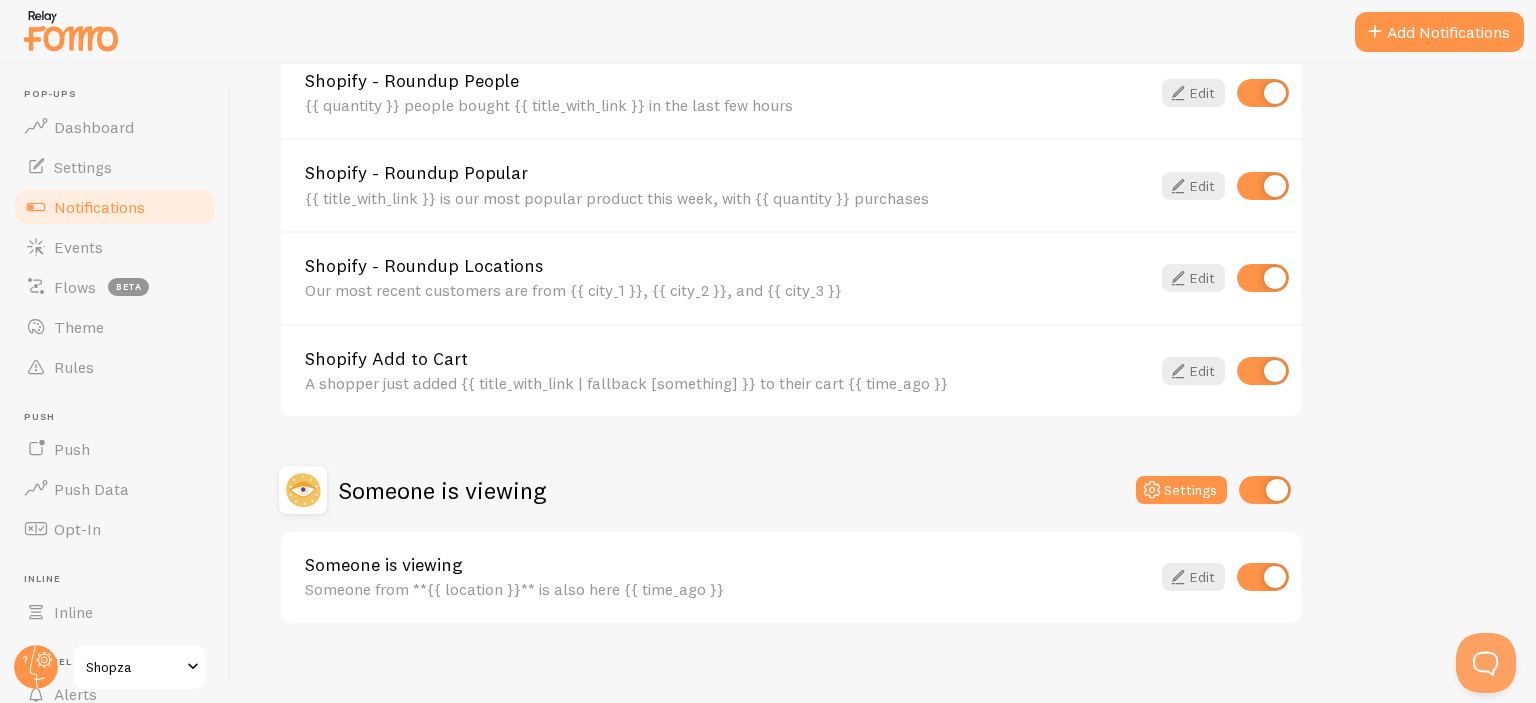 scroll, scrollTop: 980, scrollLeft: 0, axis: vertical 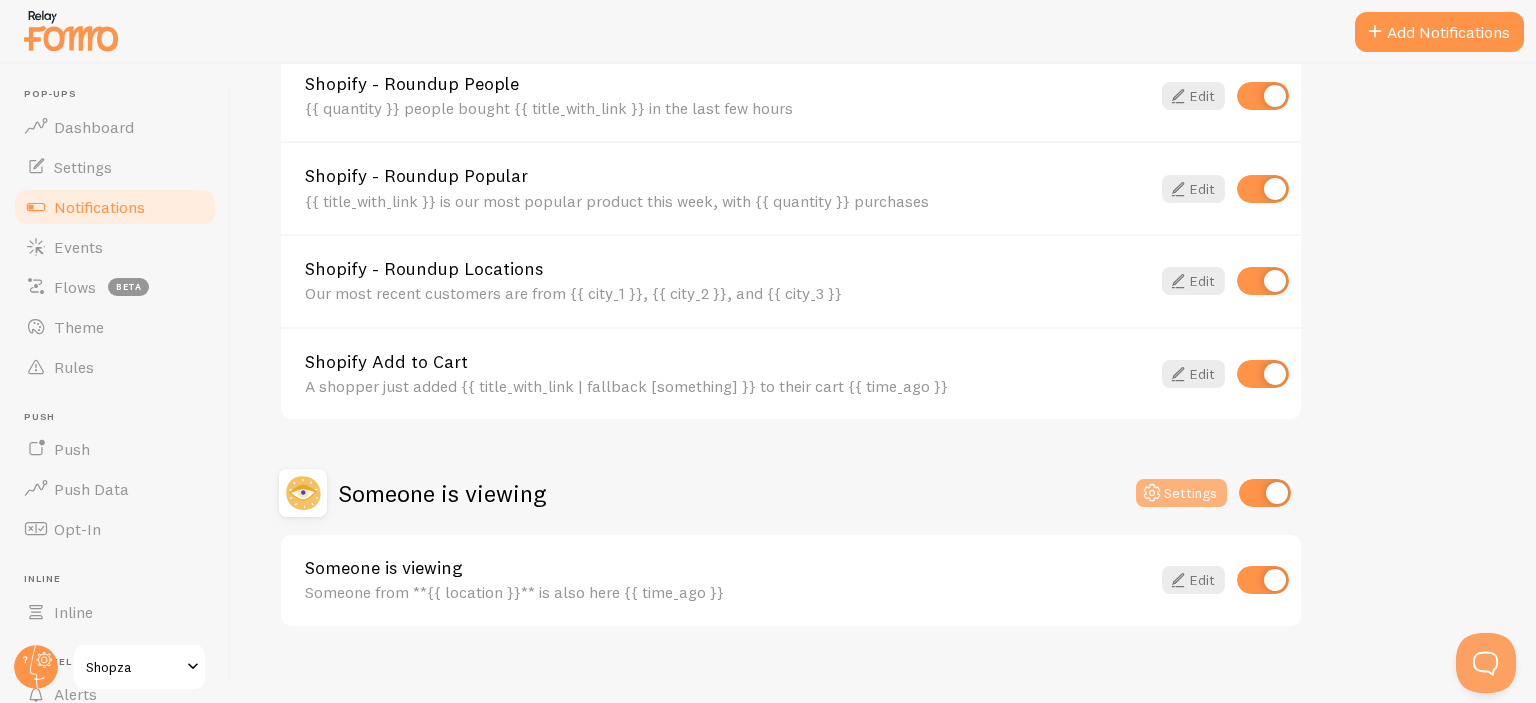 click on "Settings" at bounding box center (1181, 493) 